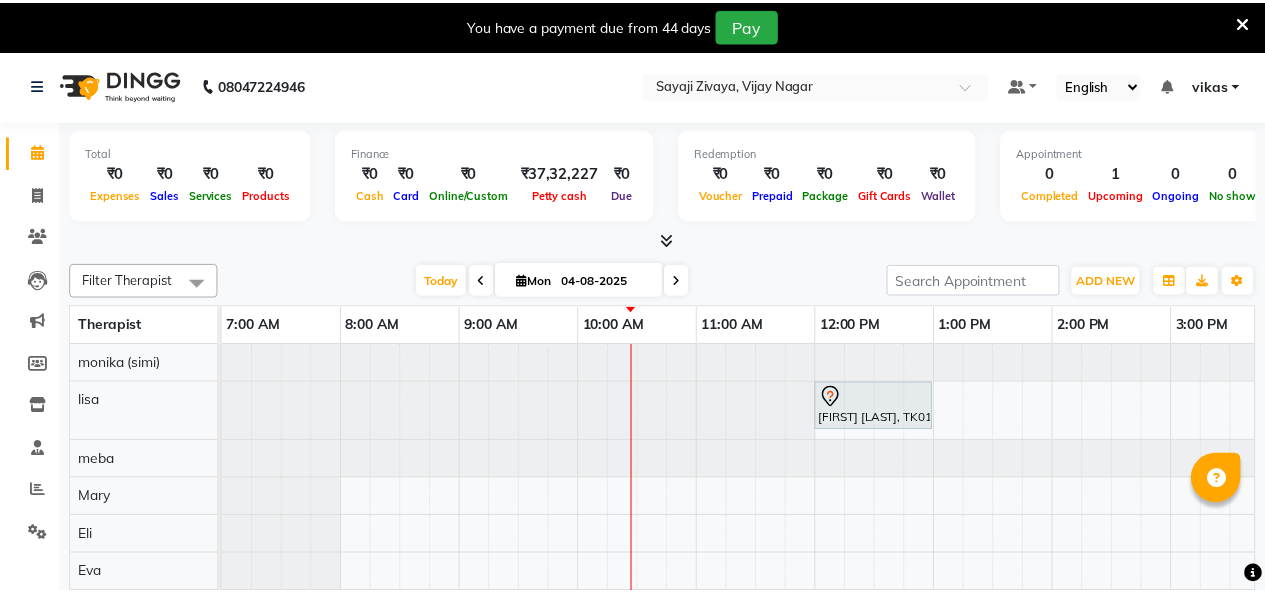 scroll, scrollTop: 0, scrollLeft: 0, axis: both 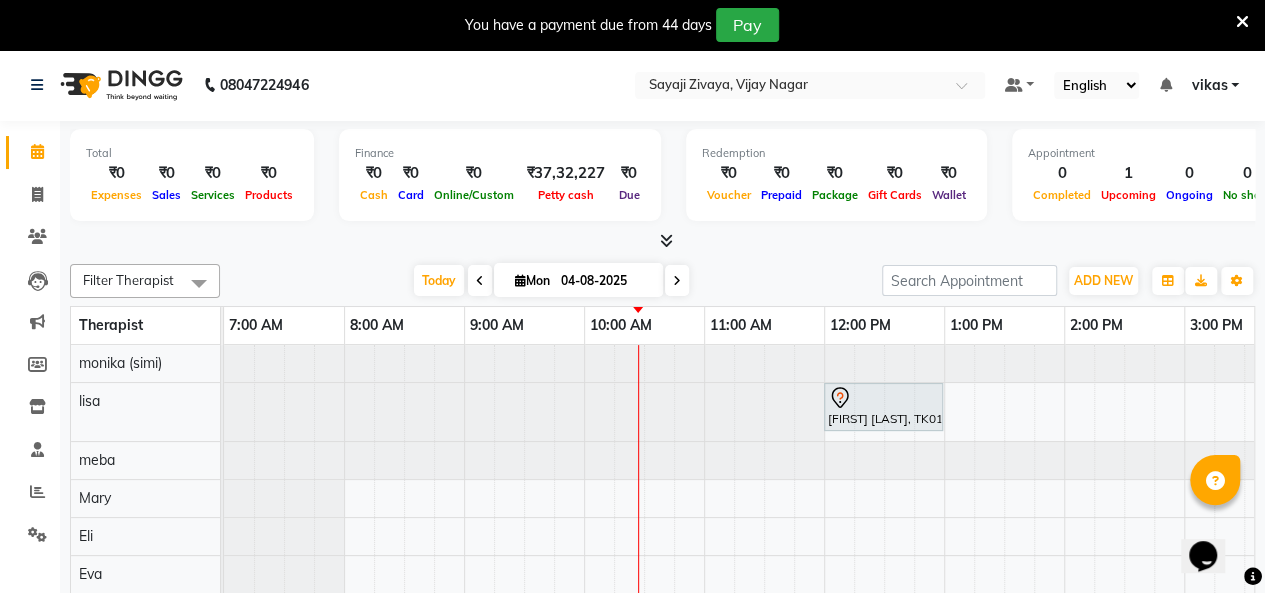 click at bounding box center (1242, 22) 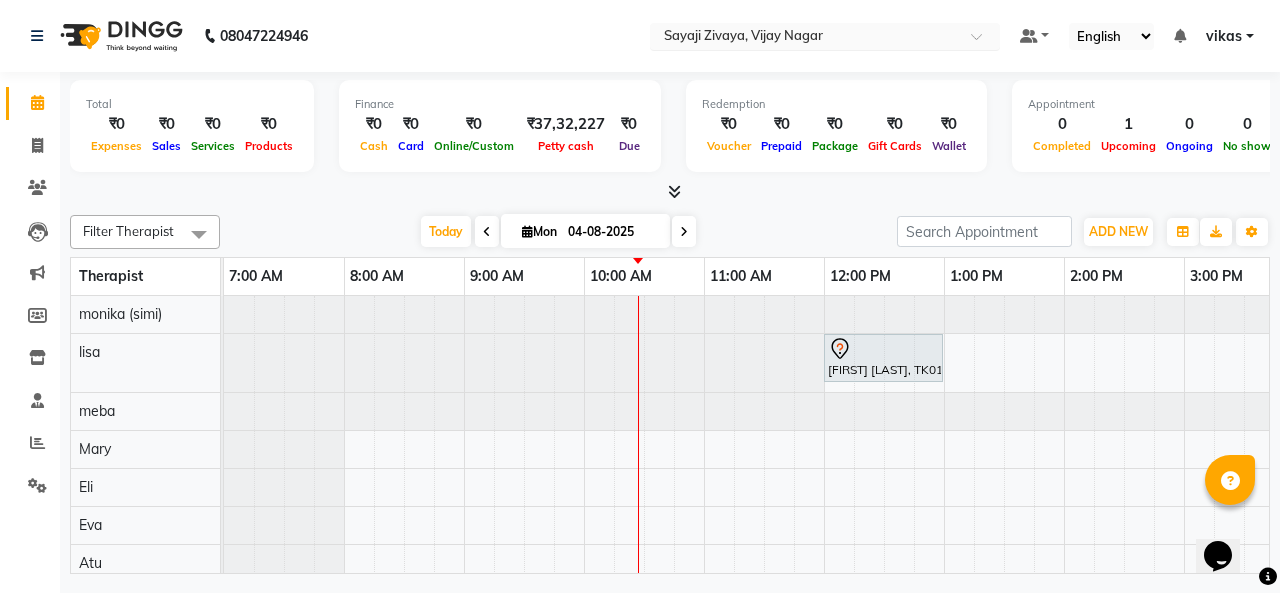 click on "Select Location × Sayaji Zivaya, [CITY]" at bounding box center [825, 36] 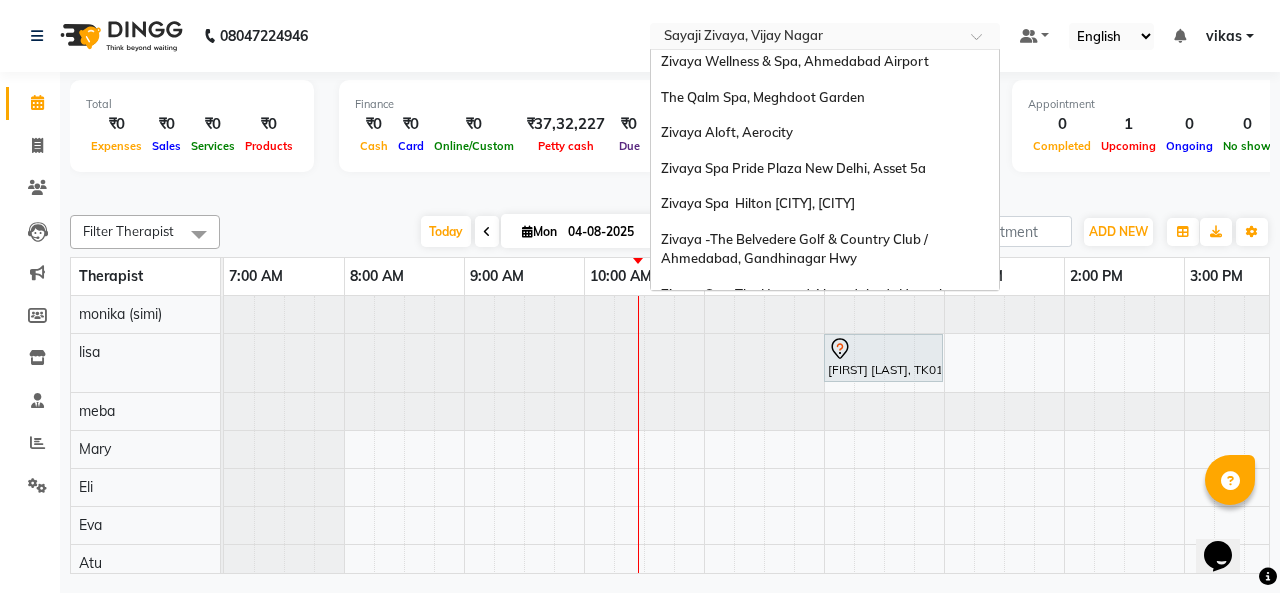 scroll, scrollTop: 240, scrollLeft: 0, axis: vertical 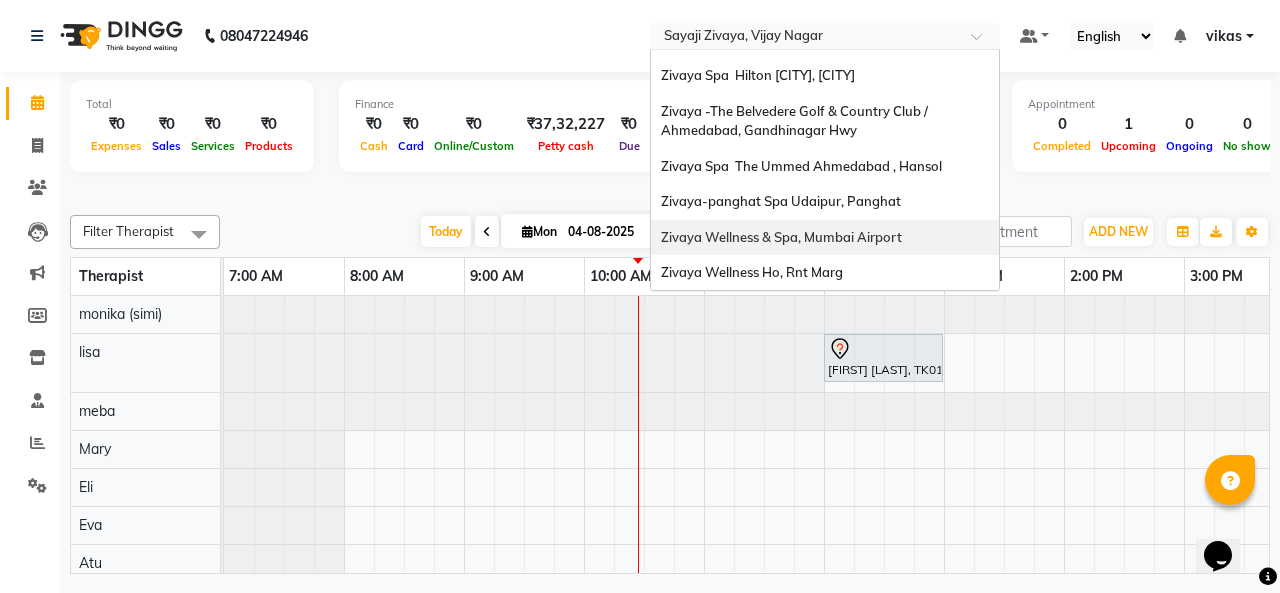click on "Zivaya Wellness & Spa, Mumbai Airport" at bounding box center [825, 238] 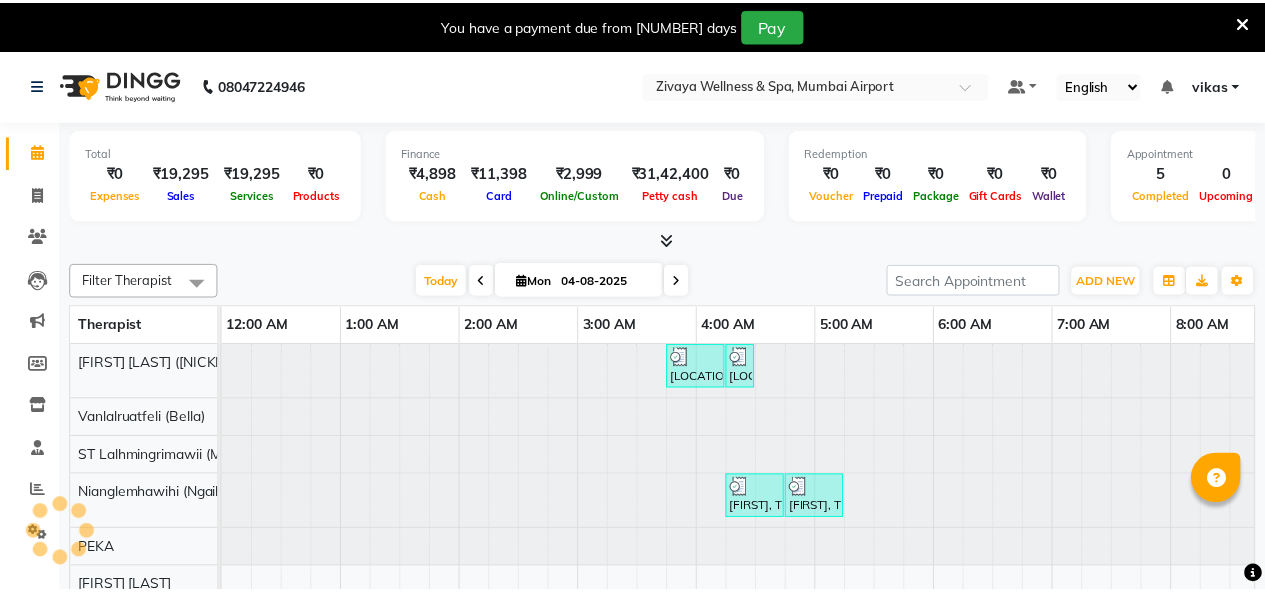 scroll, scrollTop: 0, scrollLeft: 0, axis: both 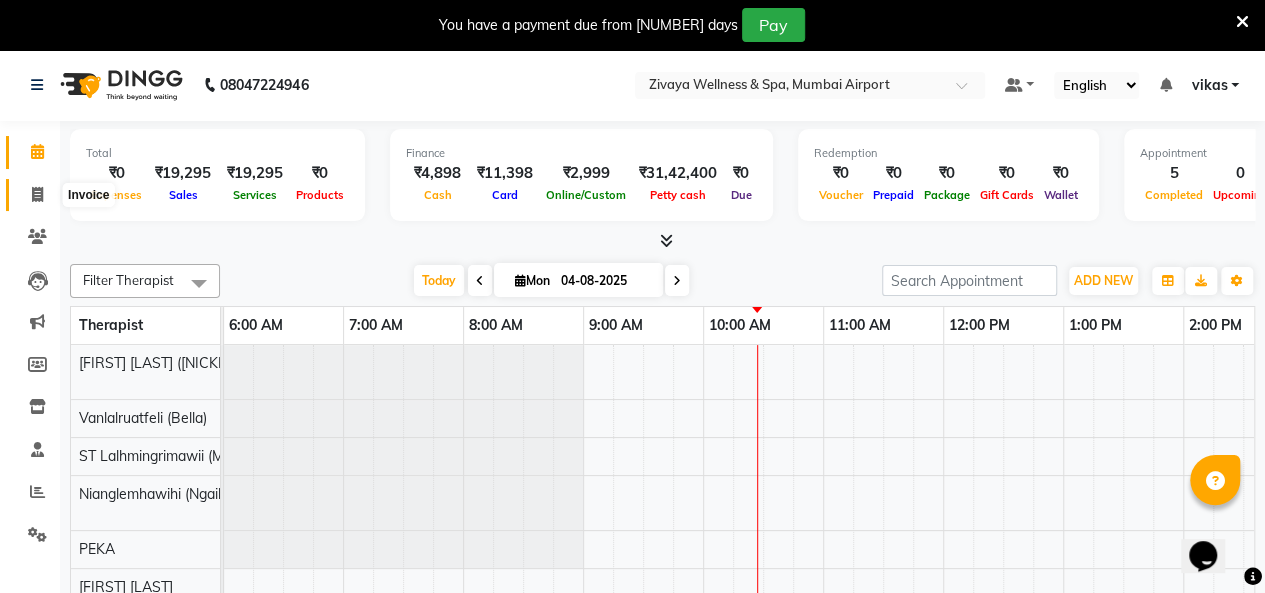 click 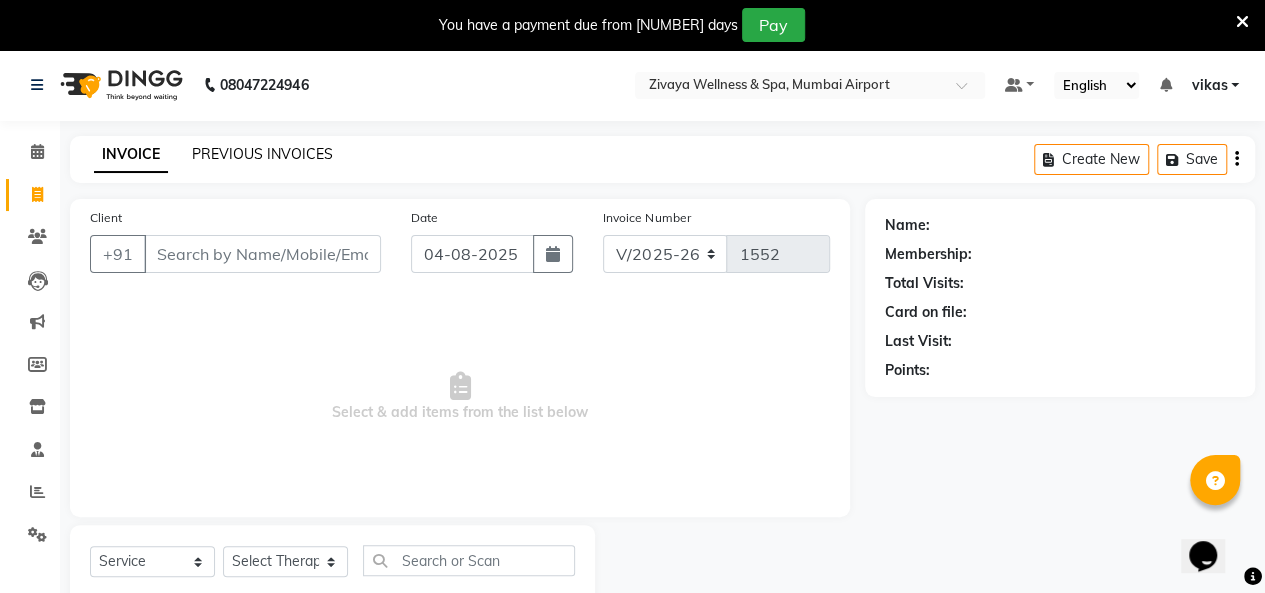 click on "PREVIOUS INVOICES" 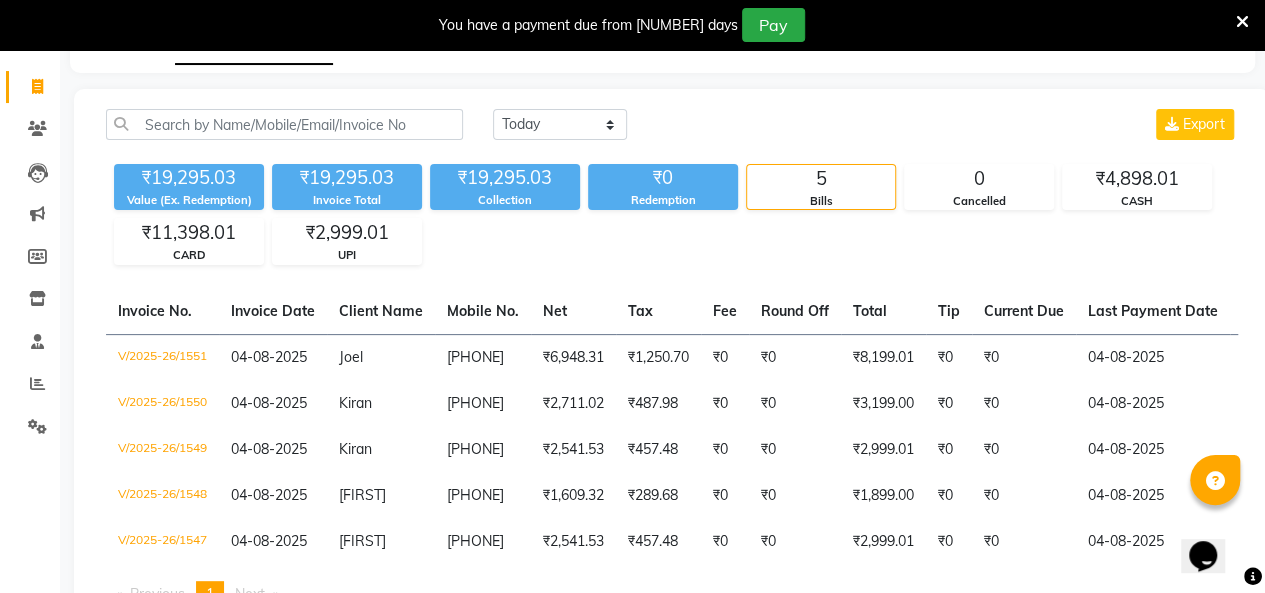 scroll, scrollTop: 0, scrollLeft: 0, axis: both 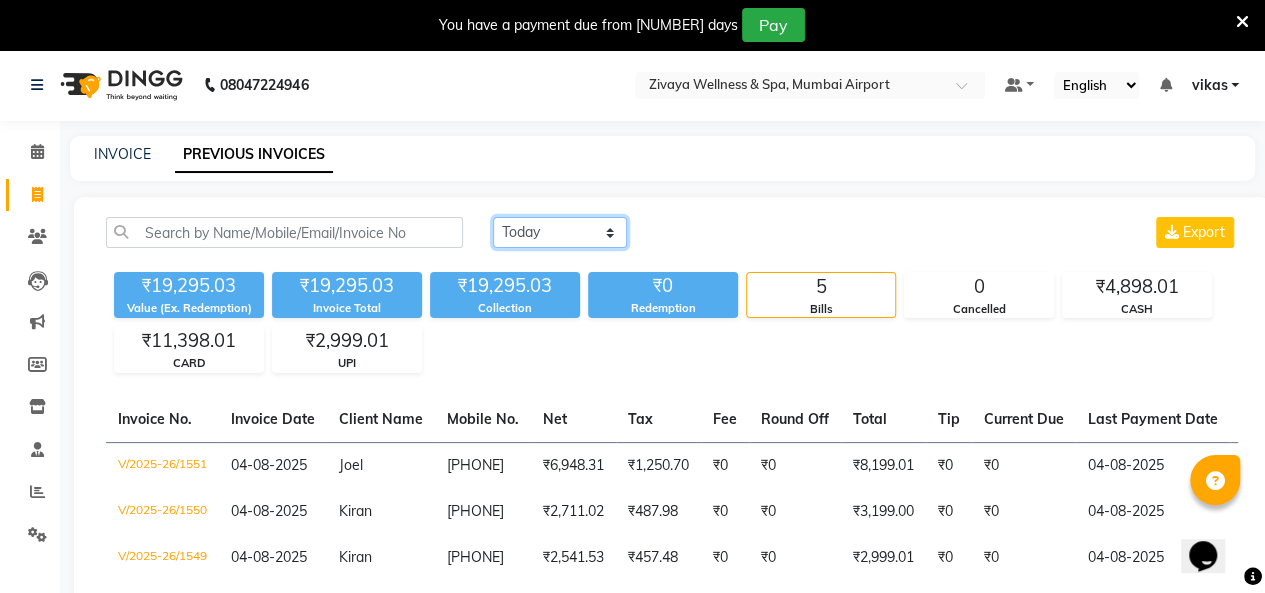 click on "Today Yesterday Custom Range" 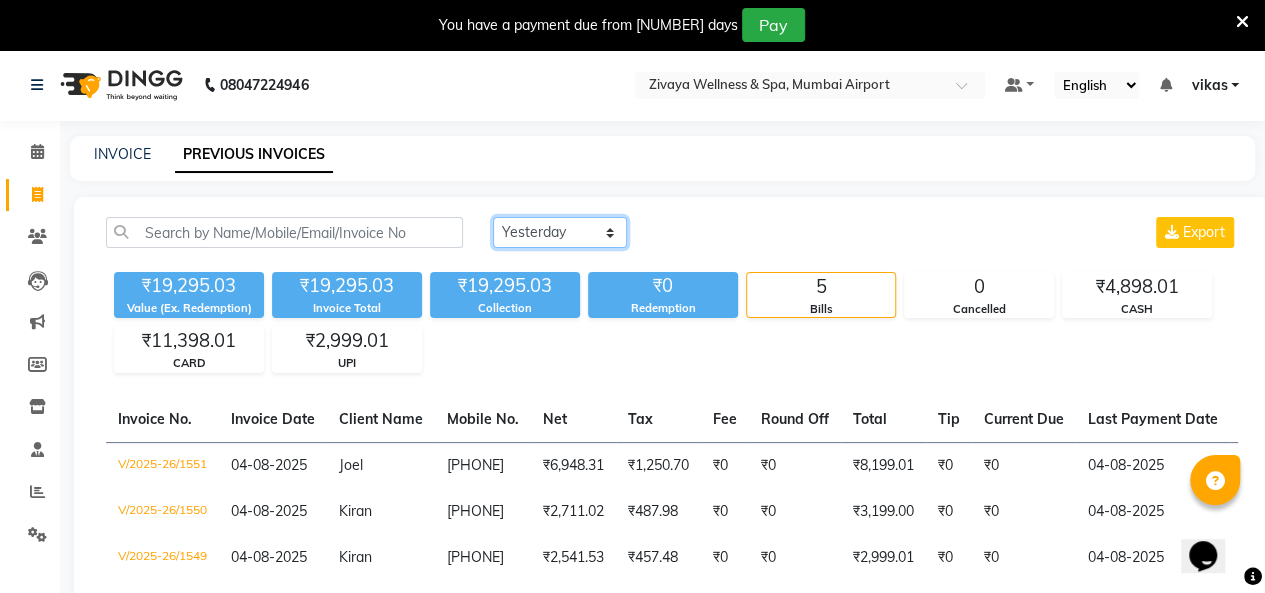 click on "Today Yesterday Custom Range" 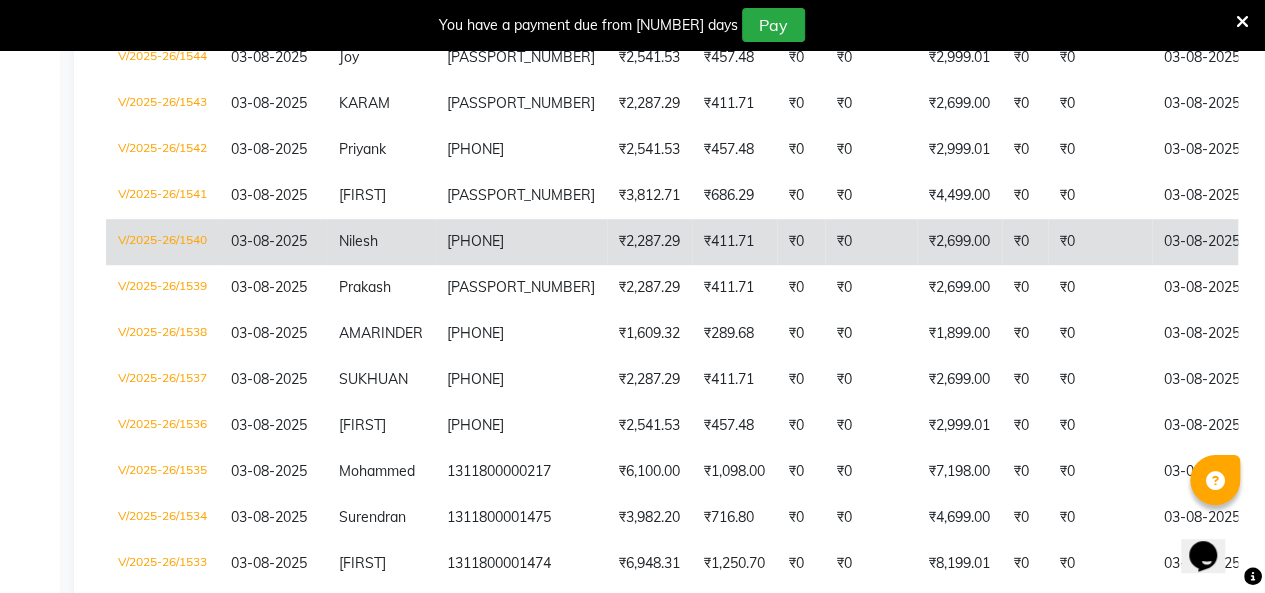 scroll, scrollTop: 400, scrollLeft: 0, axis: vertical 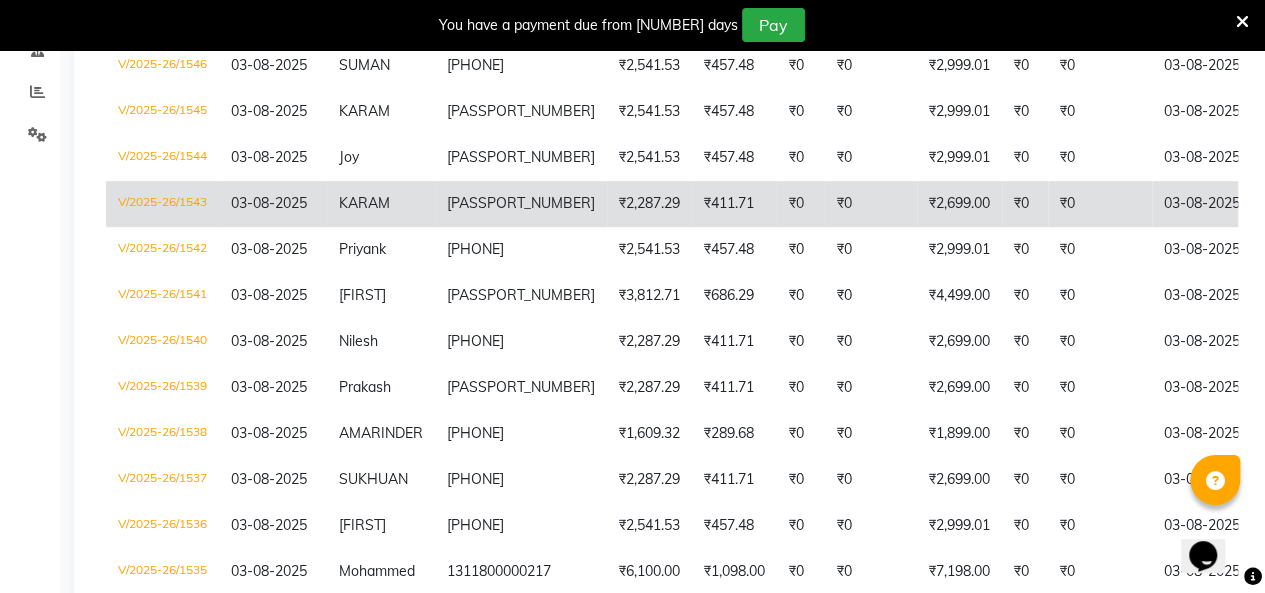 click on "V/2025-26/1543" 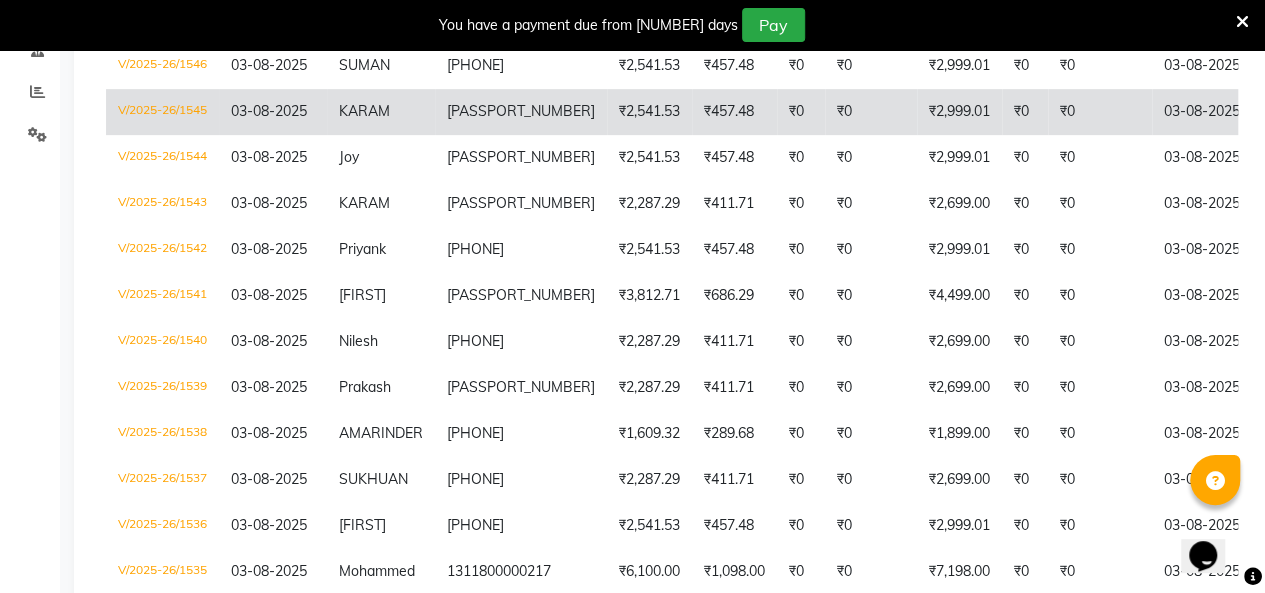 scroll, scrollTop: 0, scrollLeft: 0, axis: both 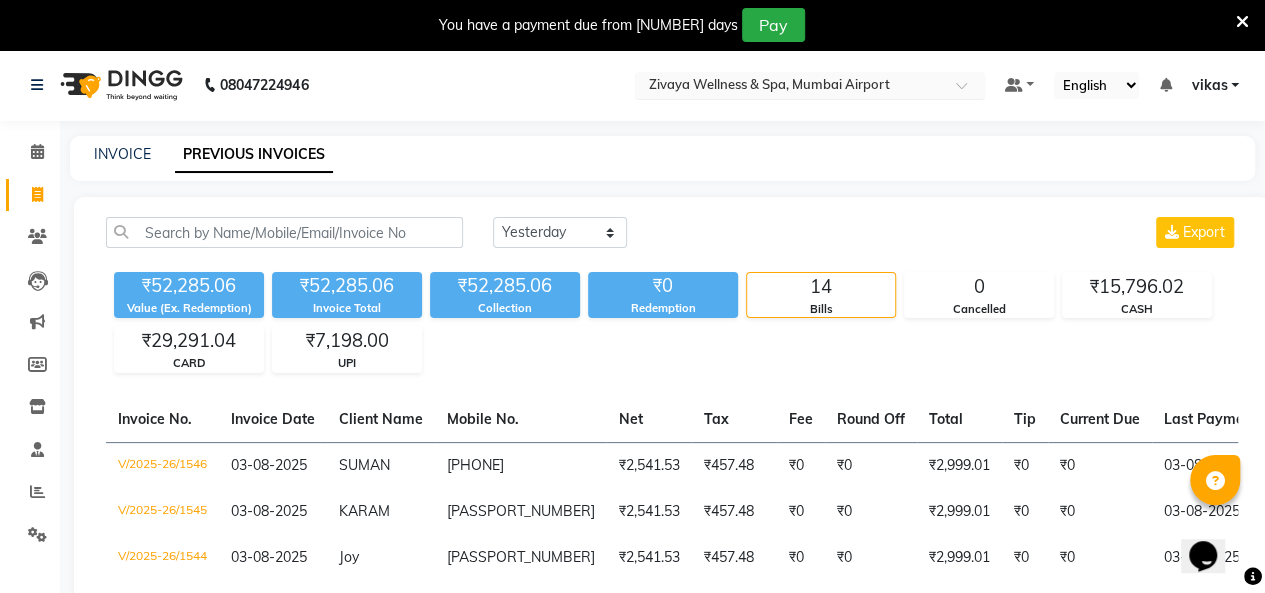 click at bounding box center (790, 87) 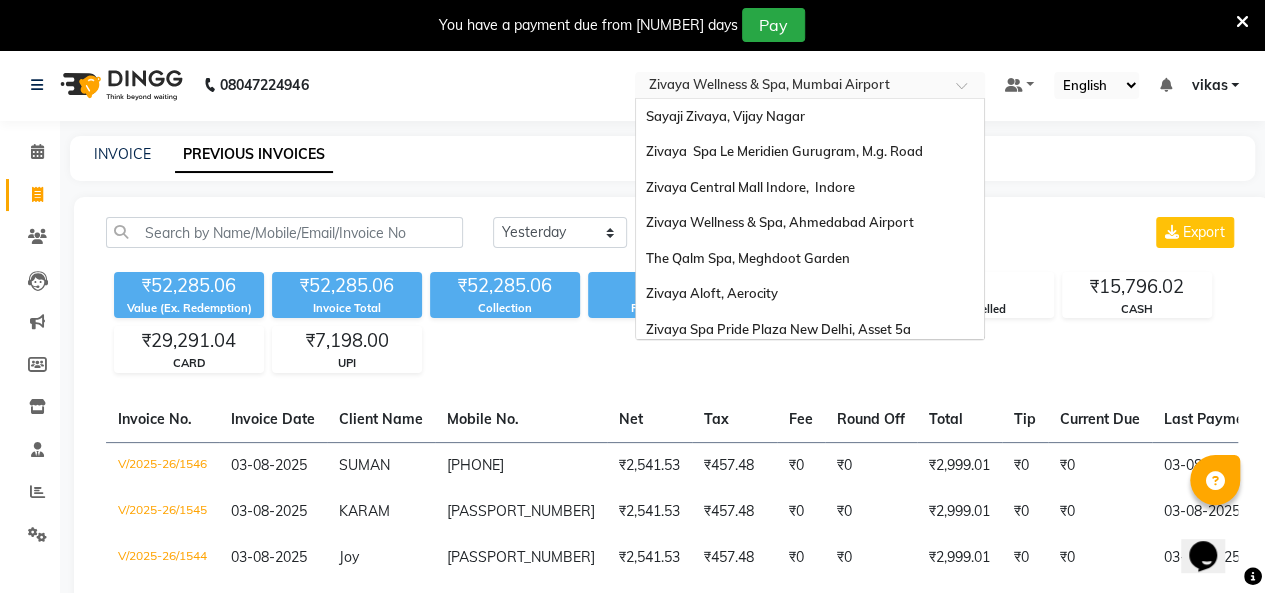 scroll, scrollTop: 241, scrollLeft: 0, axis: vertical 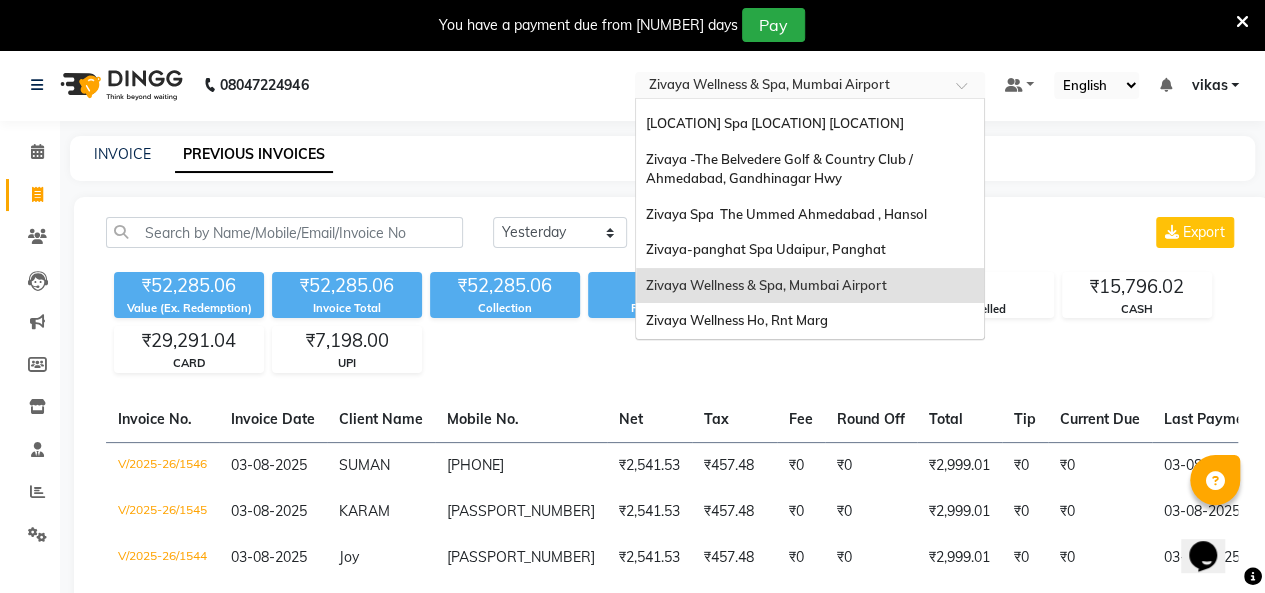 click on "Zivaya Wellness & Spa, Mumbai Airport" at bounding box center [766, 285] 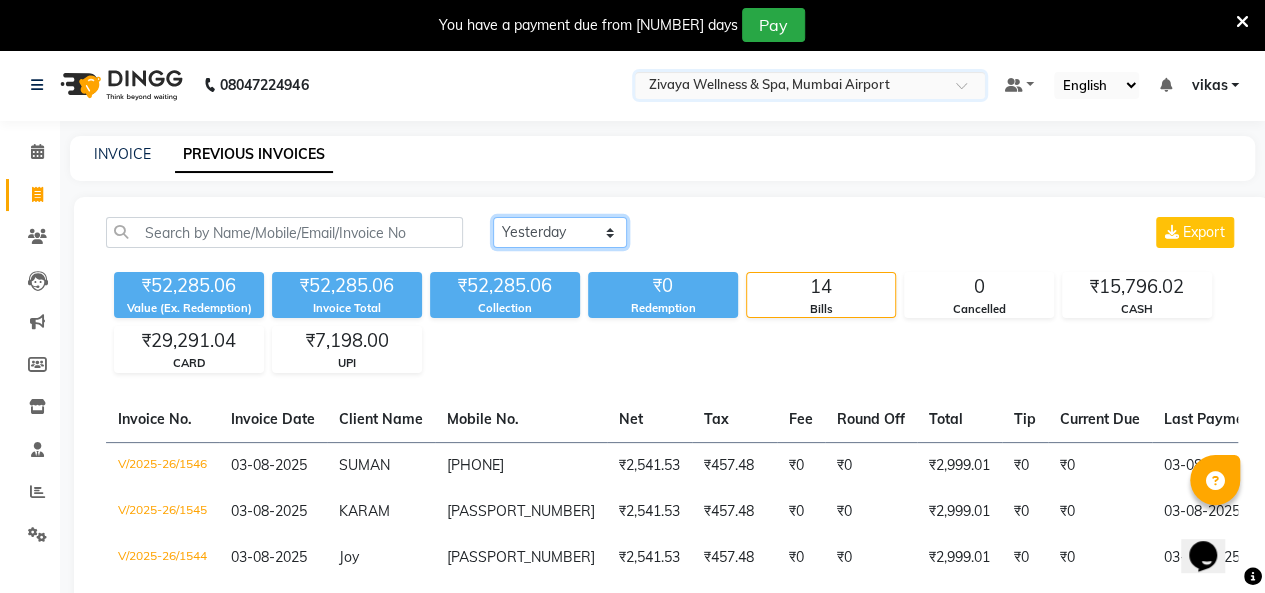 click on "Today Yesterday Custom Range" 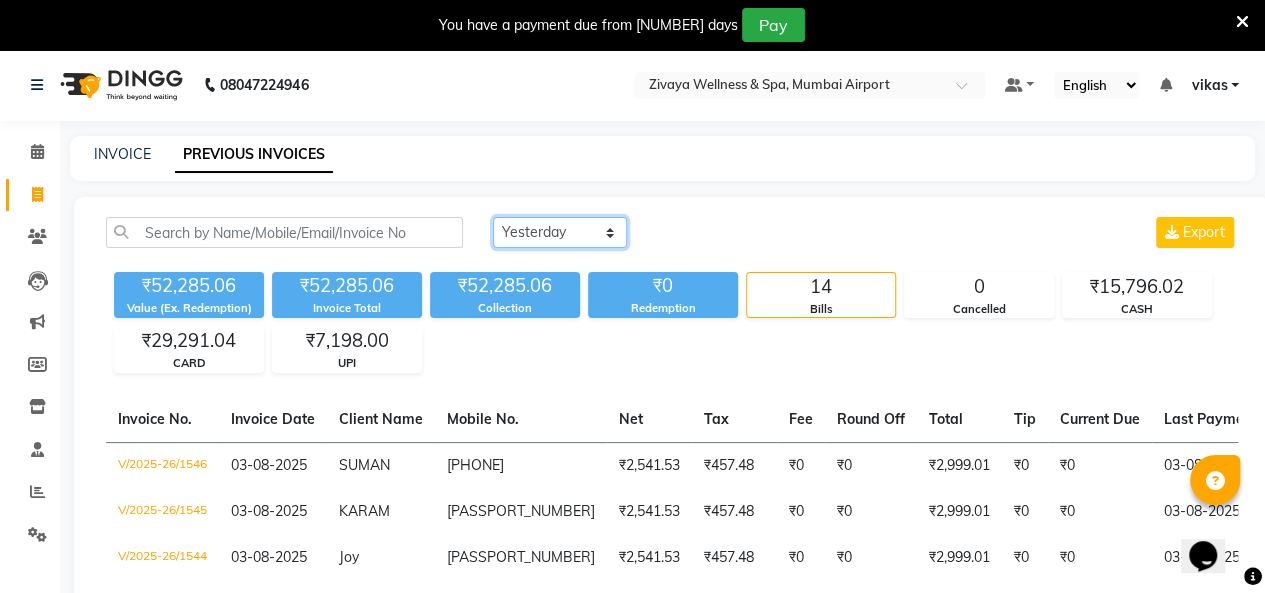 select on "range" 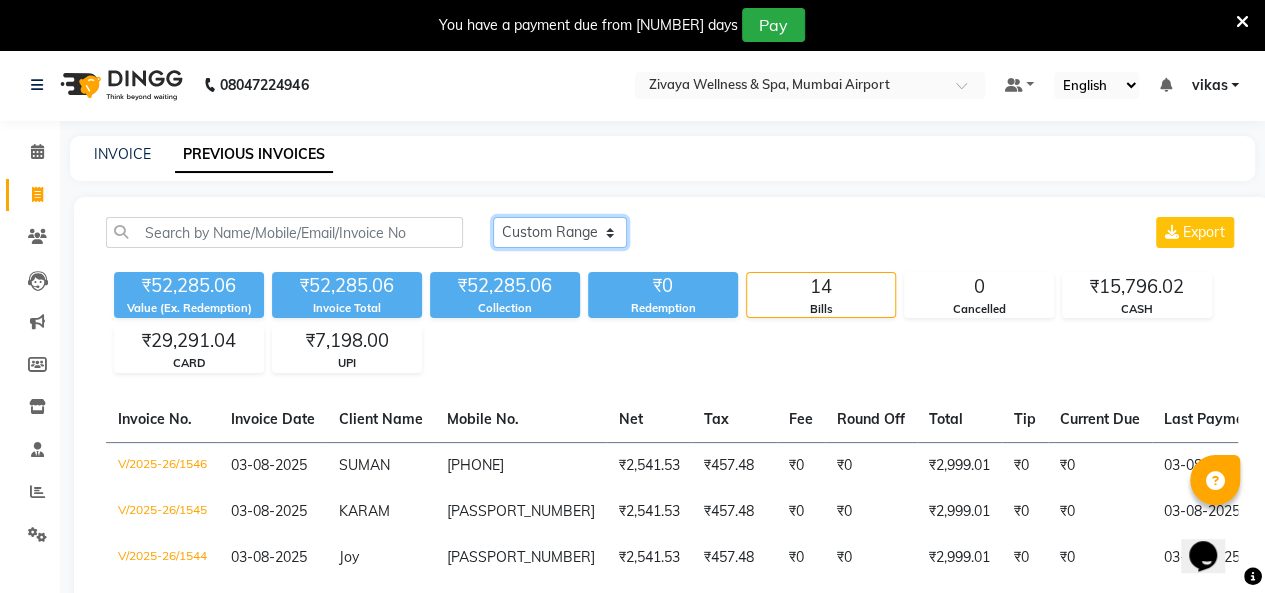 click on "Today Yesterday Custom Range" 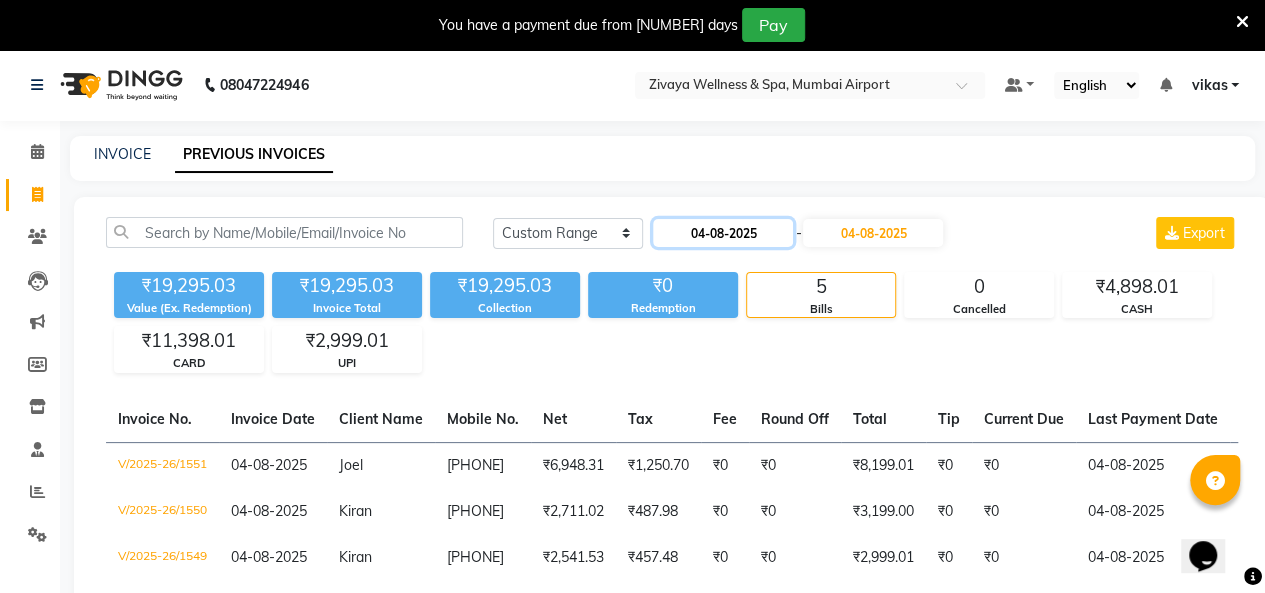 click on "04-08-2025" 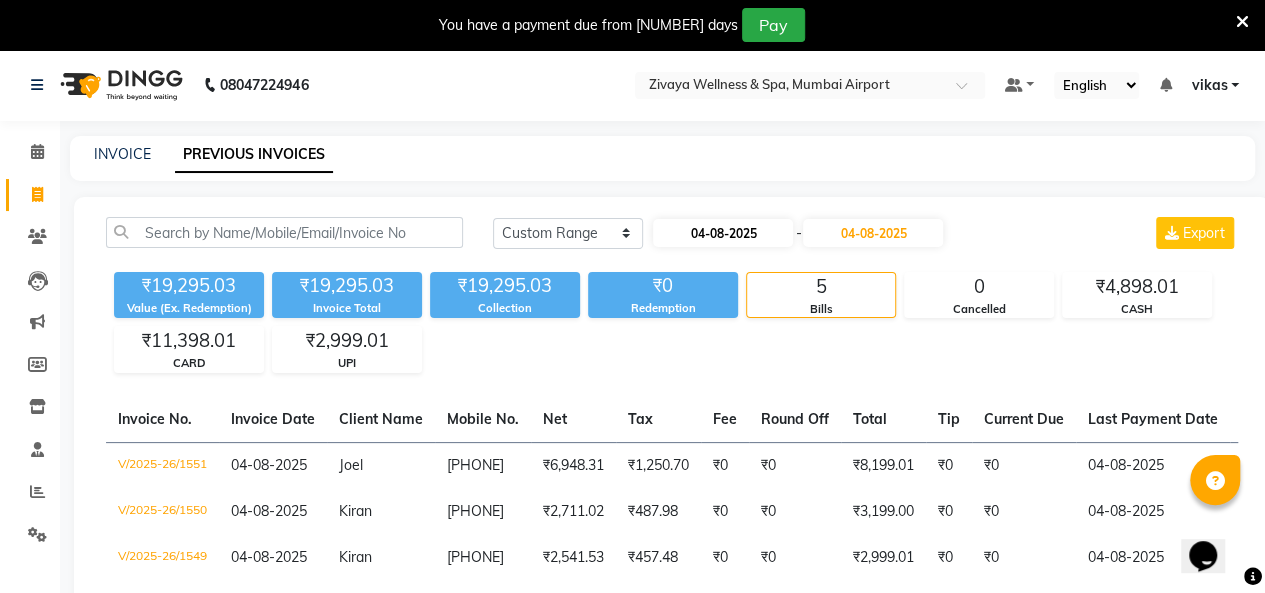 select on "8" 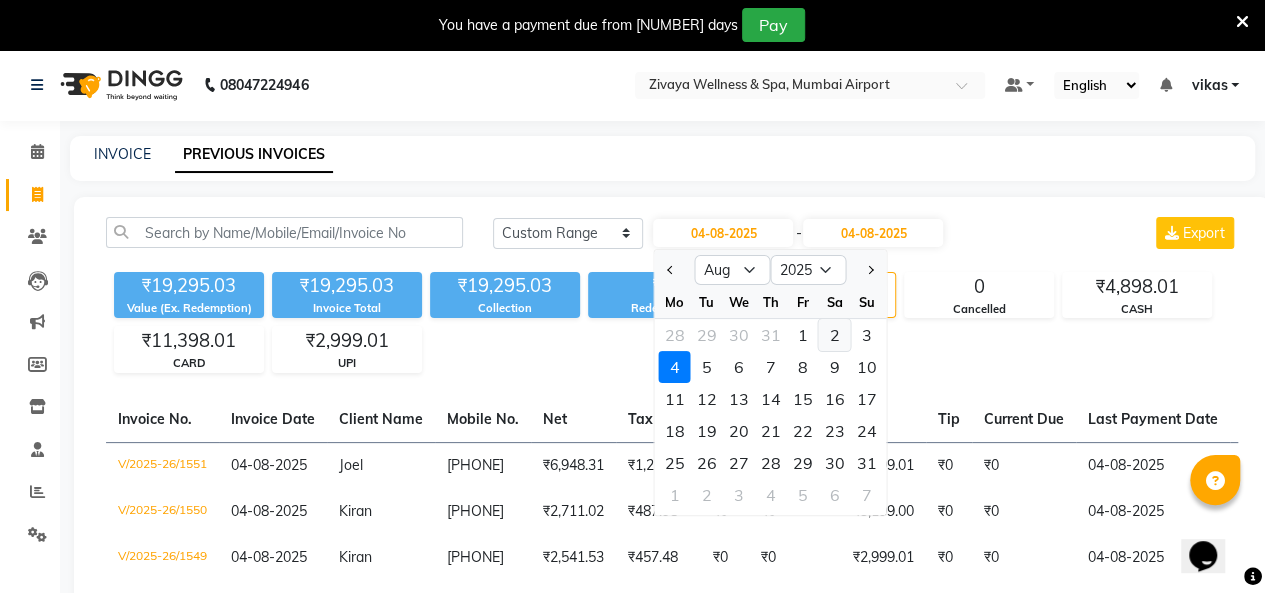 click on "2" 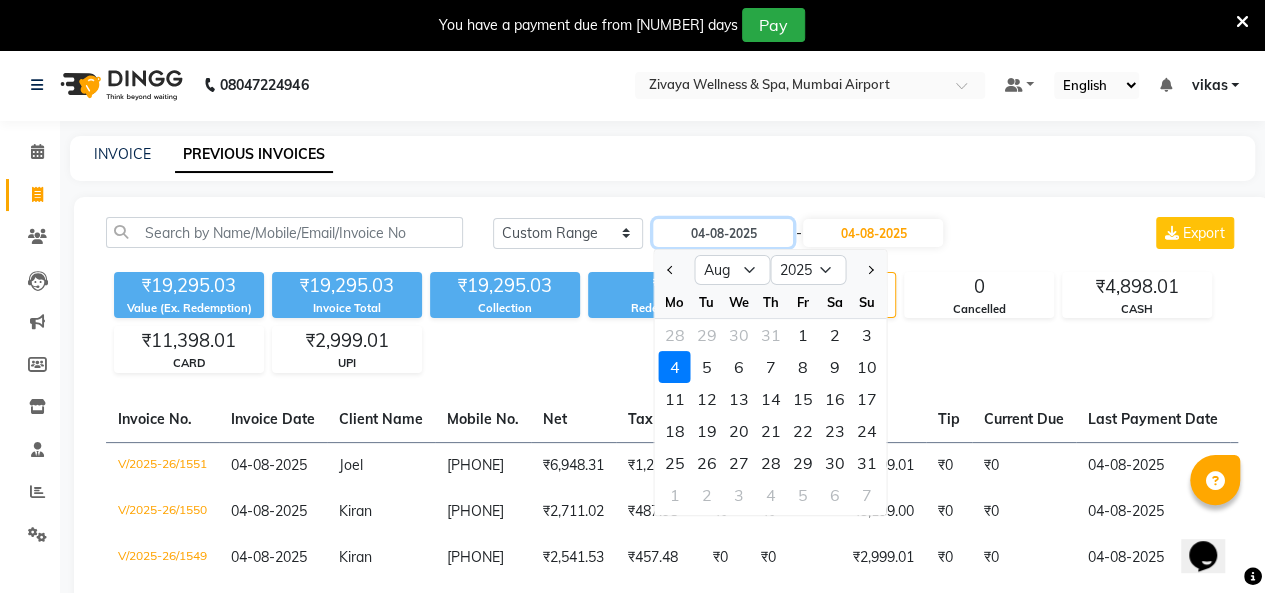 type on "02-08-2025" 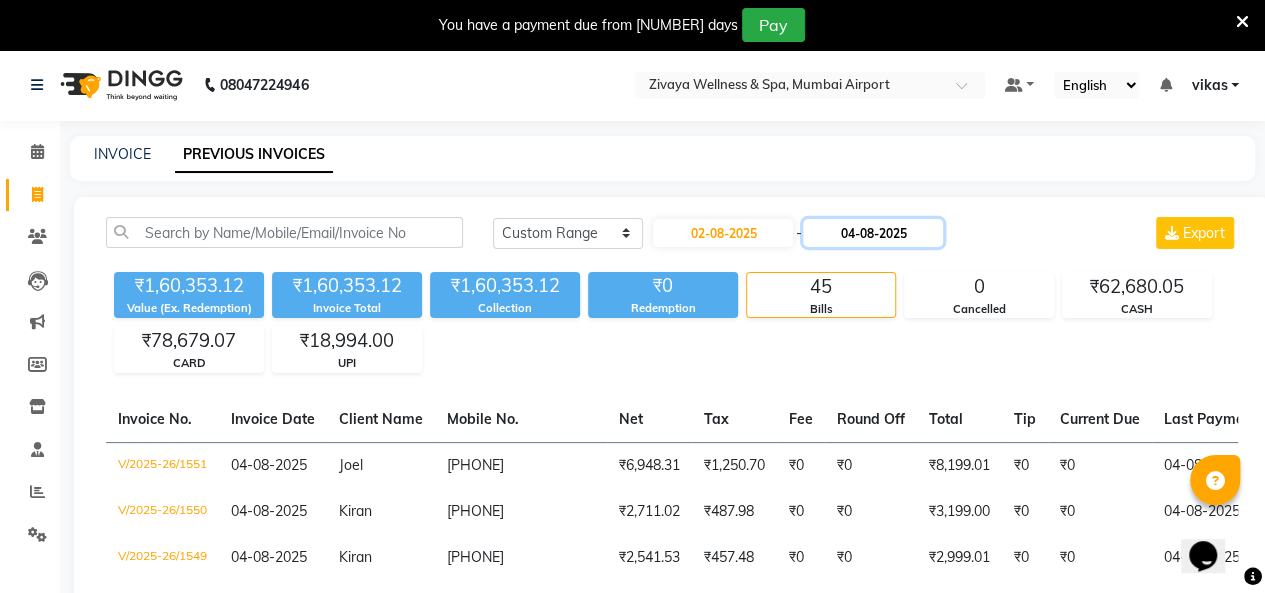 click on "04-08-2025" 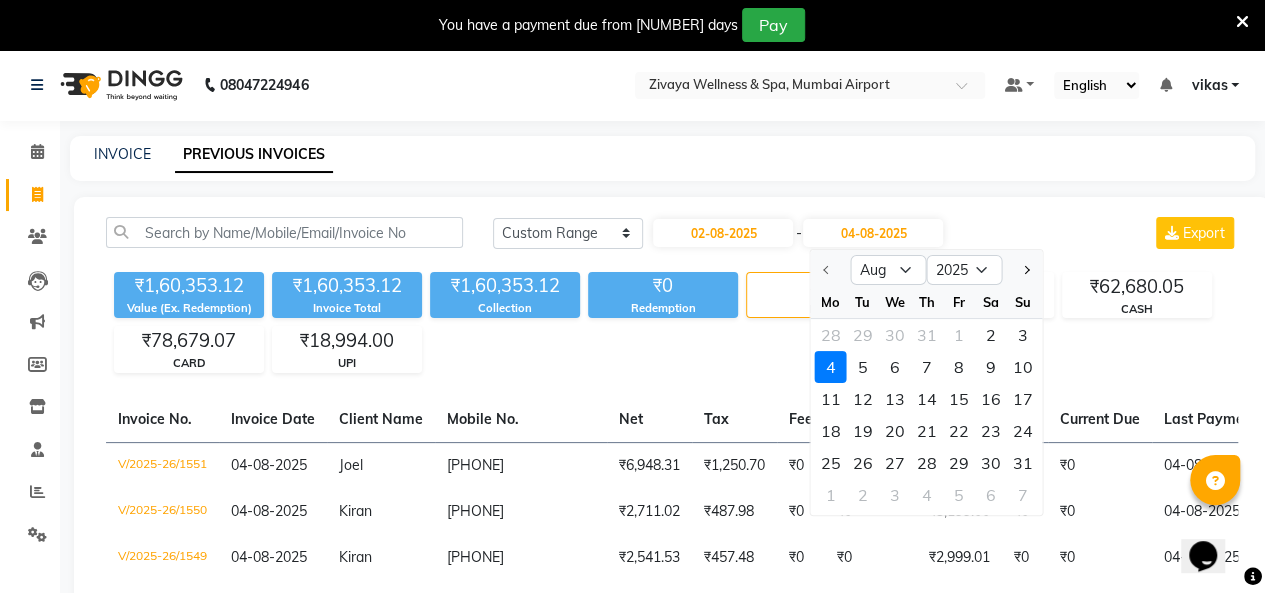 click on "2" 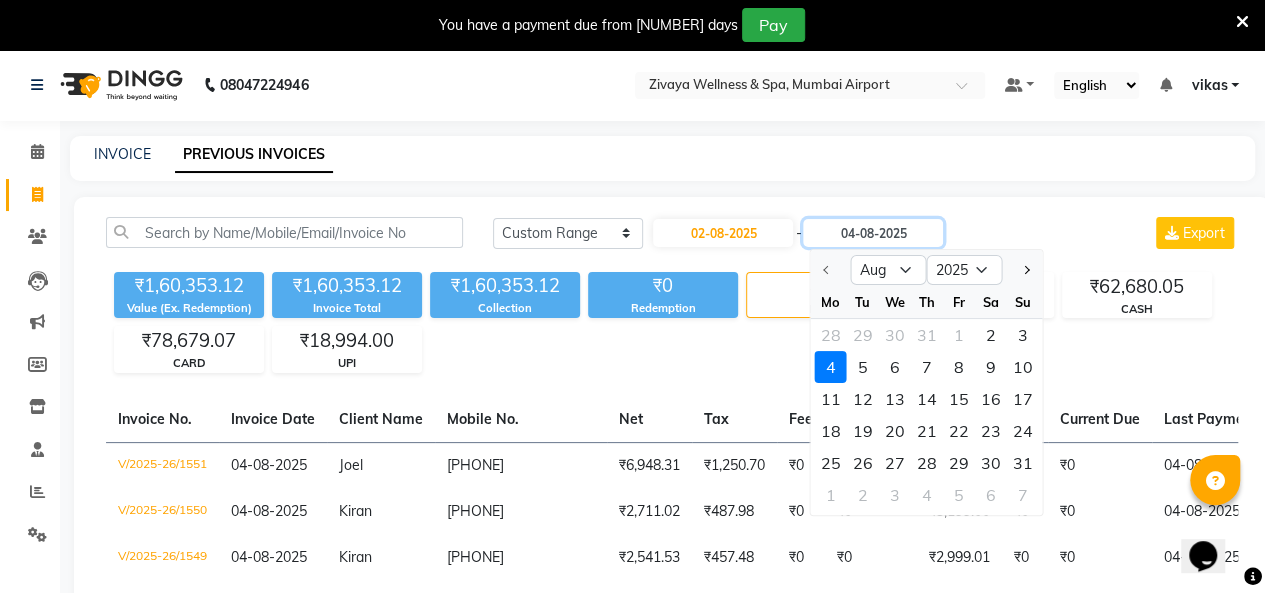 type on "02-08-2025" 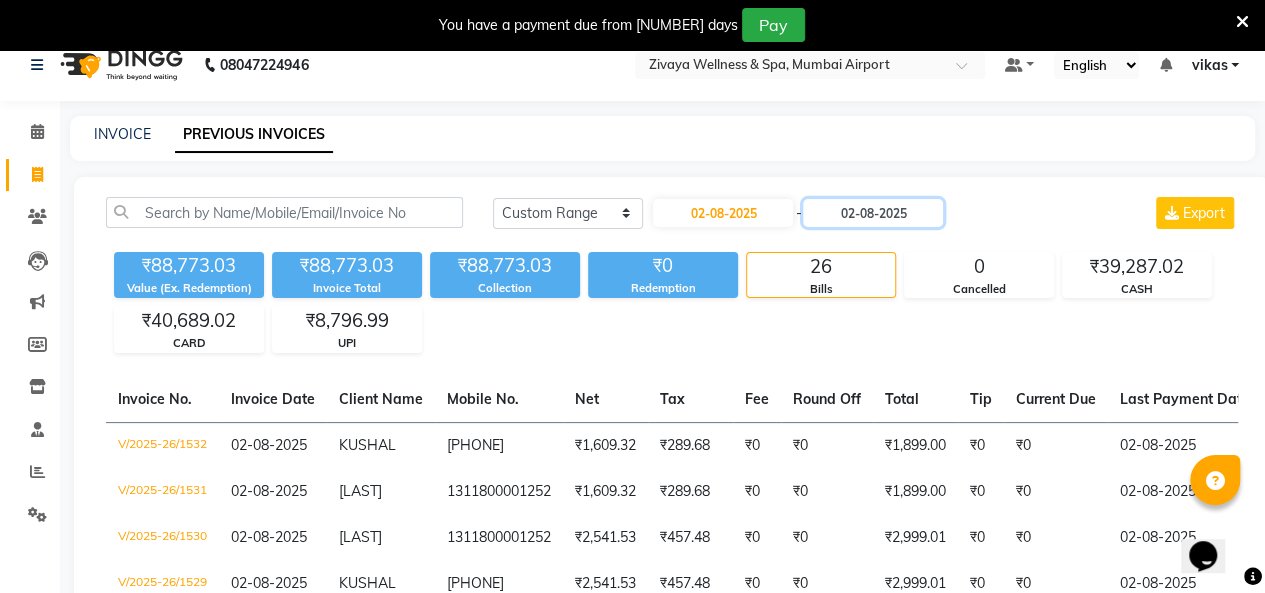 scroll, scrollTop: 0, scrollLeft: 0, axis: both 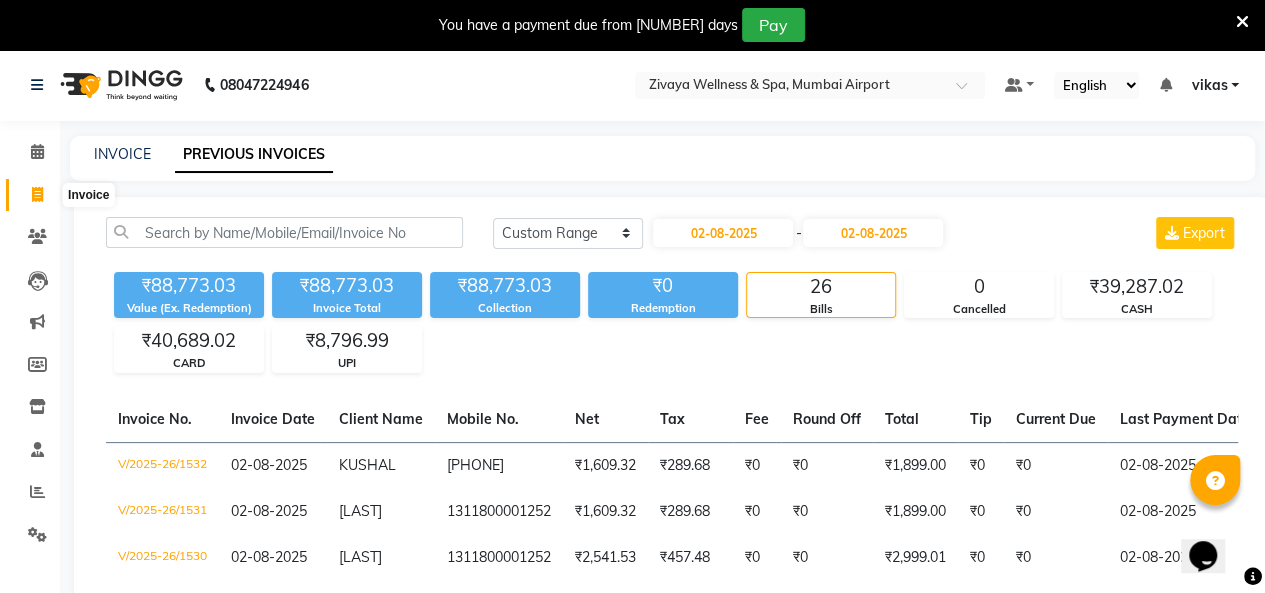 drag, startPoint x: 41, startPoint y: 185, endPoint x: 72, endPoint y: 179, distance: 31.575306 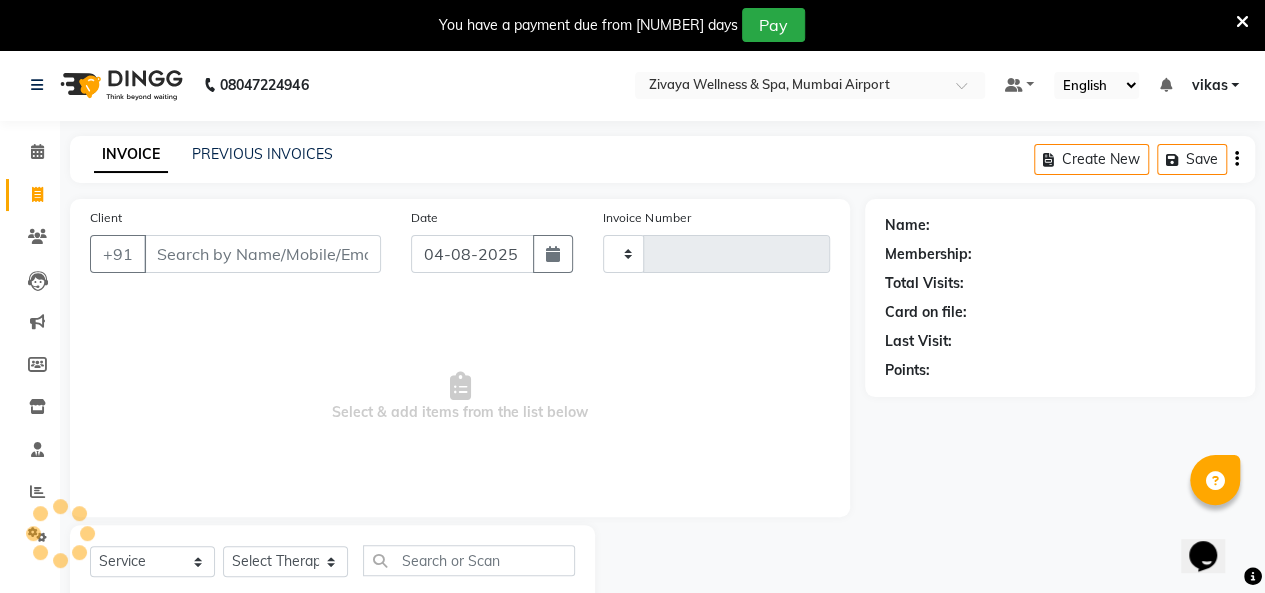 scroll, scrollTop: 56, scrollLeft: 0, axis: vertical 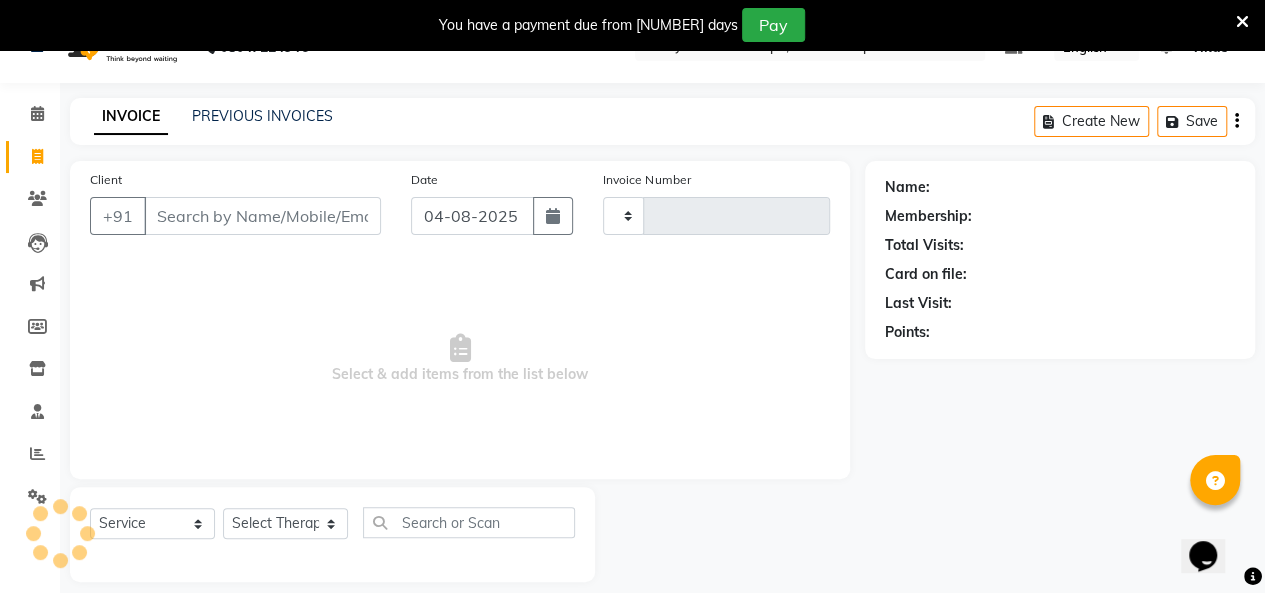 type on "1552" 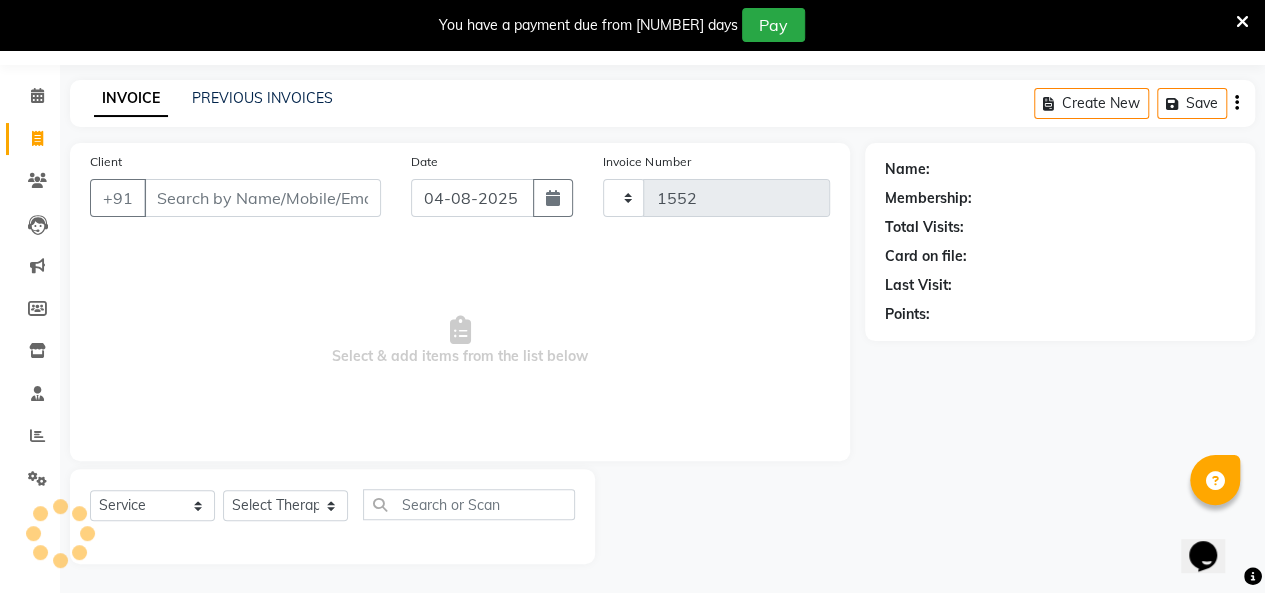 select on "7072" 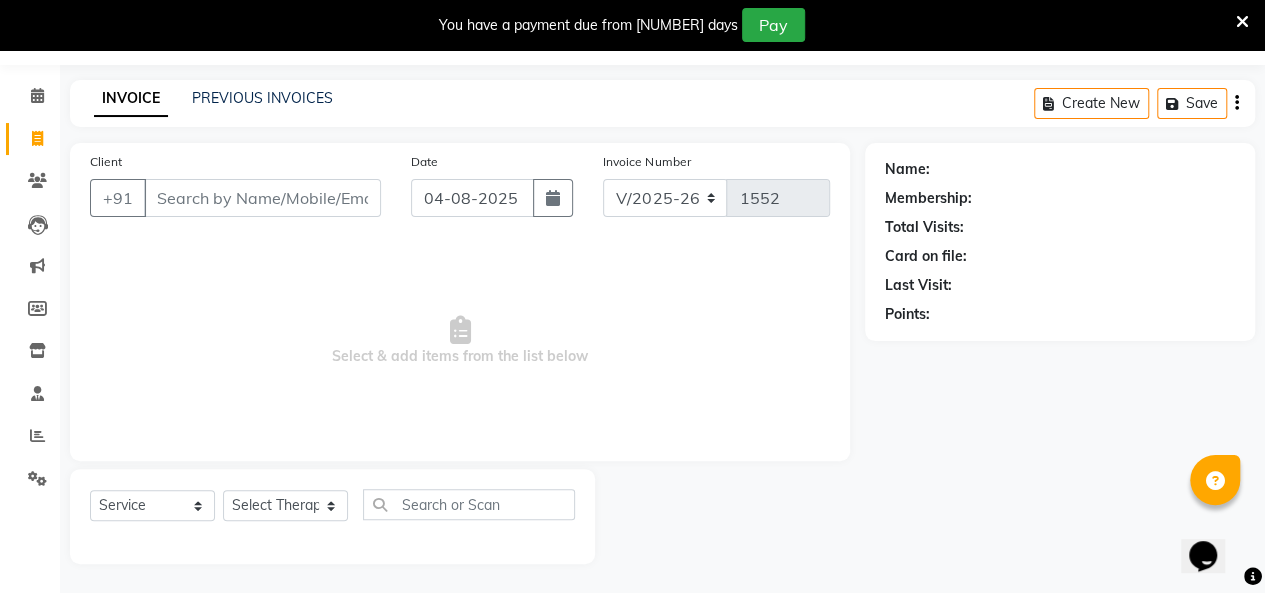 click on "Client" at bounding box center [262, 198] 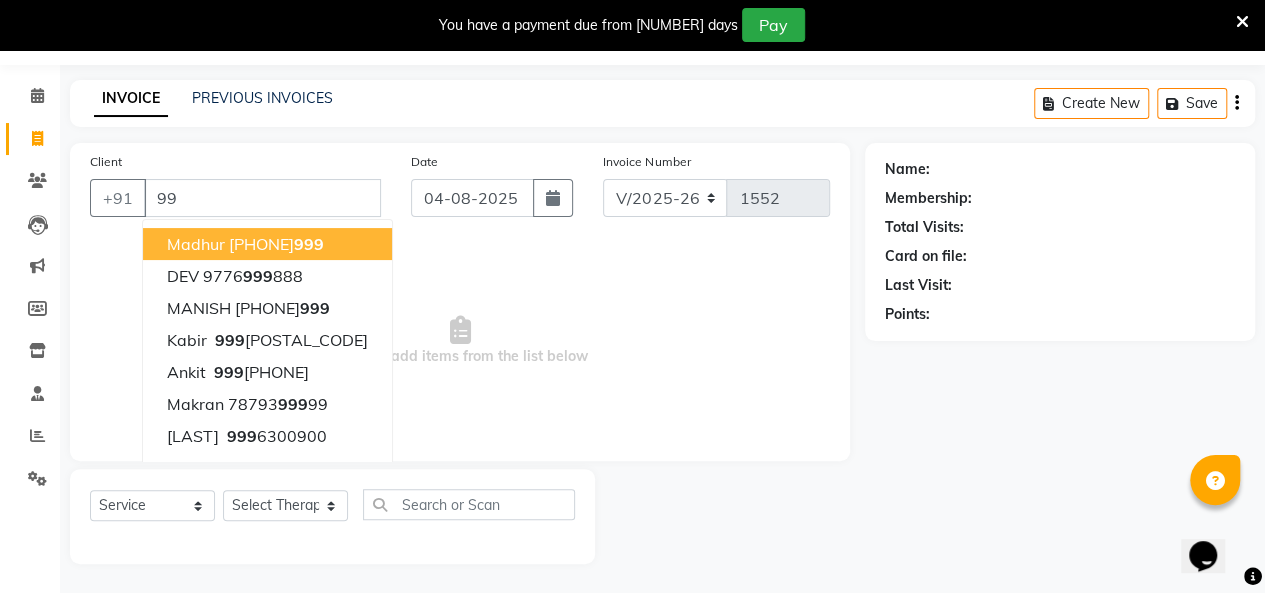 type on "9" 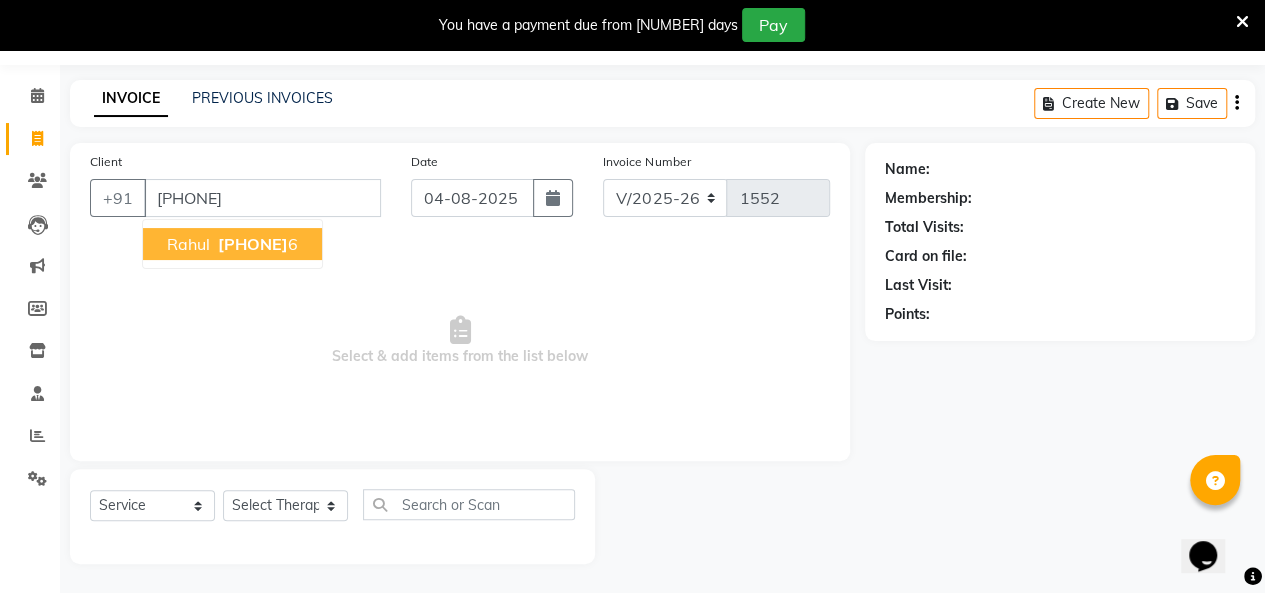 type on "[PHONE]" 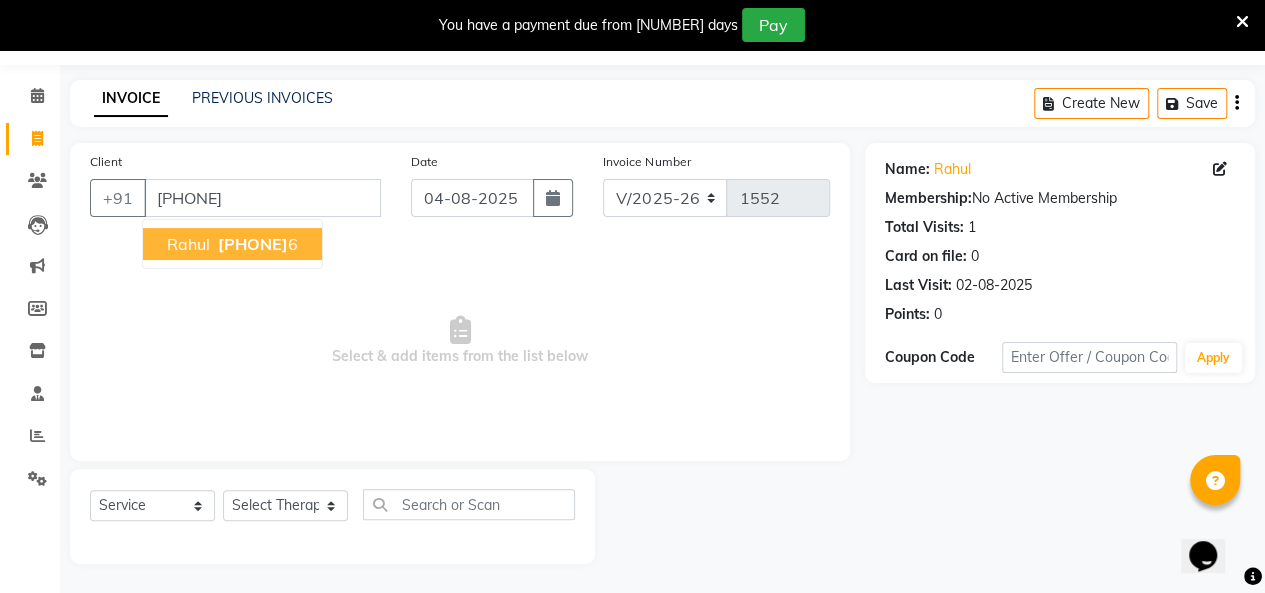 click at bounding box center (1242, 22) 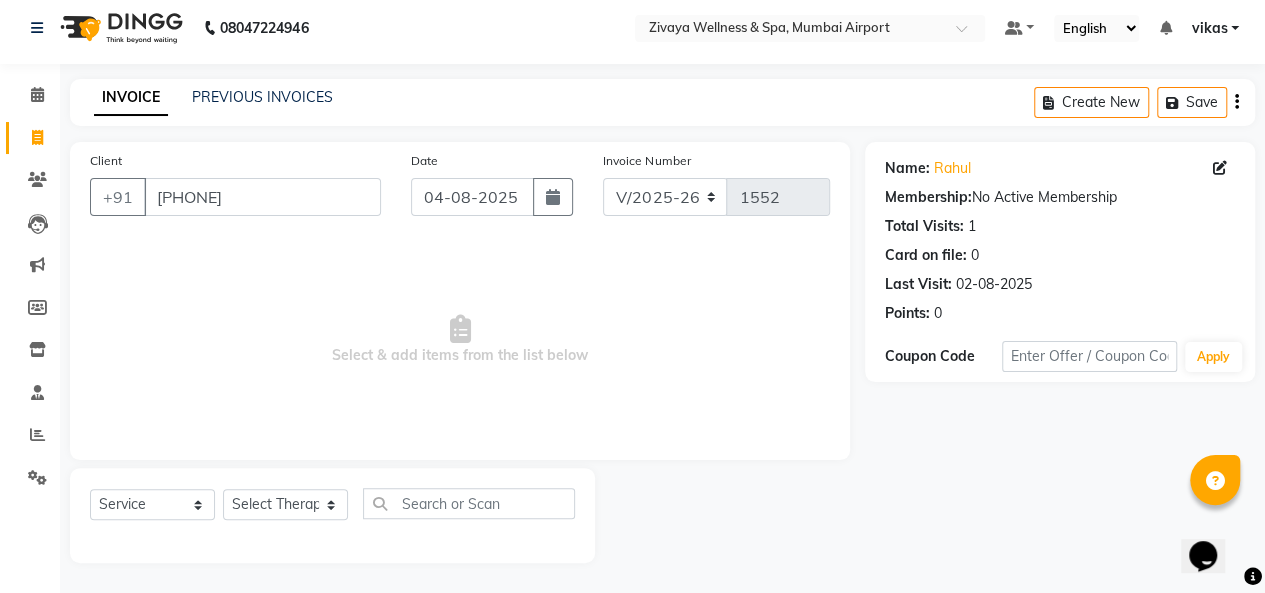 scroll, scrollTop: 7, scrollLeft: 0, axis: vertical 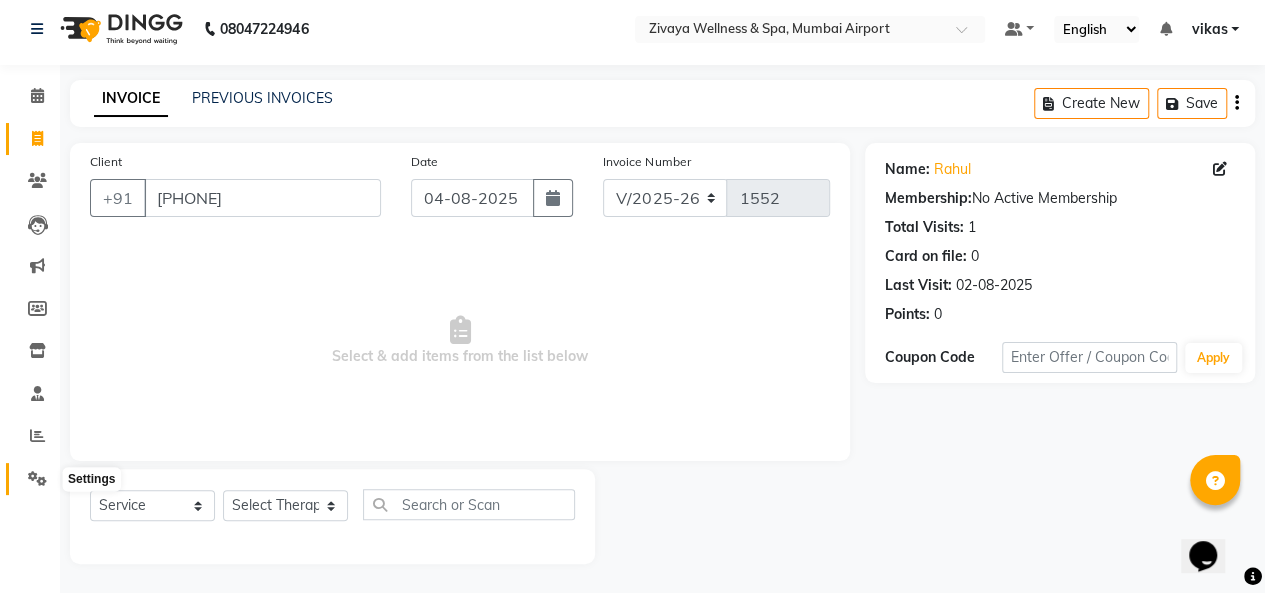 click 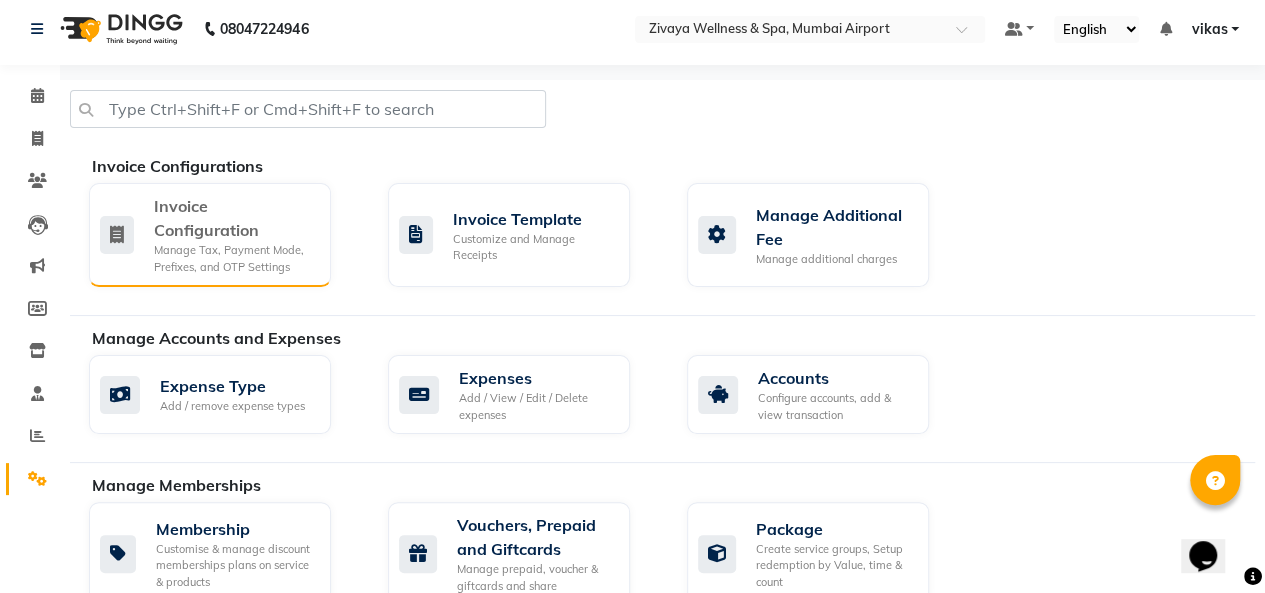 click on "Invoice Configuration" 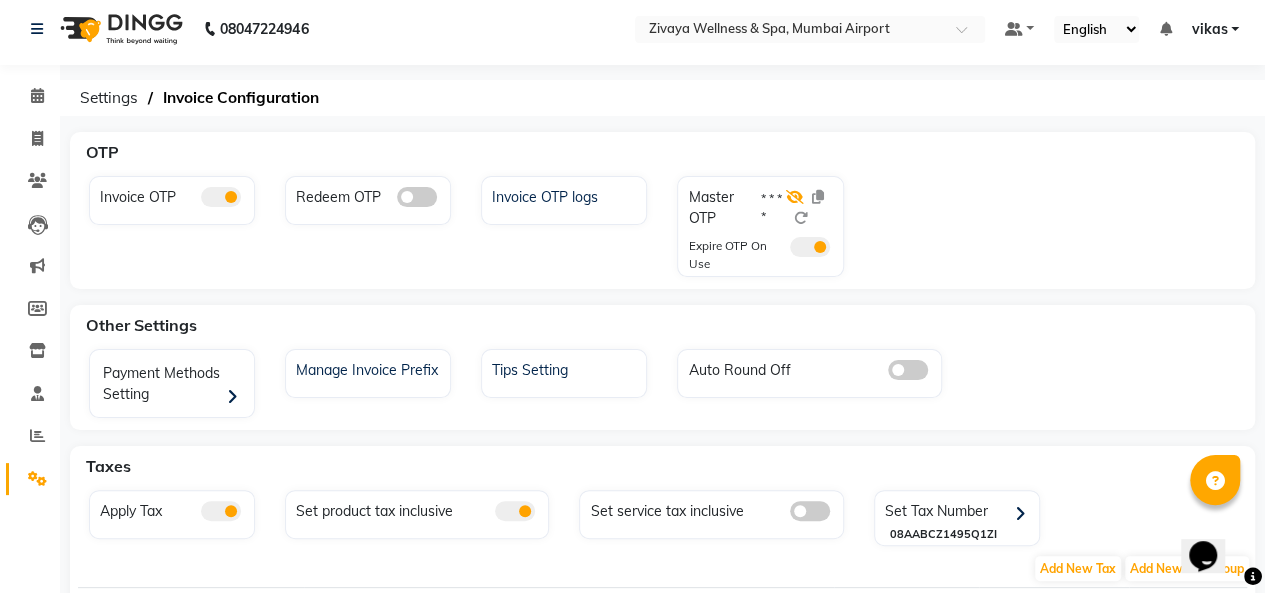 click 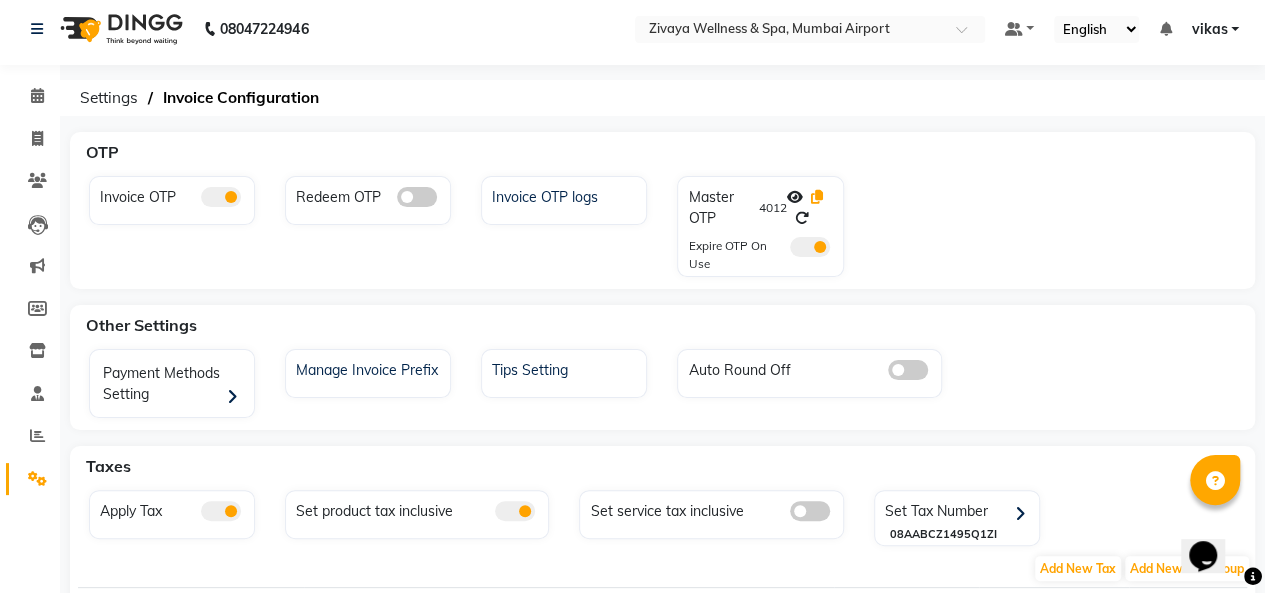 click 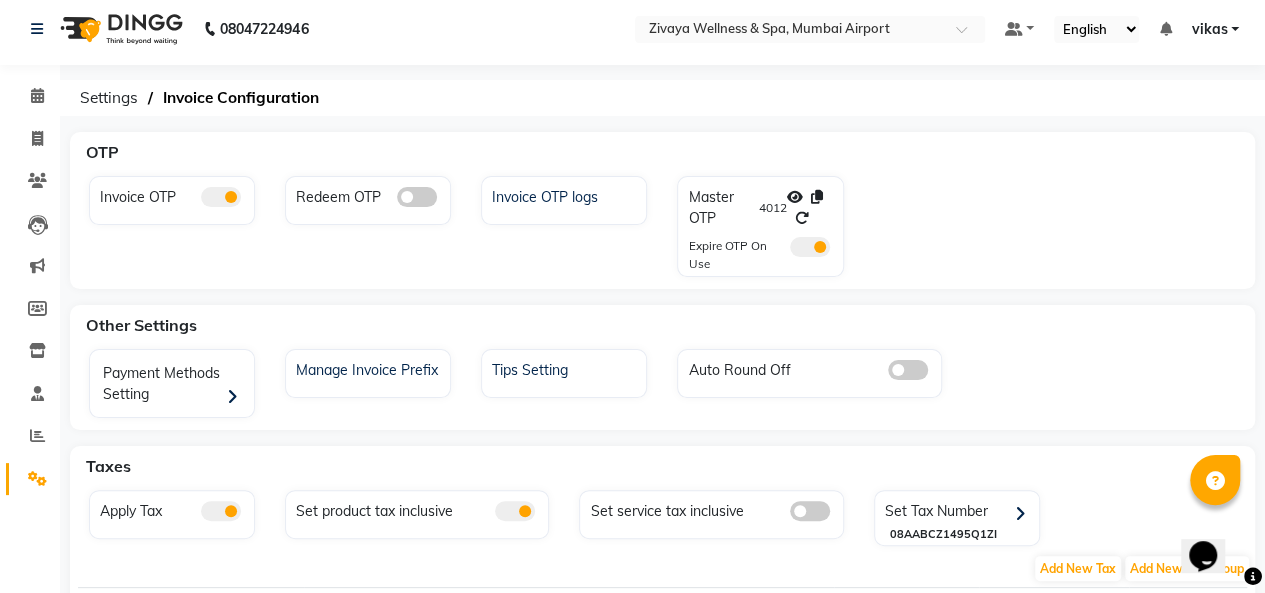 click 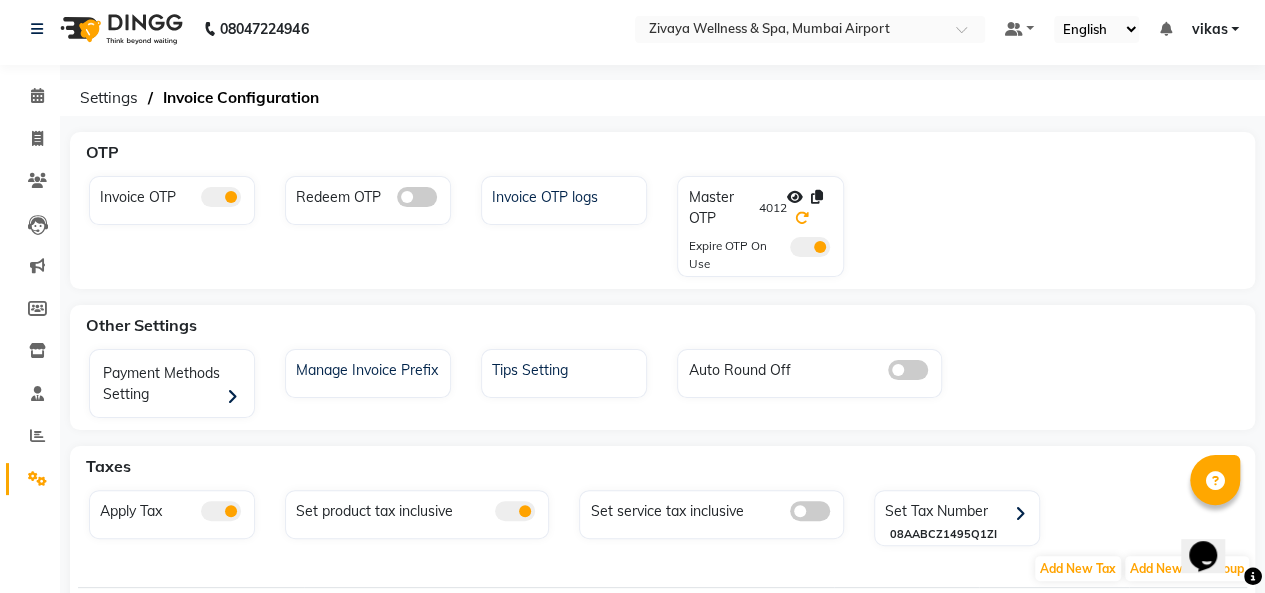 click 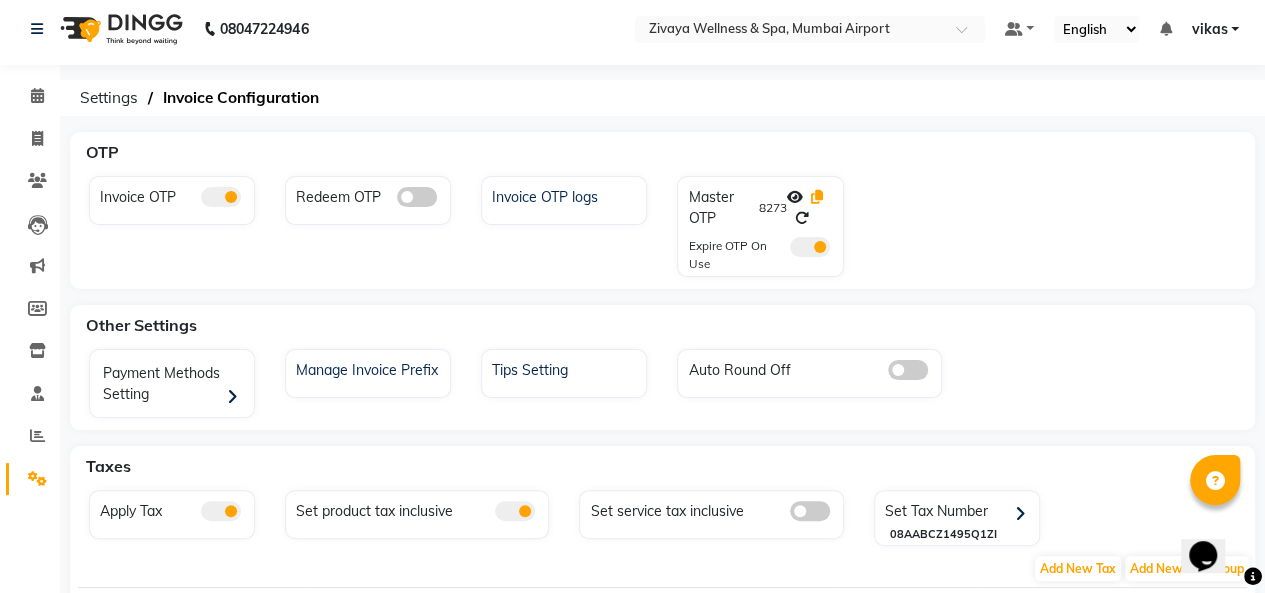 click 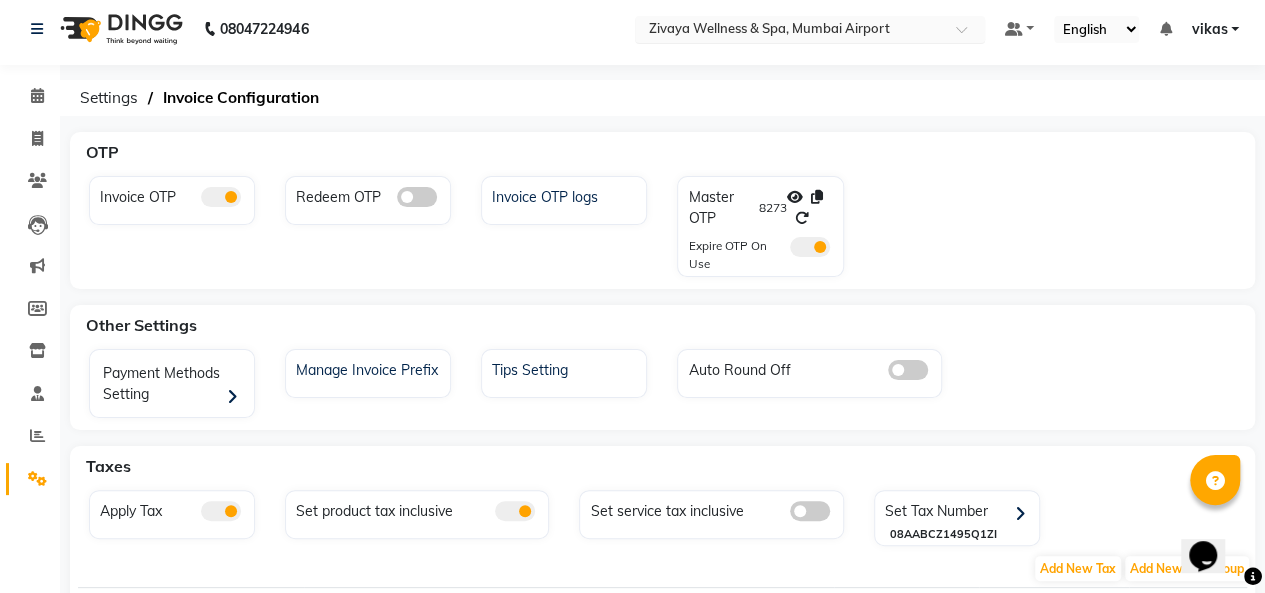 click at bounding box center (790, 31) 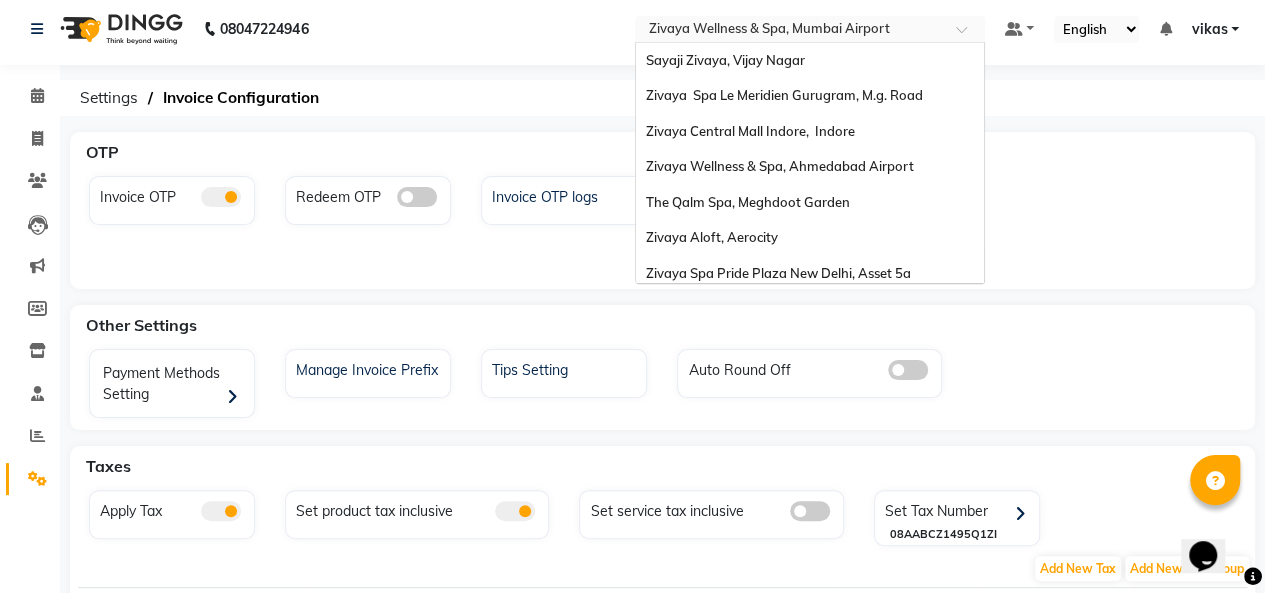 scroll, scrollTop: 241, scrollLeft: 0, axis: vertical 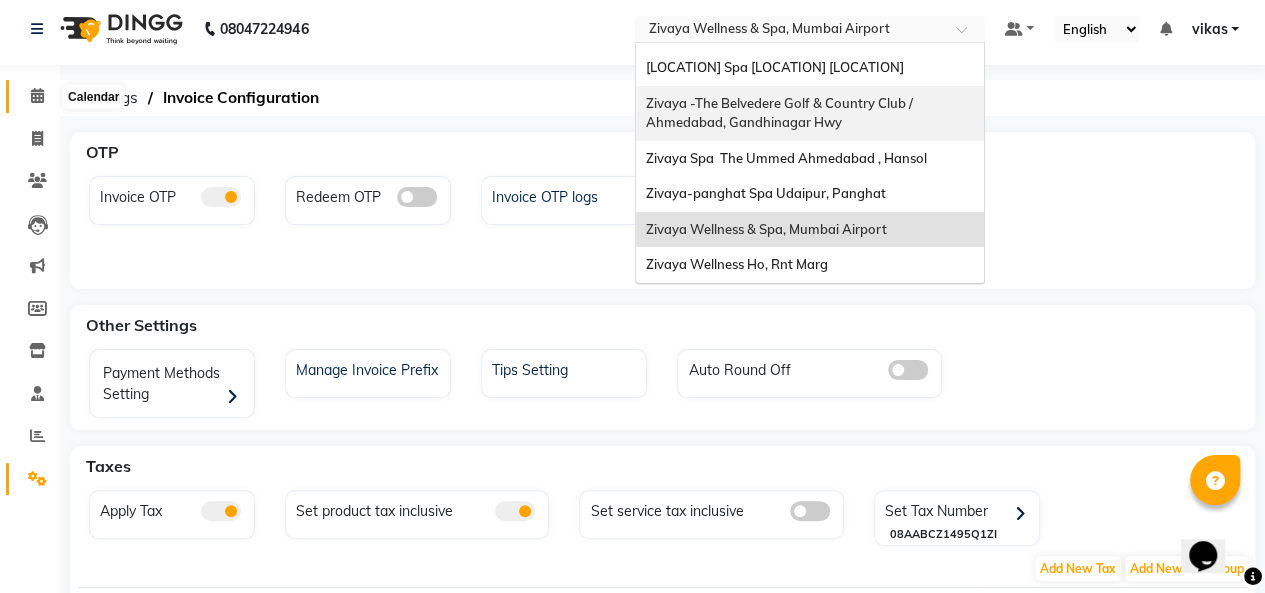 click 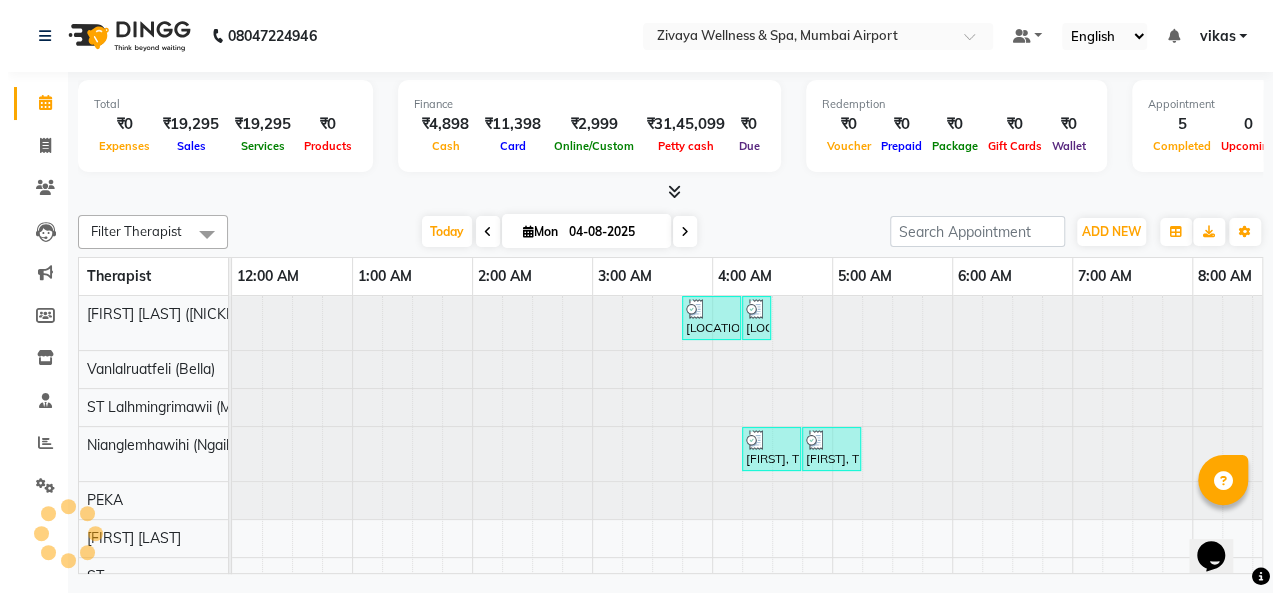scroll, scrollTop: 0, scrollLeft: 0, axis: both 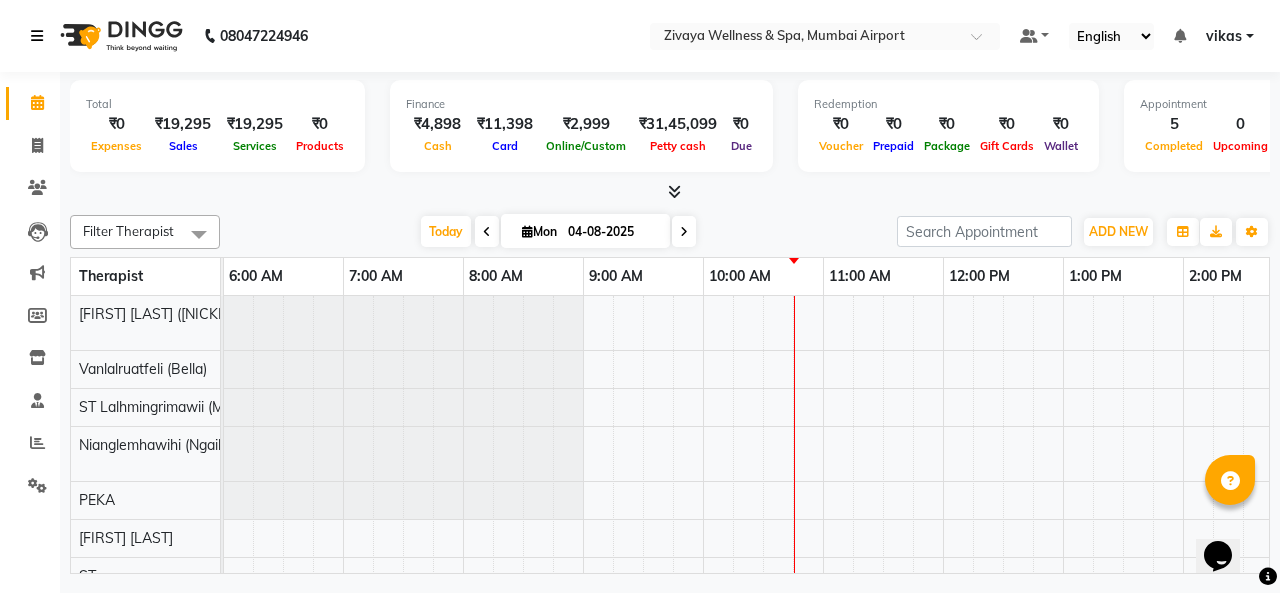 click at bounding box center (37, 36) 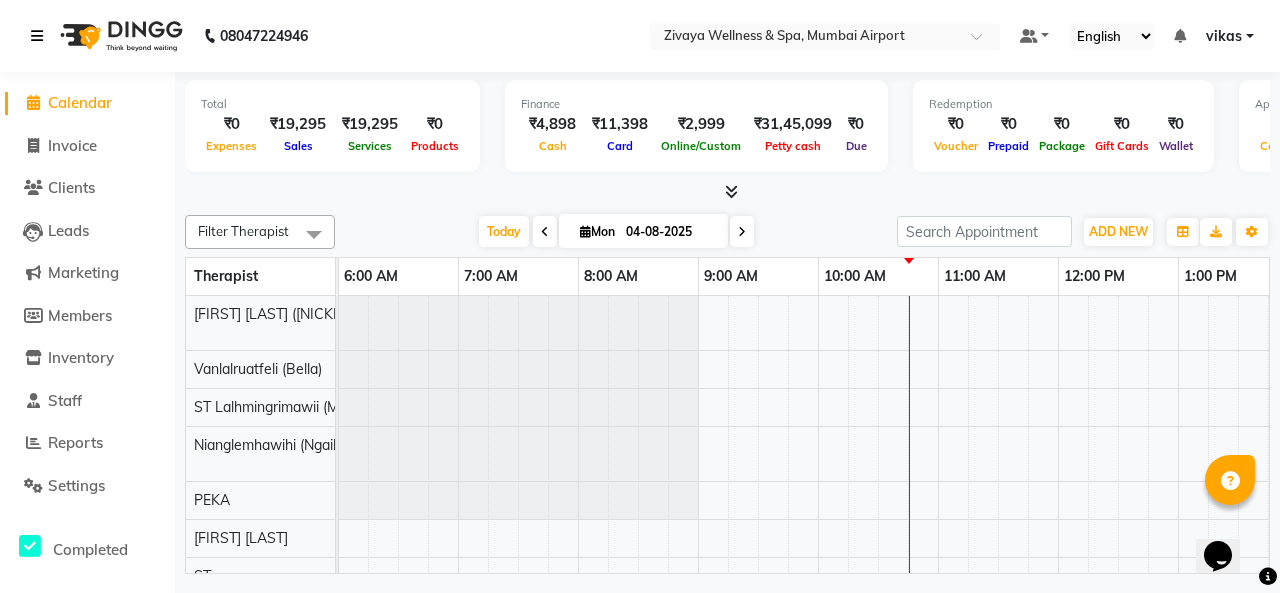click at bounding box center [37, 36] 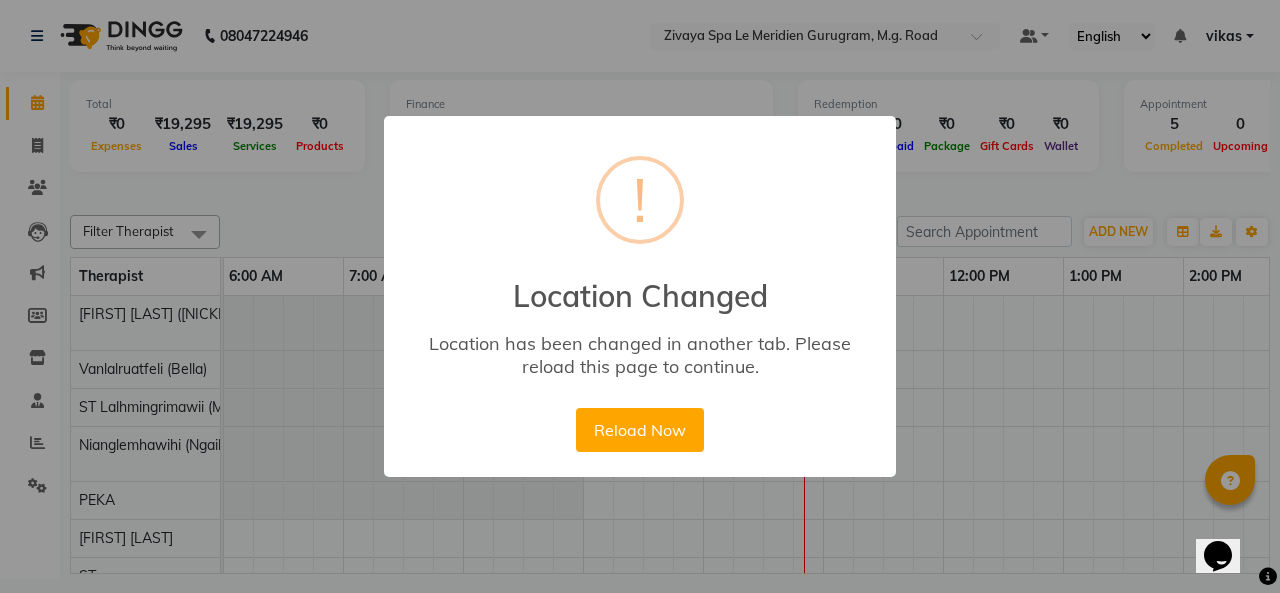 click on "× ! Location Changed Location has been changed in another tab. Please reload this page to continue. Reload Now No Cancel" at bounding box center (640, 296) 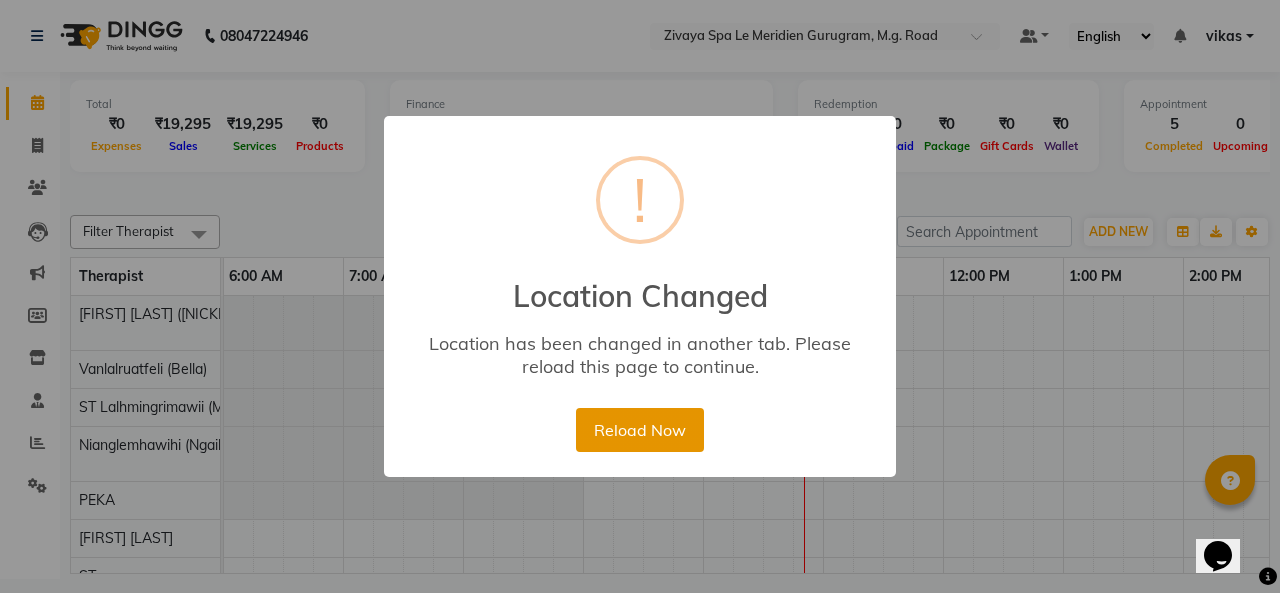 click on "Reload Now" at bounding box center (639, 430) 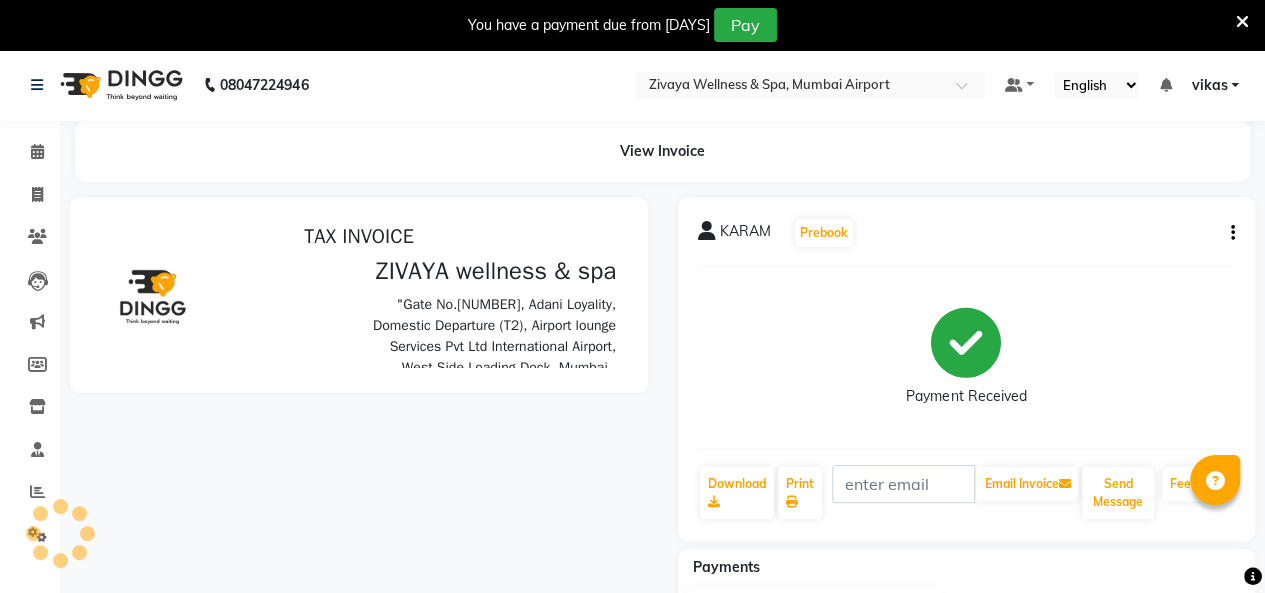 scroll, scrollTop: 0, scrollLeft: 0, axis: both 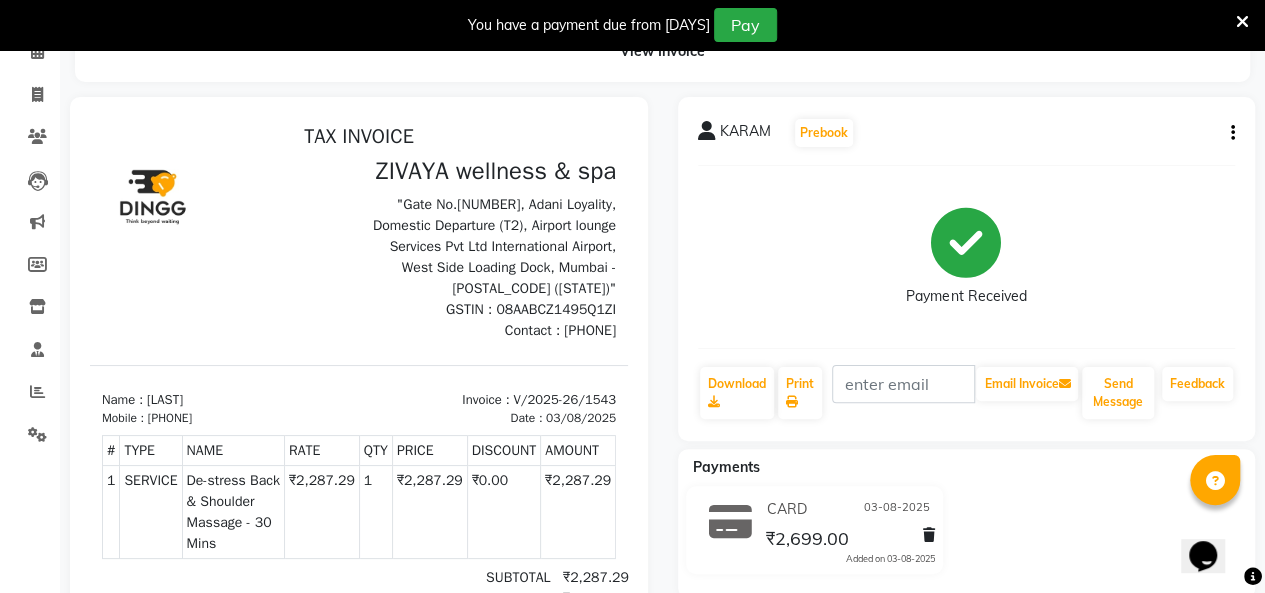 click on "[LAST] Prebook" 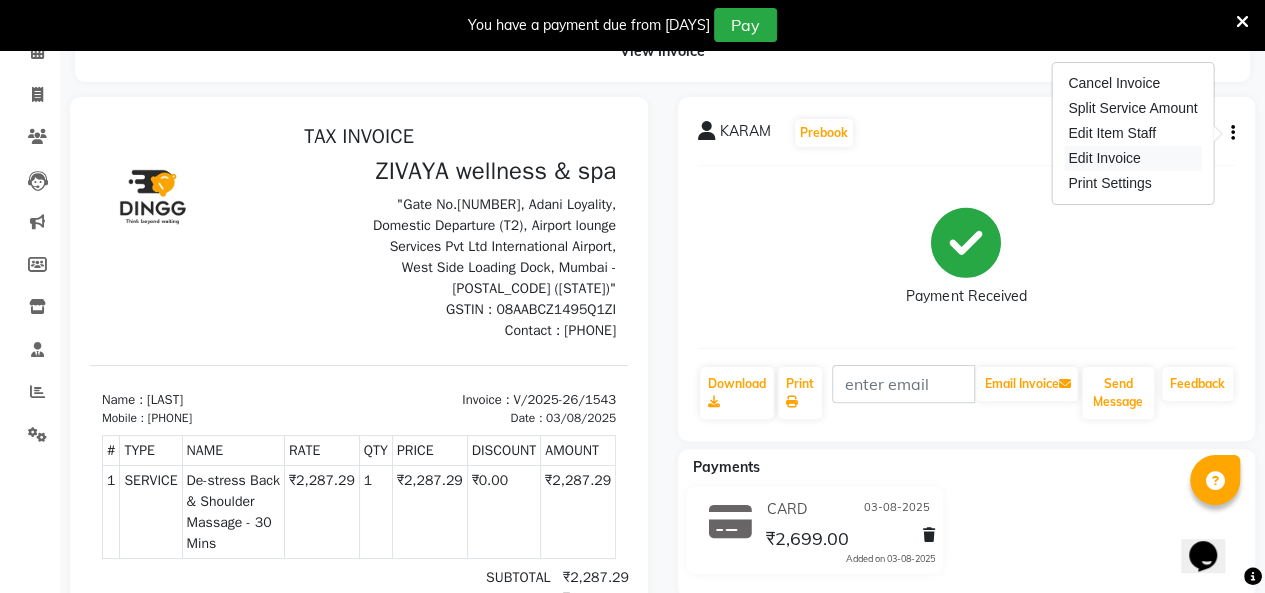 click on "Edit Invoice" at bounding box center [1132, 158] 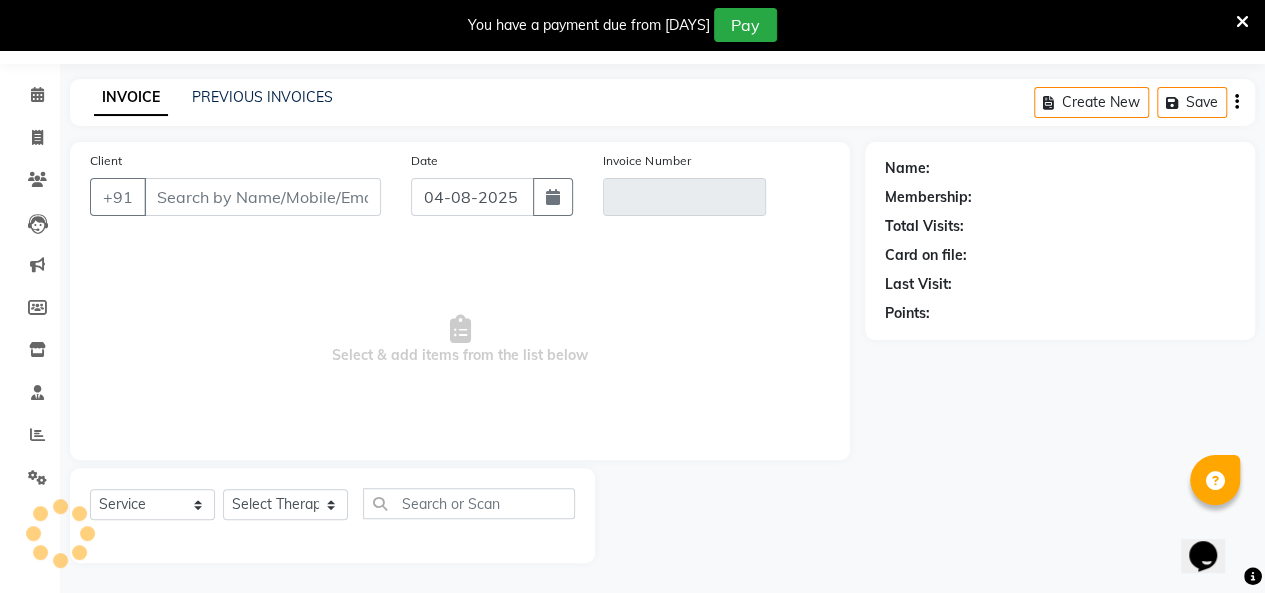 scroll, scrollTop: 56, scrollLeft: 0, axis: vertical 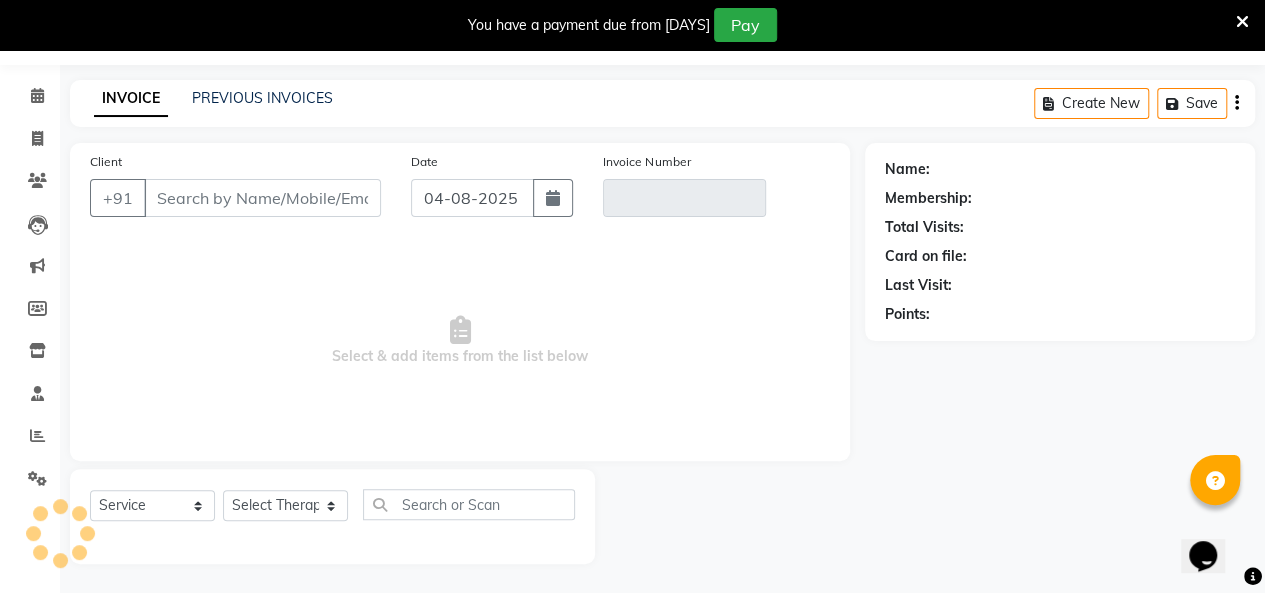 type on "[NUMBER]" 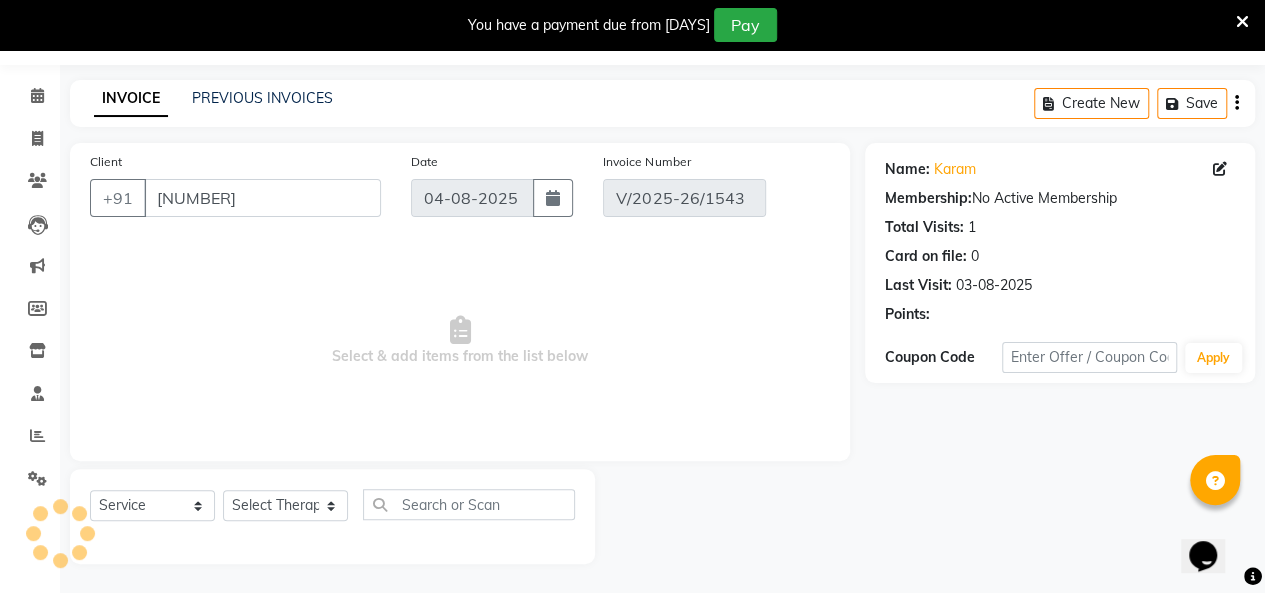 type on "03-08-2025" 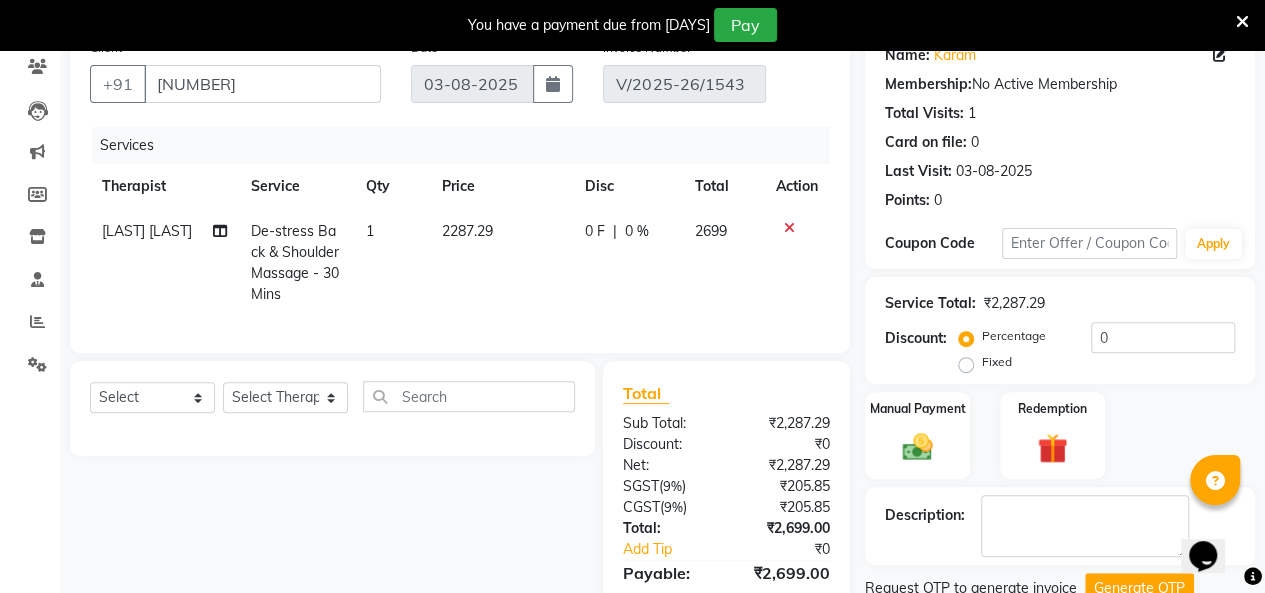 scroll, scrollTop: 317, scrollLeft: 0, axis: vertical 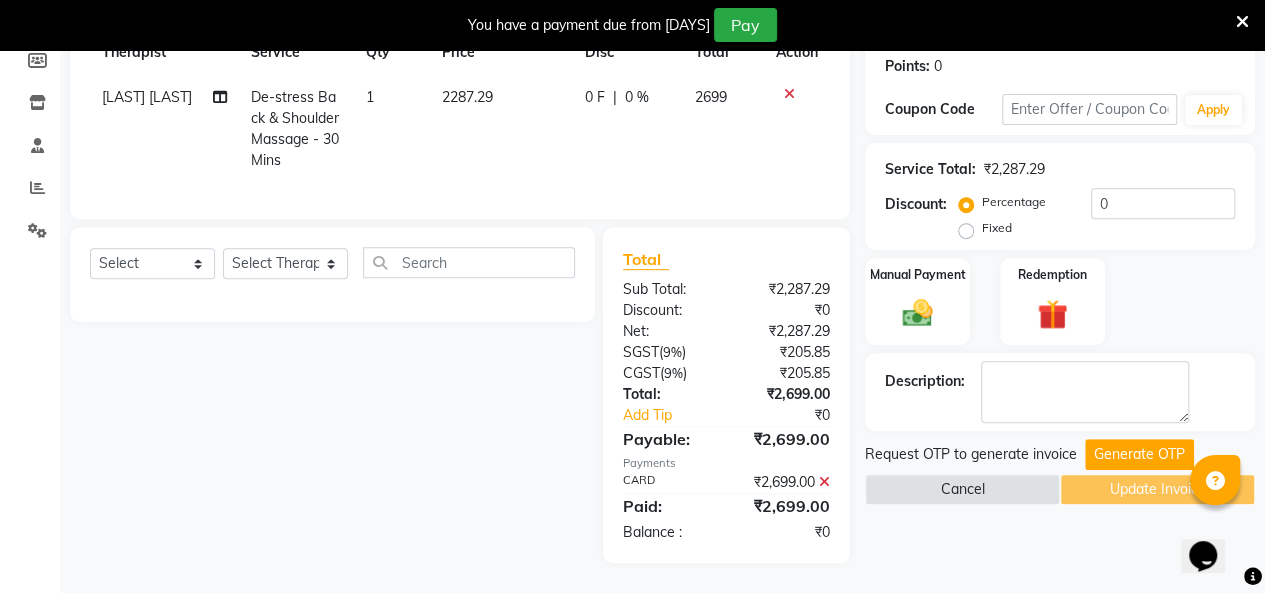 click 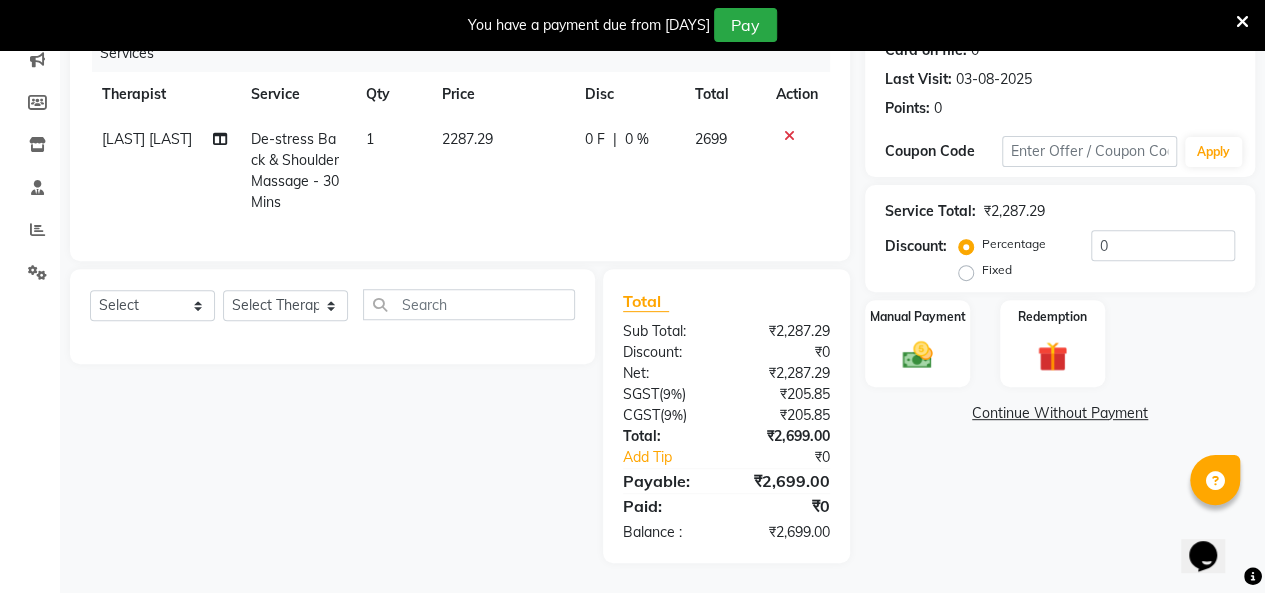scroll, scrollTop: 276, scrollLeft: 0, axis: vertical 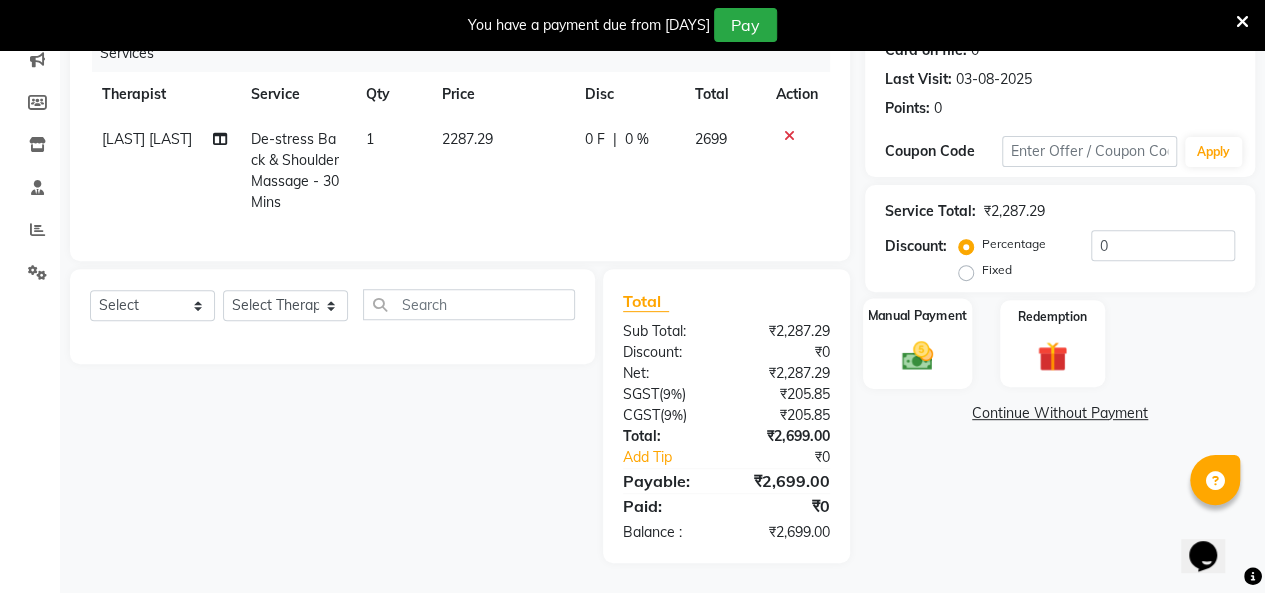 click on "Manual Payment" 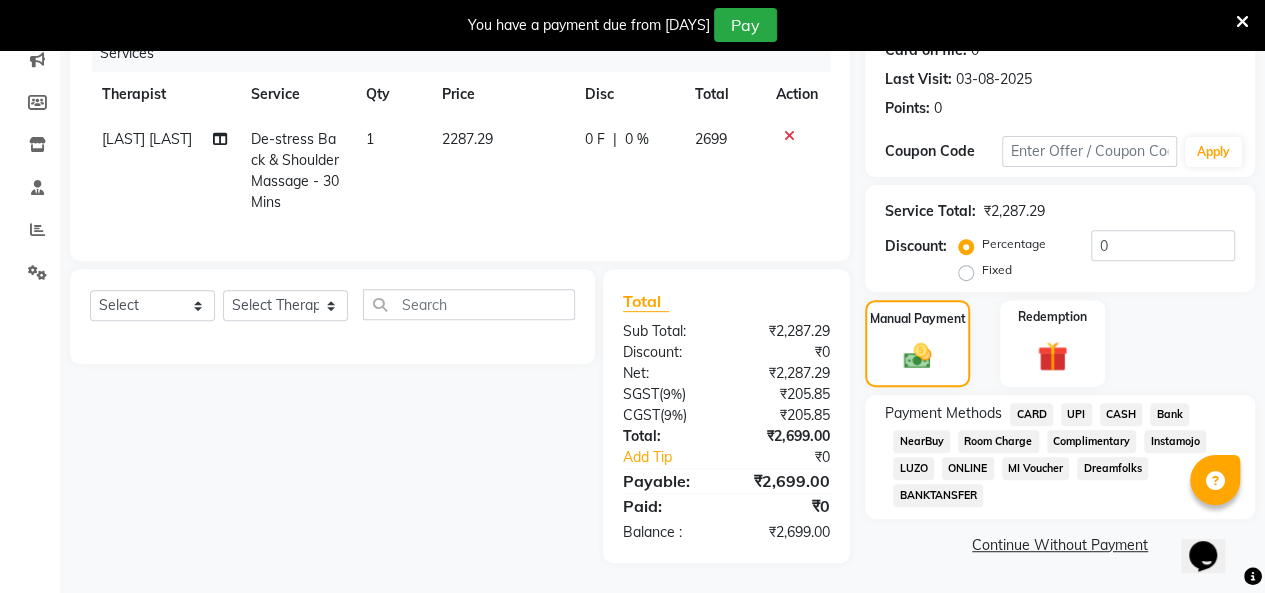 click on "CASH" 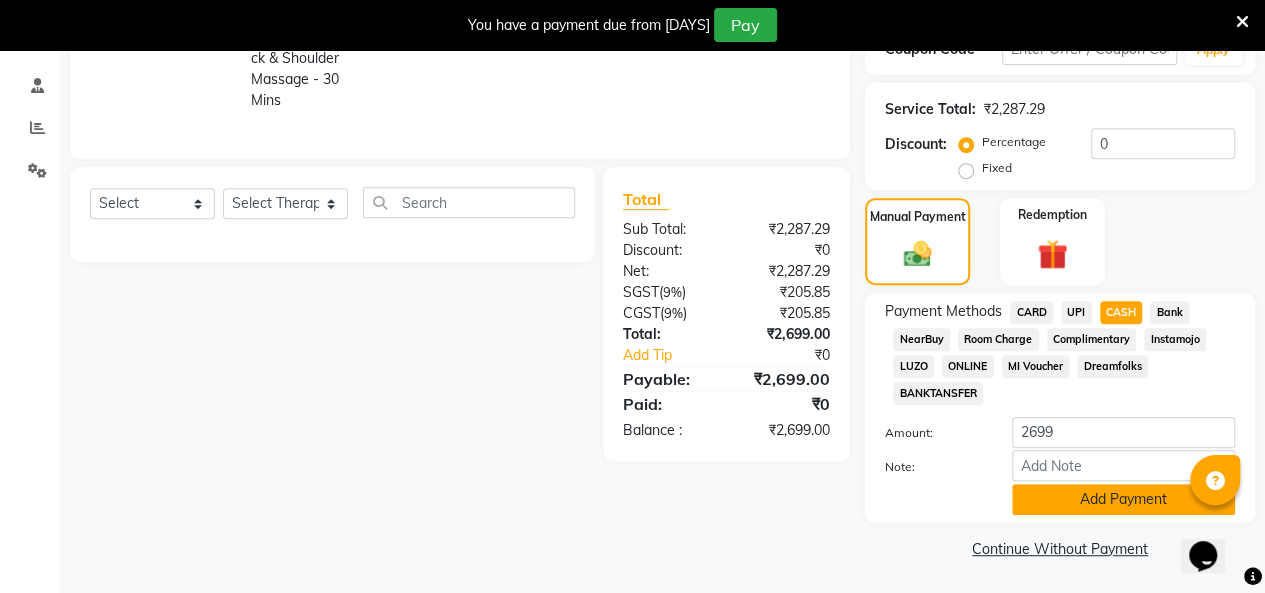 click on "Add Payment" 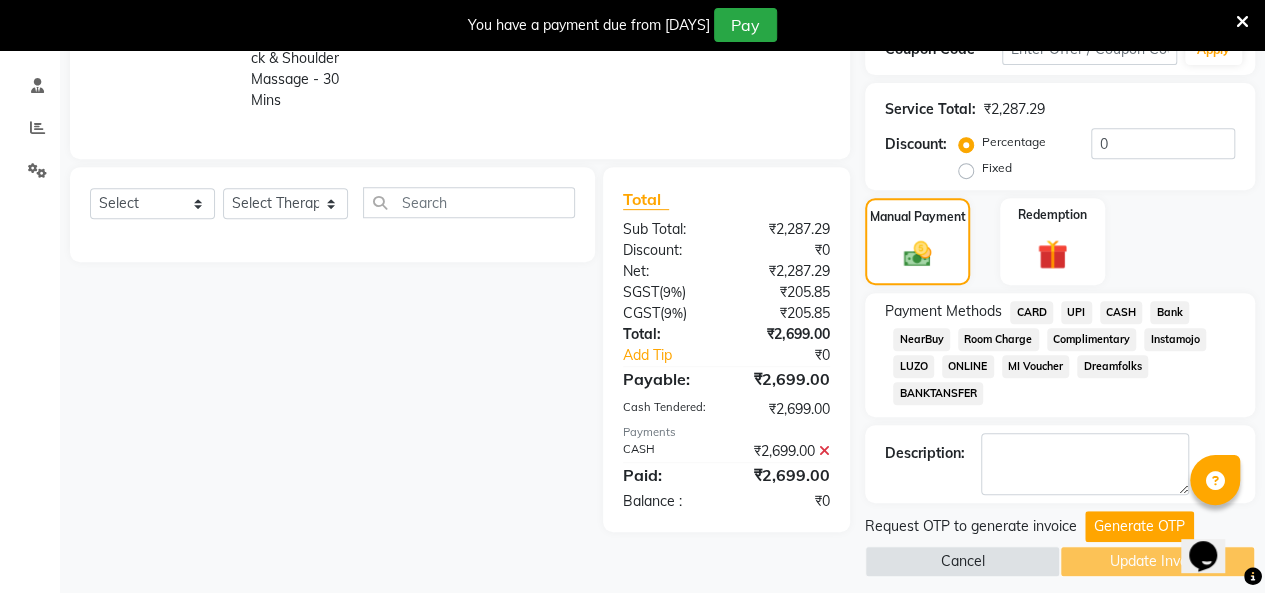 scroll, scrollTop: 376, scrollLeft: 0, axis: vertical 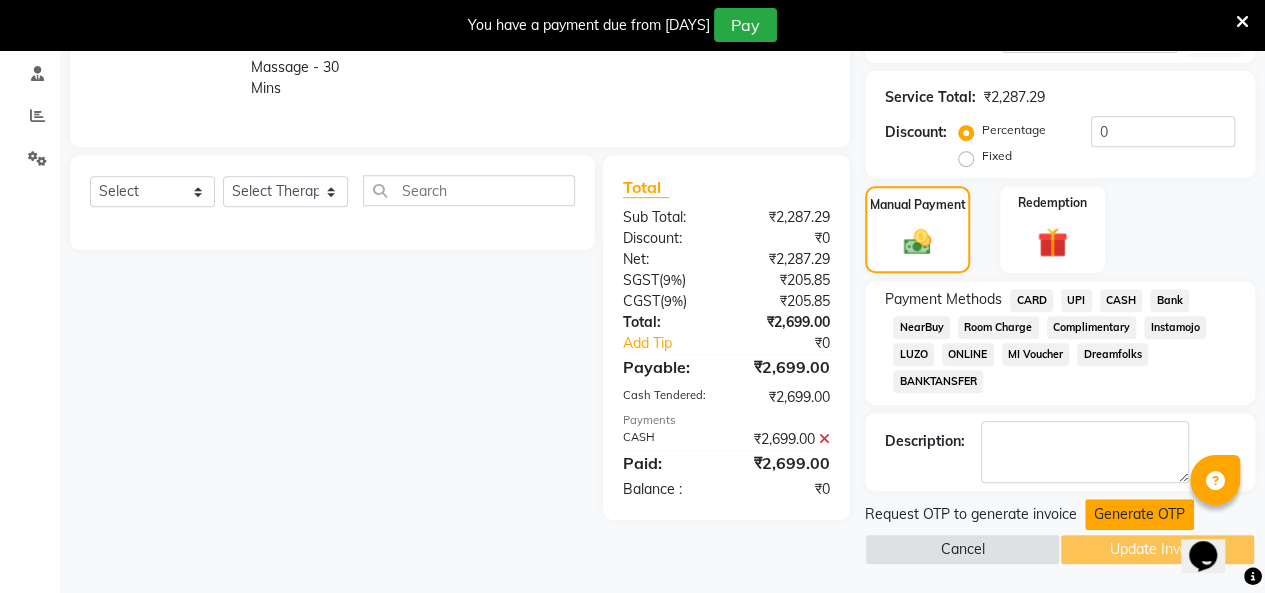 click on "Generate OTP" 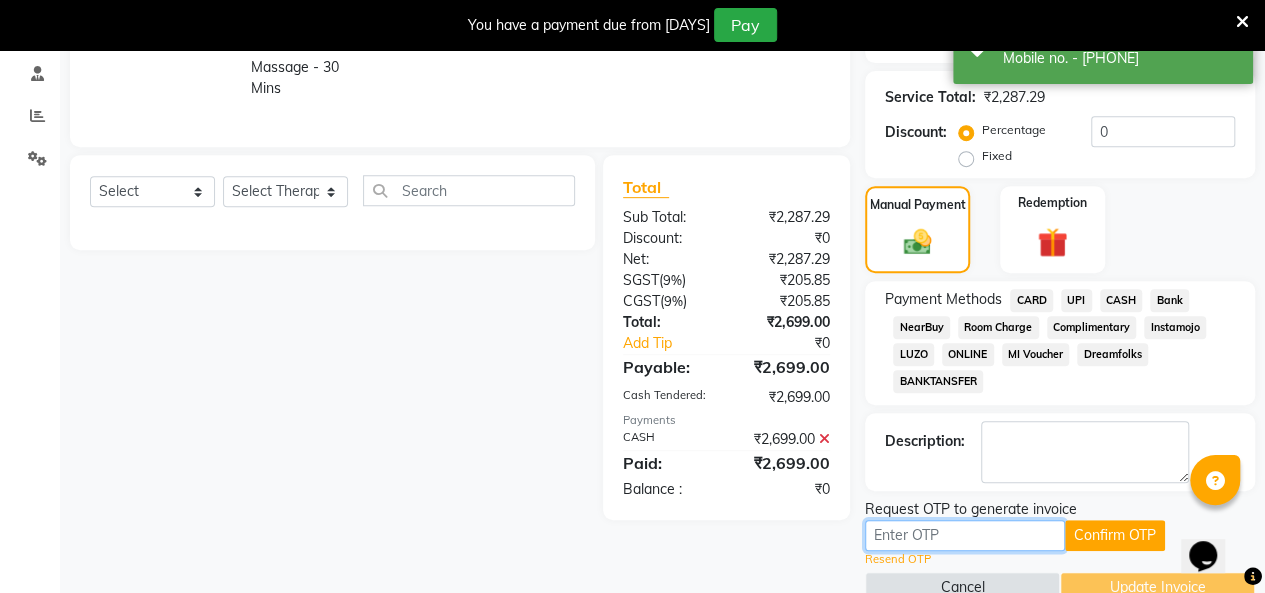 click at bounding box center (965, 535) 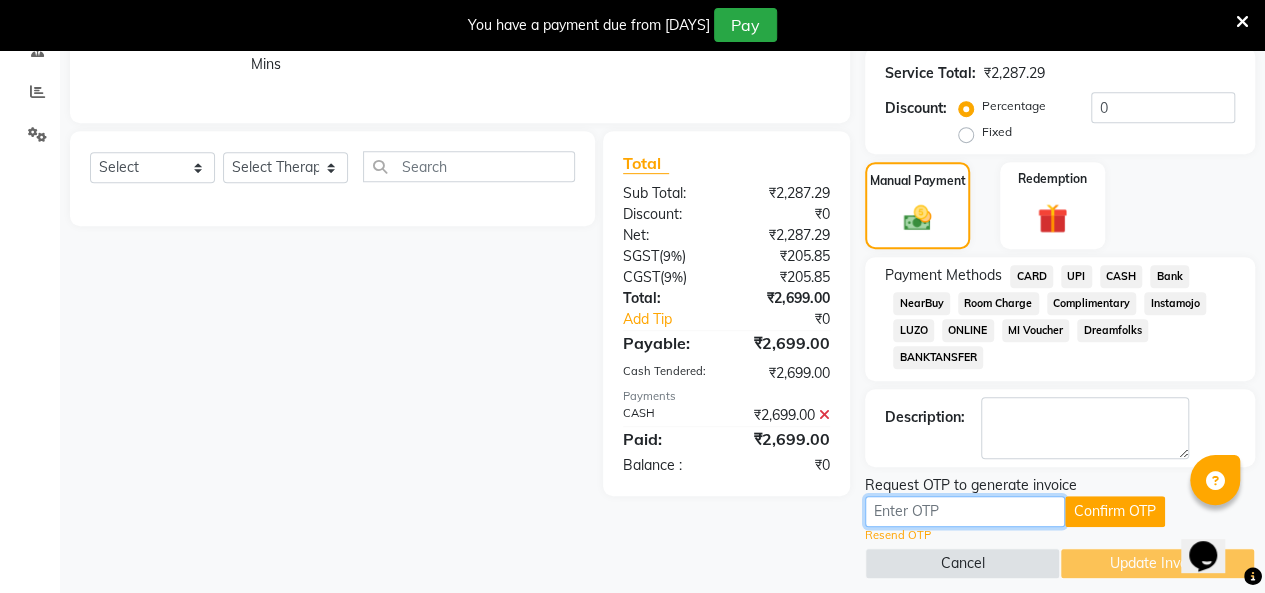 scroll, scrollTop: 414, scrollLeft: 0, axis: vertical 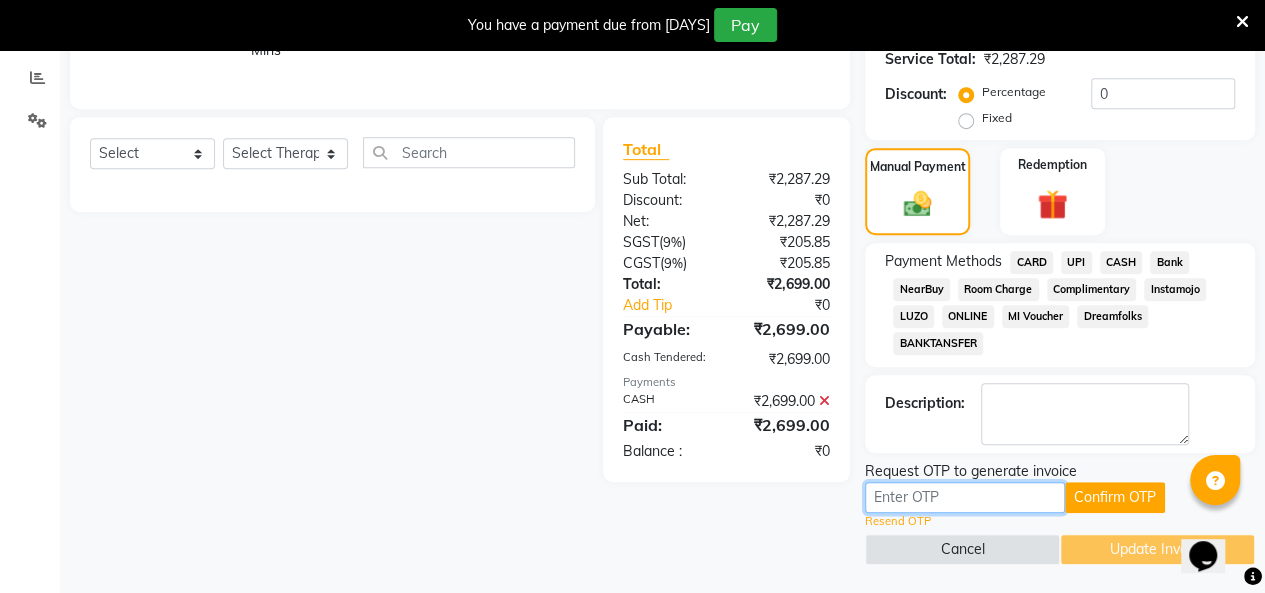 click at bounding box center [965, 497] 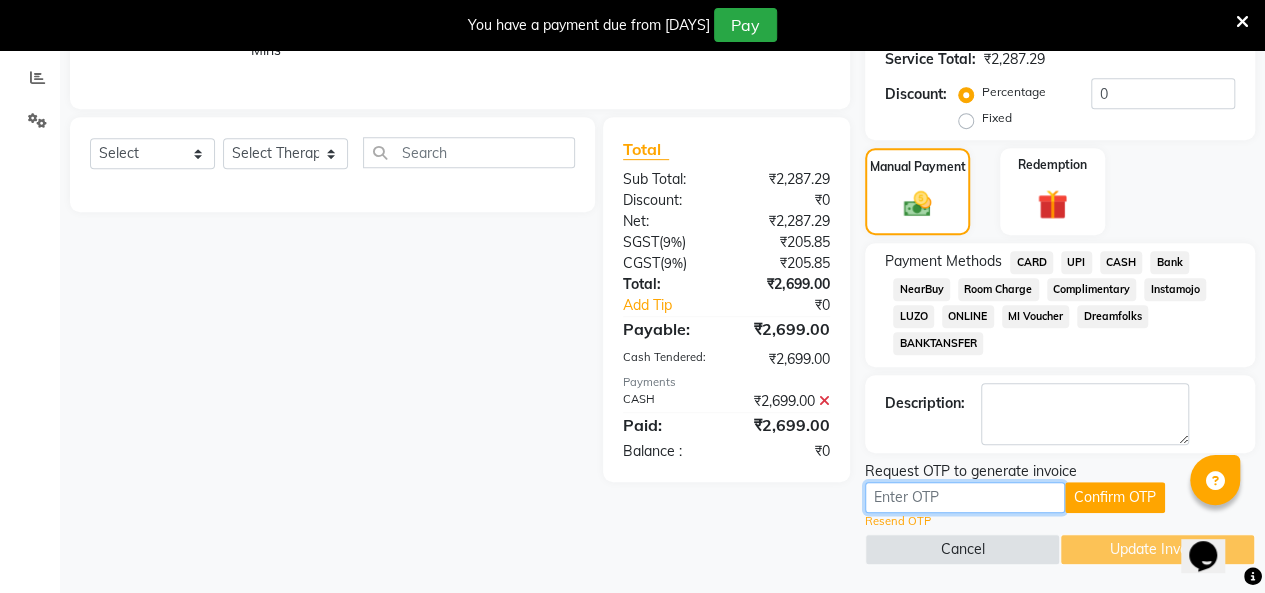 paste on "7274" 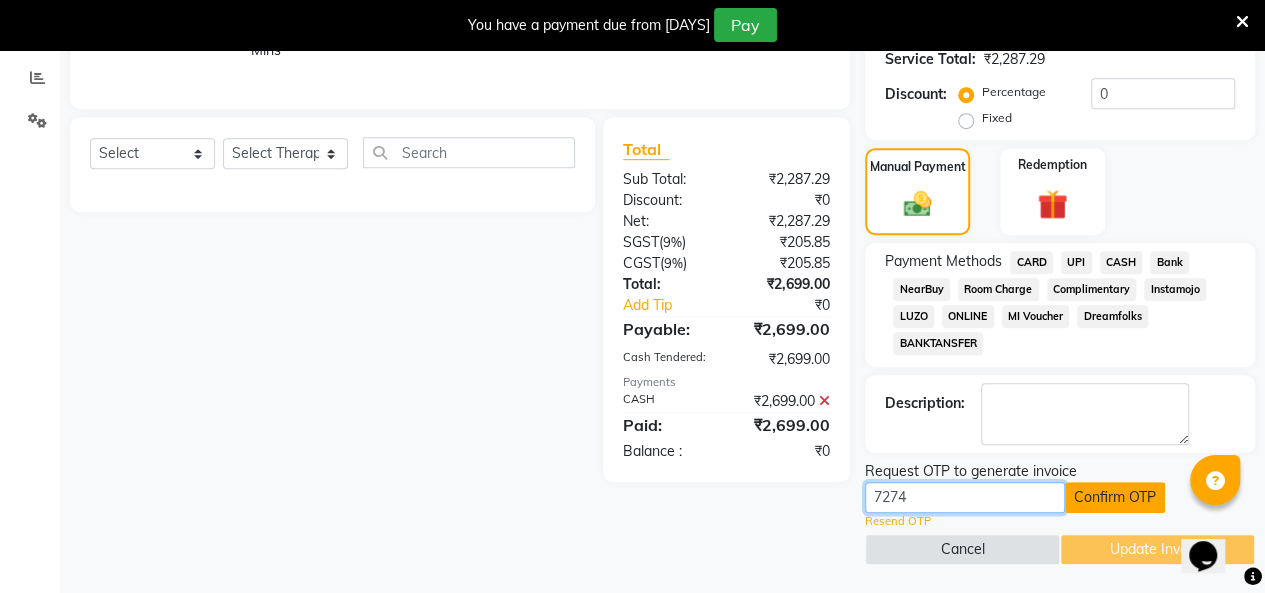 type on "7274" 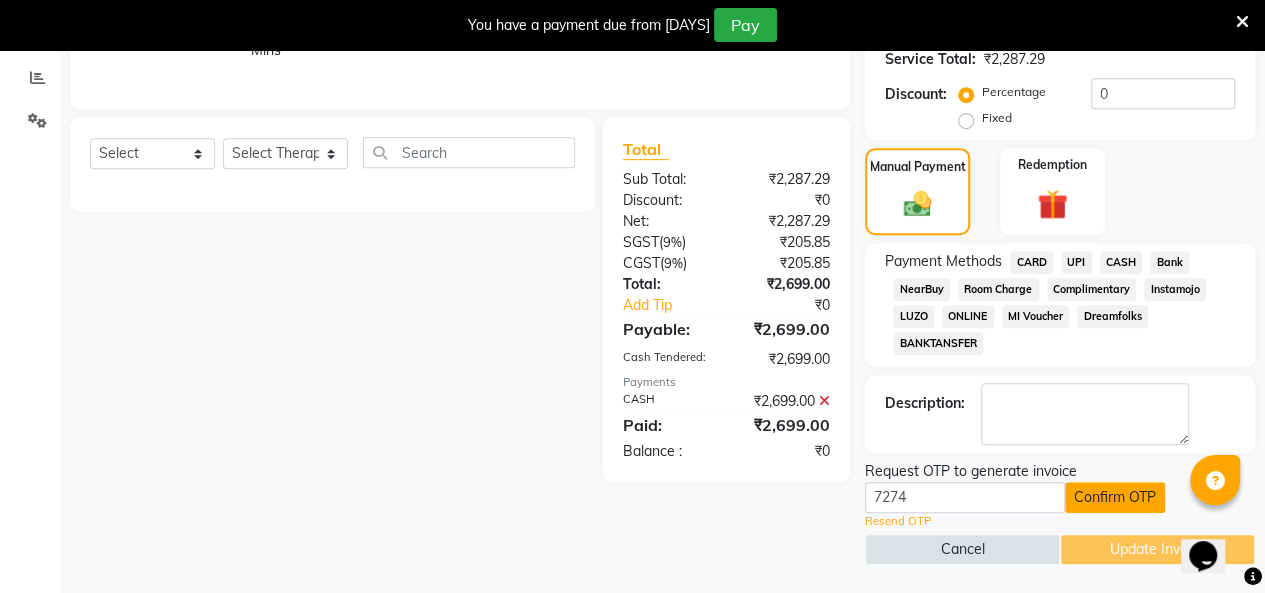 click on "Confirm OTP" 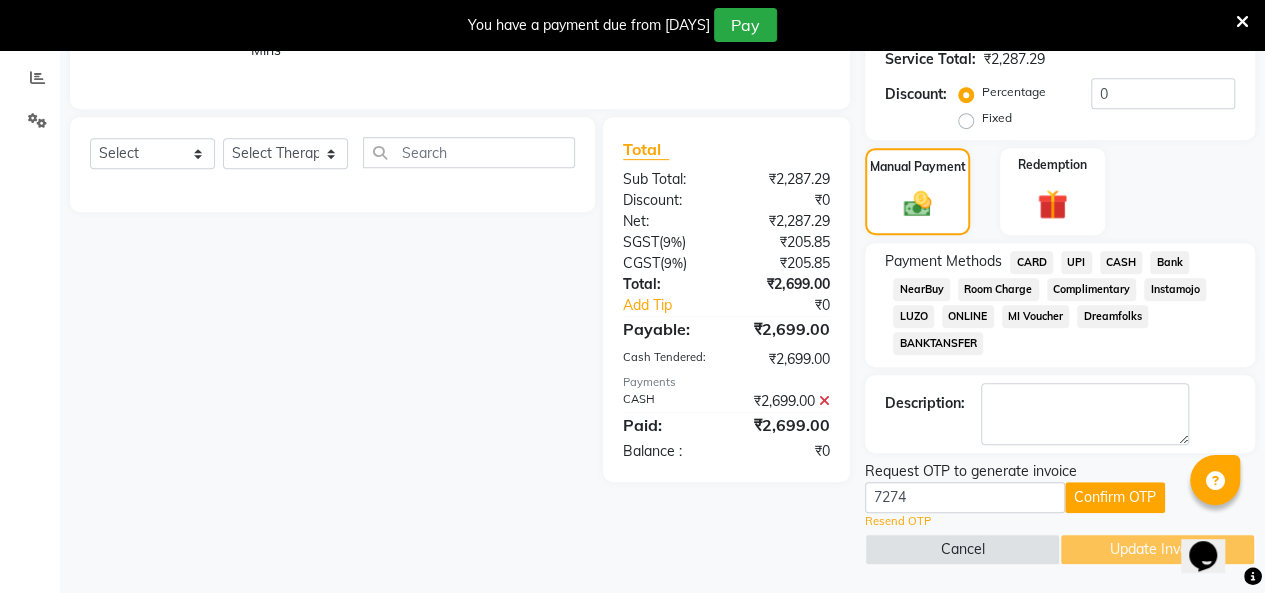 scroll, scrollTop: 346, scrollLeft: 0, axis: vertical 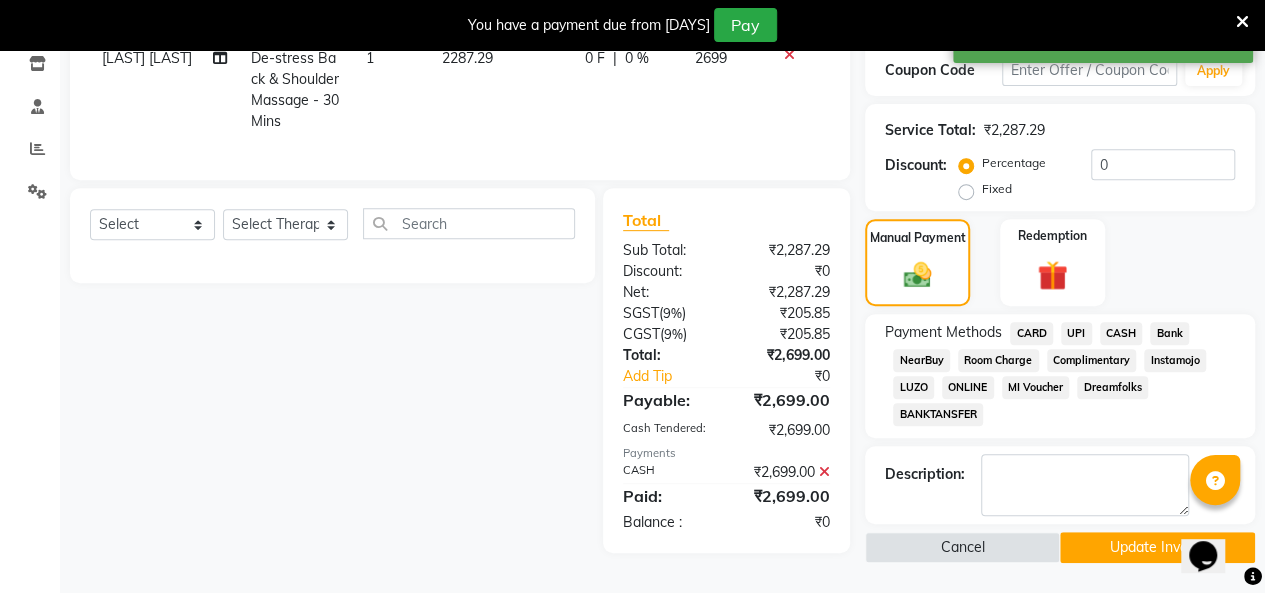 click on "Update Invoice" 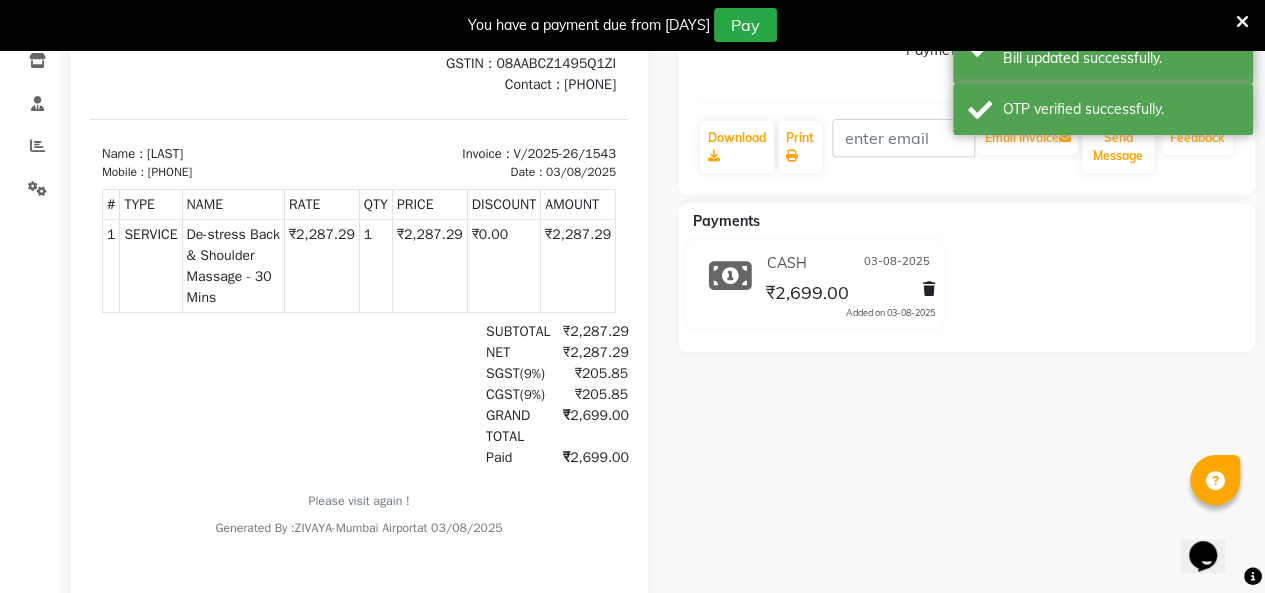 scroll, scrollTop: 0, scrollLeft: 0, axis: both 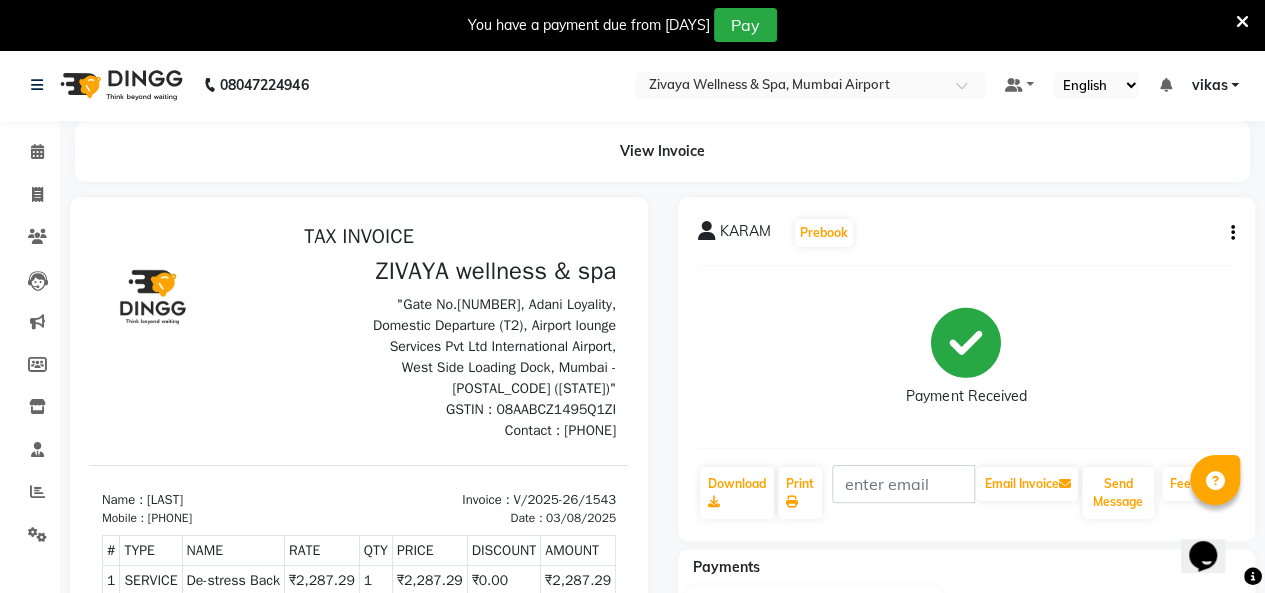 click at bounding box center (1242, 22) 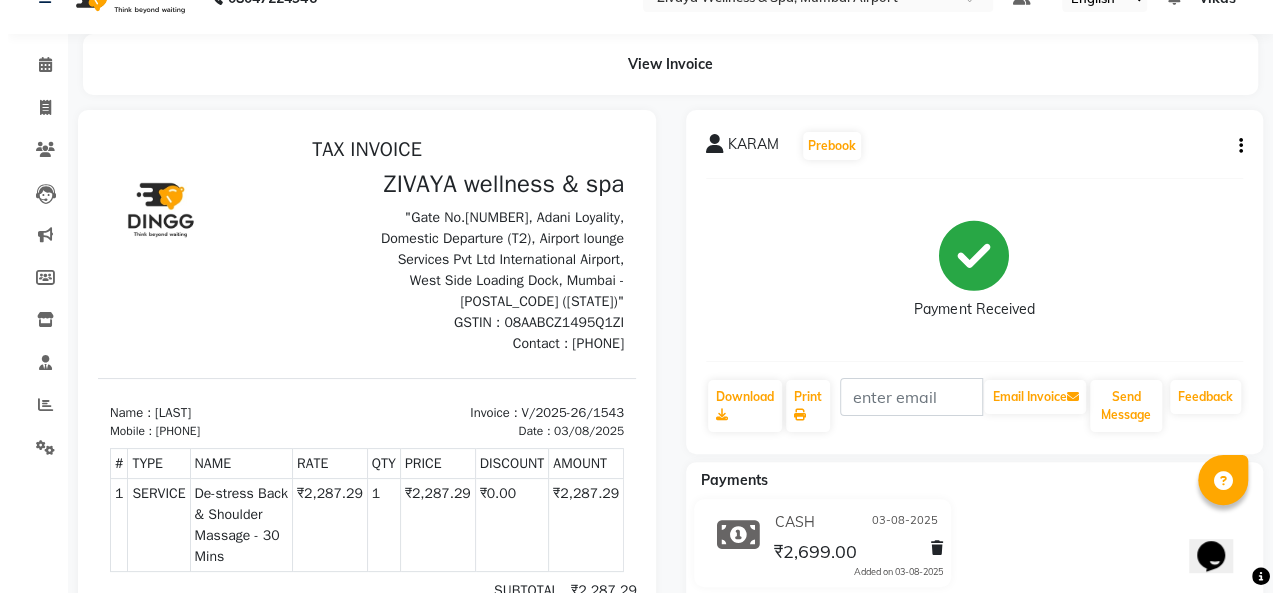 scroll, scrollTop: 0, scrollLeft: 0, axis: both 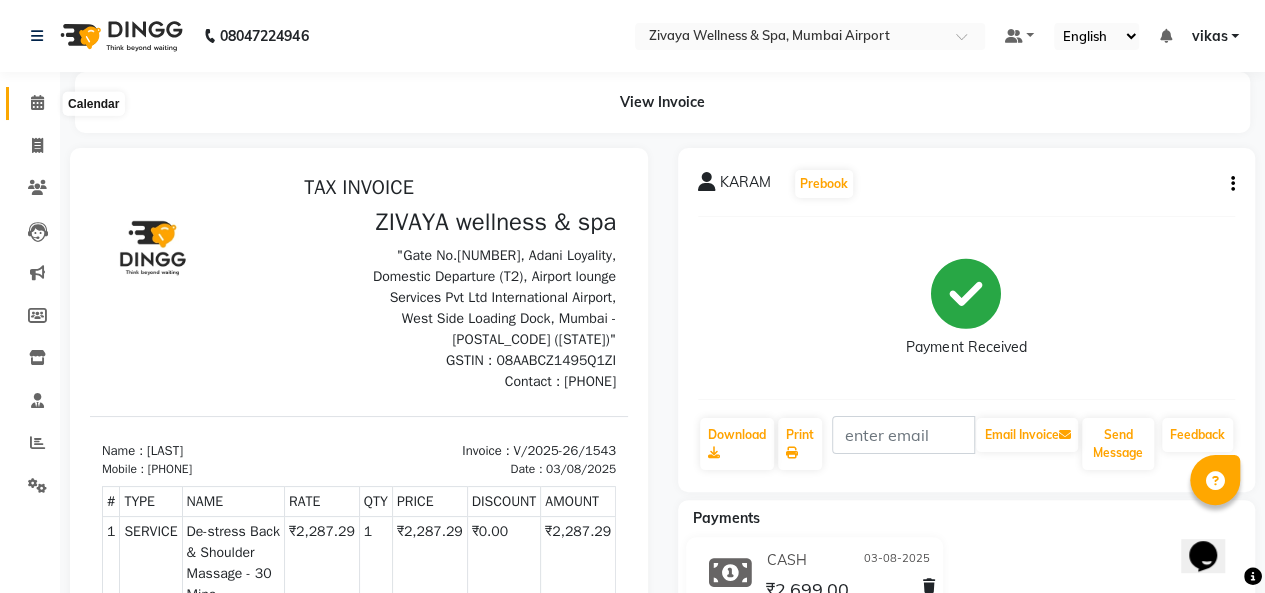 click 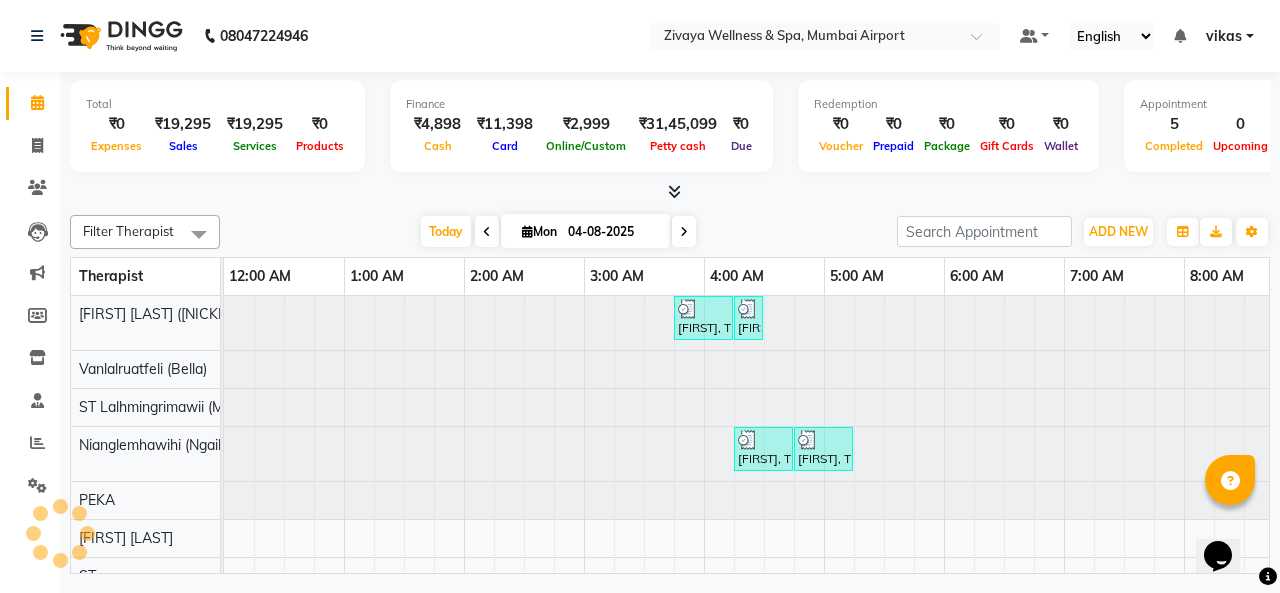 scroll, scrollTop: 0, scrollLeft: 721, axis: horizontal 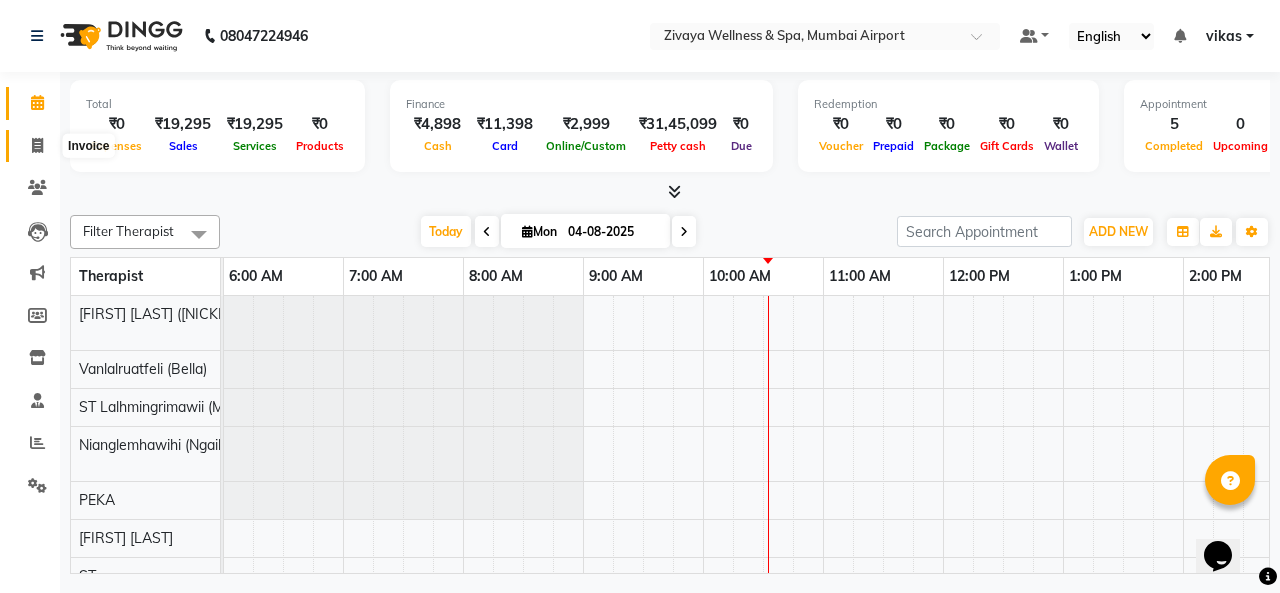 click 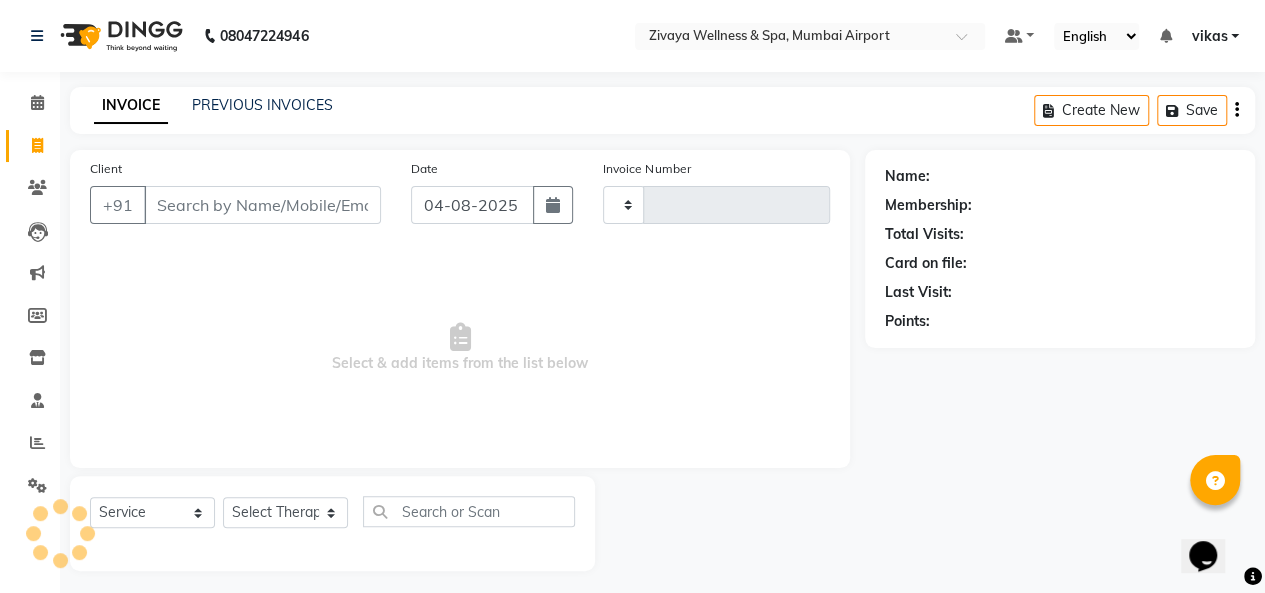 type on "1552" 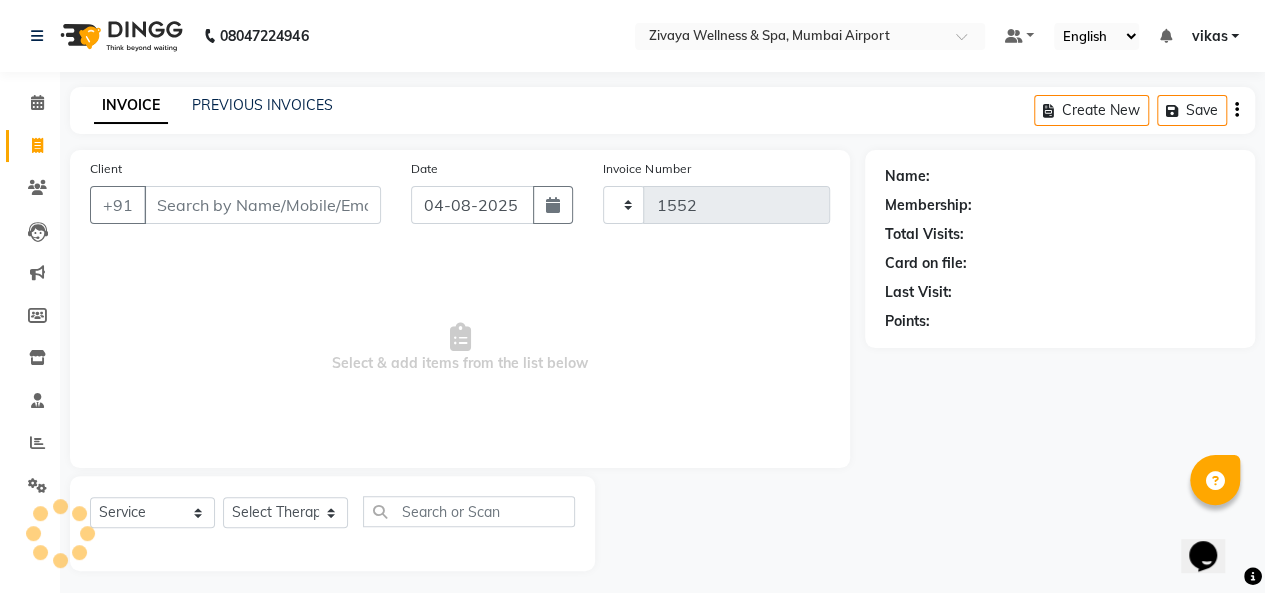 select on "7072" 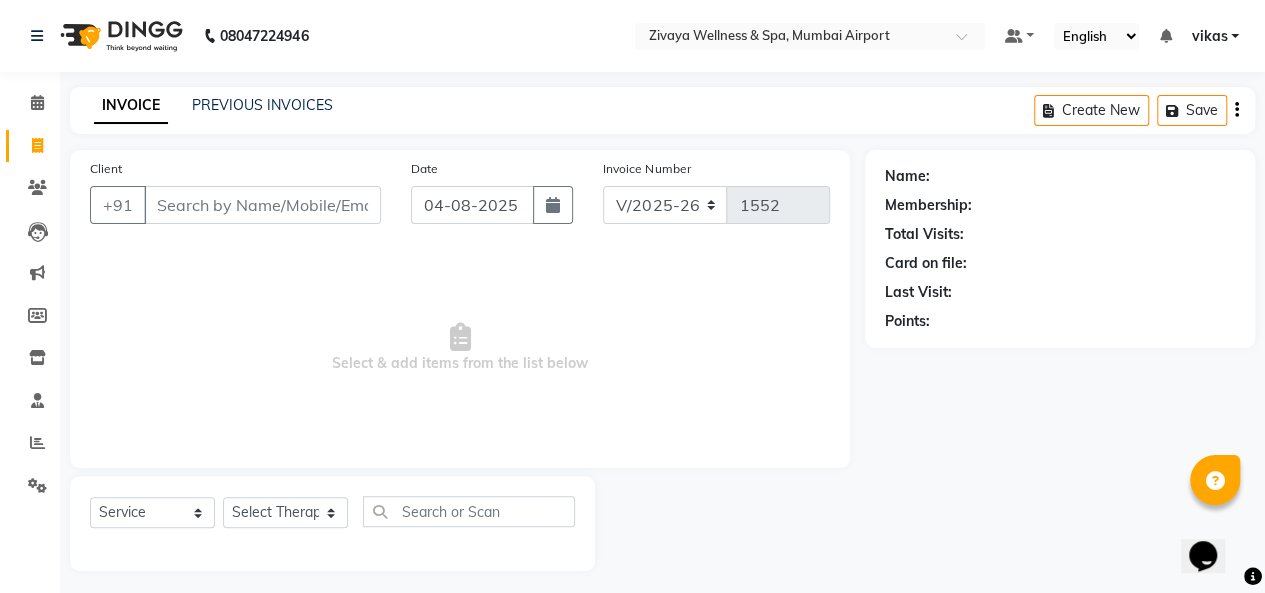 click on "INVOICE PREVIOUS INVOICES Create New   Save" 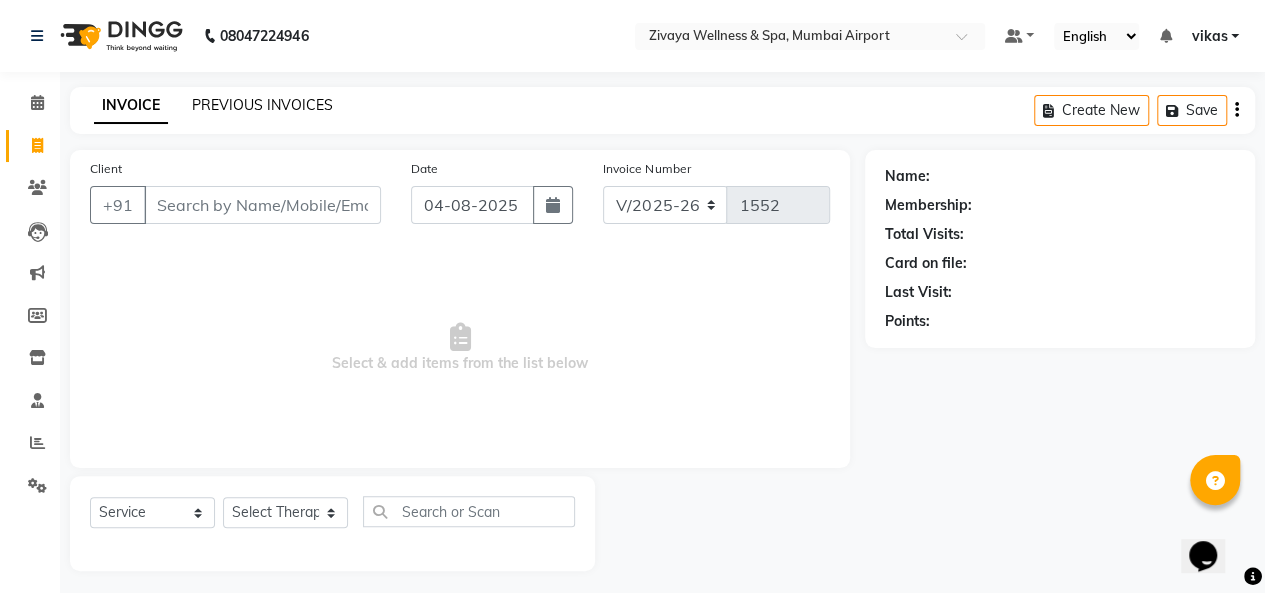 click on "PREVIOUS INVOICES" 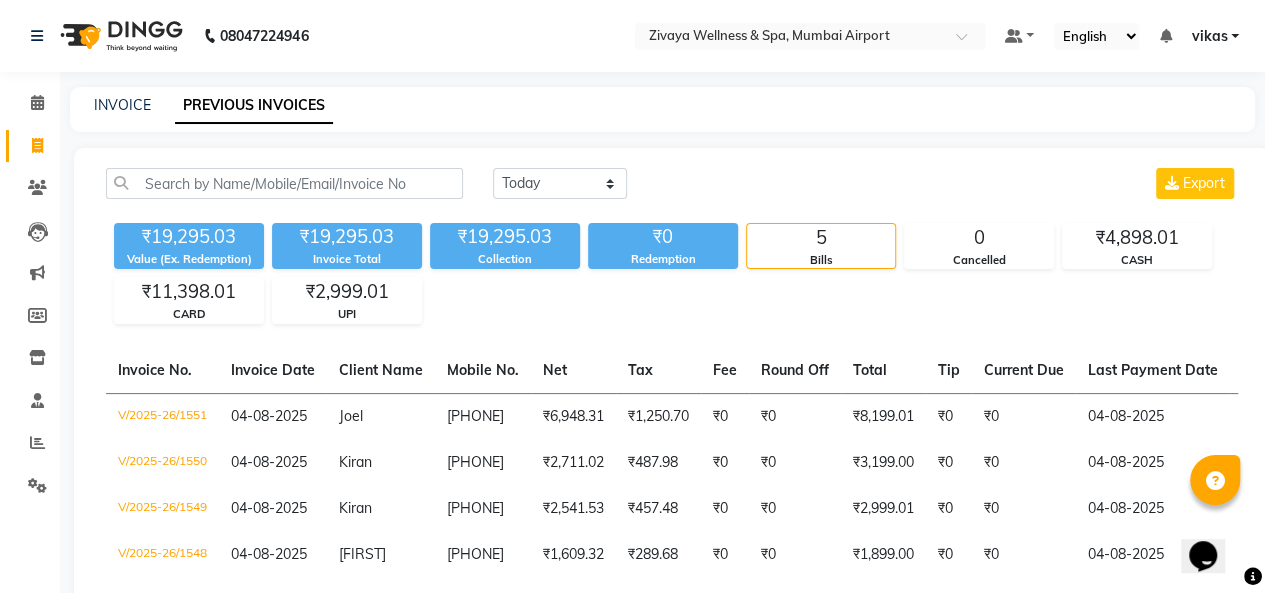 click on "Today Yesterday Custom Range Export [PRICE] Value (Ex. Redemption) [PRICE] Invoice Total [PRICE] Collection [PRICE] Redemption 5 Bills 0 Cancelled [PRICE] CASH [PRICE] CARD [PRICE] UPI Invoice No. Invoice Date Client Name Mobile No. Net Tax Fee Round Off Total Tip Current Due Last Payment Date Payment Amount Payment Methods Cancel Reason Status [NUMBER] [DATE] [FIRST] [PHONE] [PRICE] [PRICE] [PRICE] [PRICE] [PRICE] [PRICE] [PRICE] [DATE] [PRICE] CARD - PAID [NUMBER] [DATE] [FIRST] [PHONE] [PRICE] [PRICE] [PRICE] [PRICE] [PRICE] [PRICE] [PRICE] [DATE] [PRICE] CARD - PAID [NUMBER] [DATE] [FIRST] [PHONE] [PRICE] [PRICE] [PRICE] [PRICE] [PRICE] [PRICE] [PRICE] [DATE] [PRICE] CASH - PAID [NUMBER] [DATE] [FIRST] [PHONE] [PRICE] [PRICE] [PRICE] [PRICE] [PRICE] [PRICE] [PRICE] [DATE] [PRICE] CASH - PAID [NUMBER] [DATE] [FIRST] UPI" 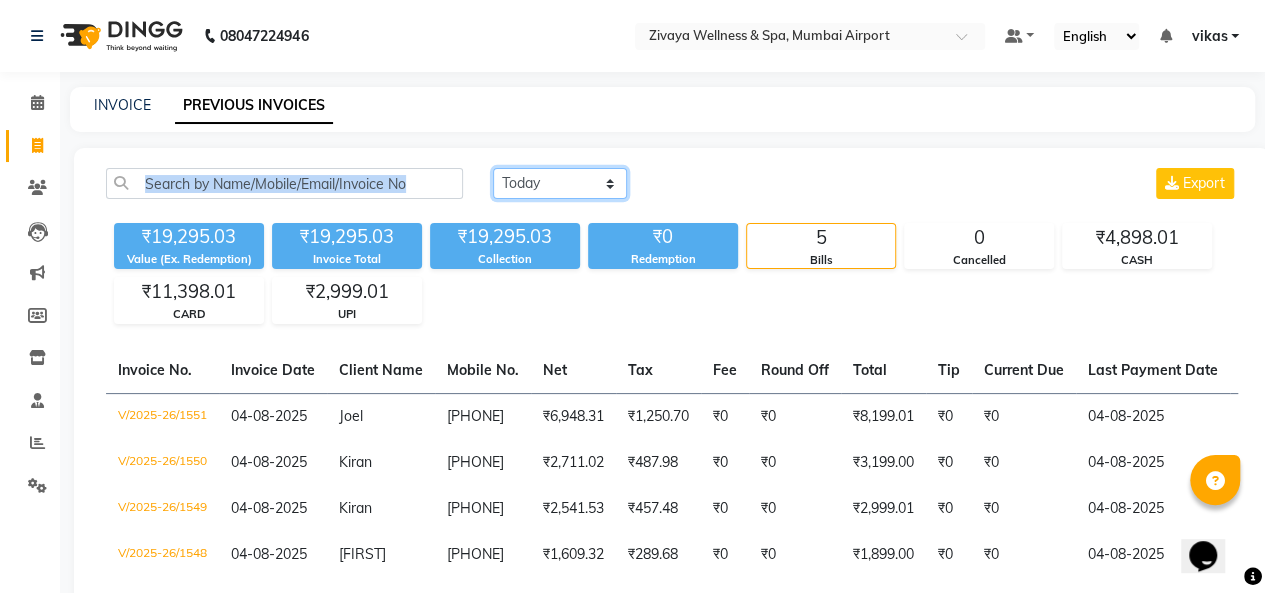 click on "Today Yesterday Custom Range" 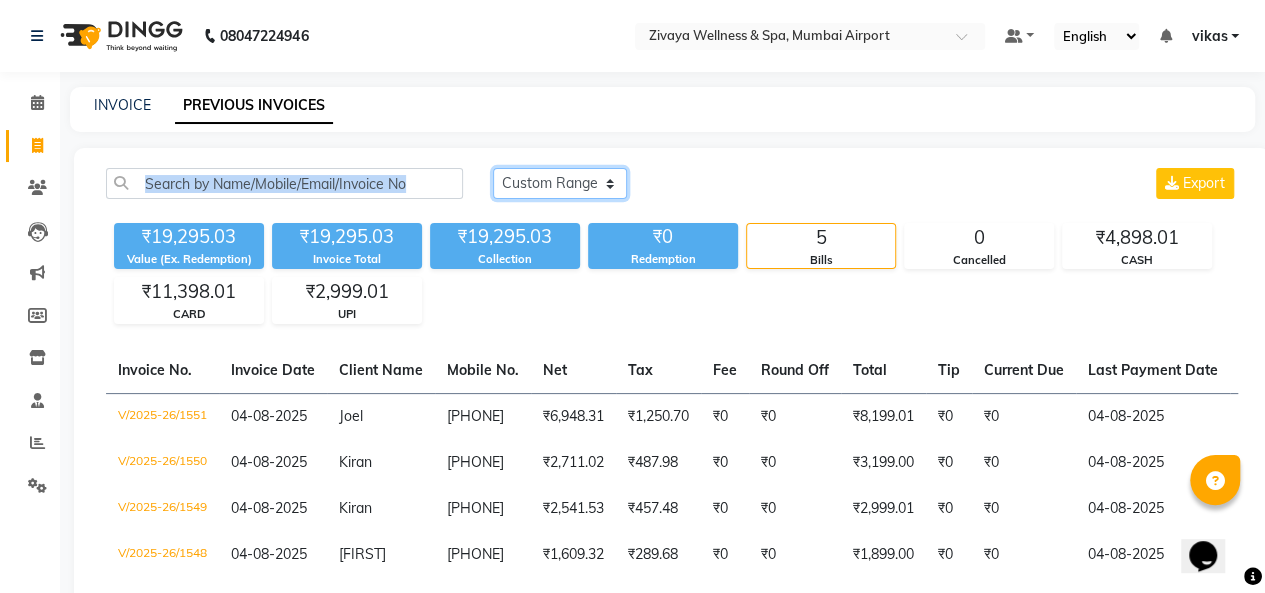 click on "Today Yesterday Custom Range" 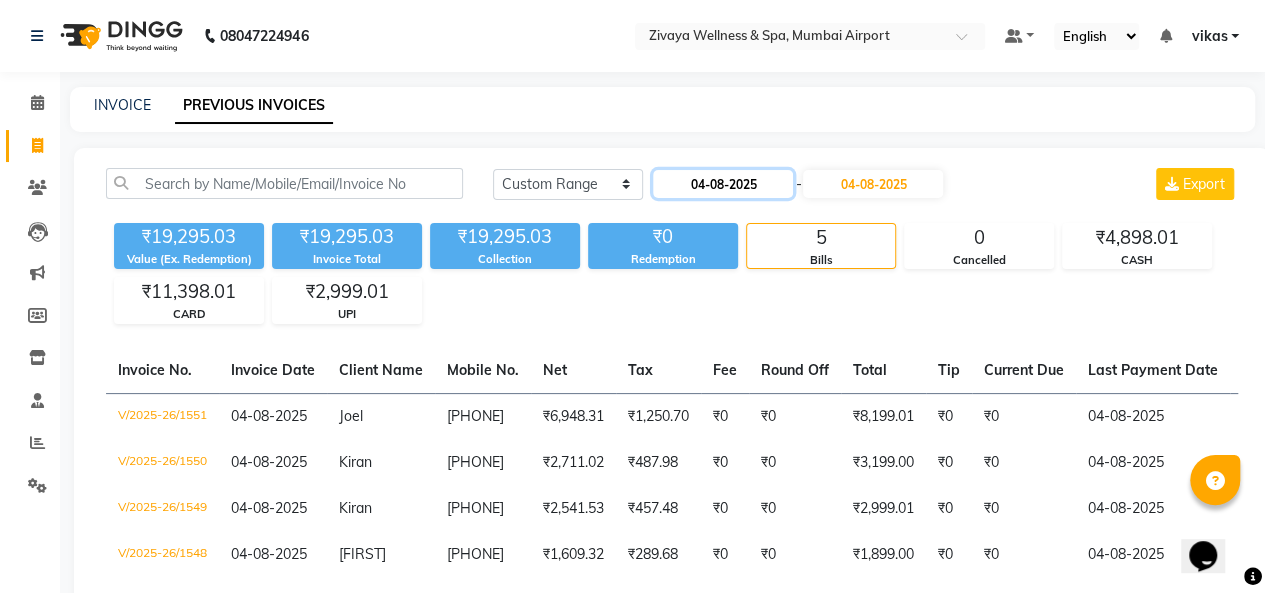 click on "04-08-2025" 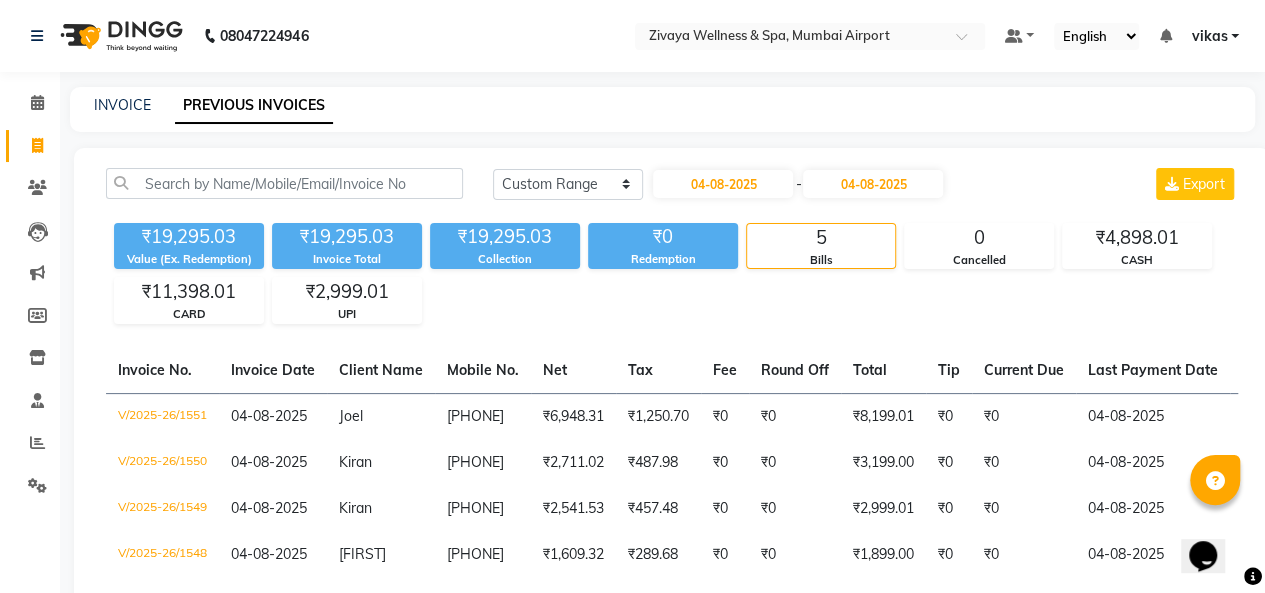 select on "8" 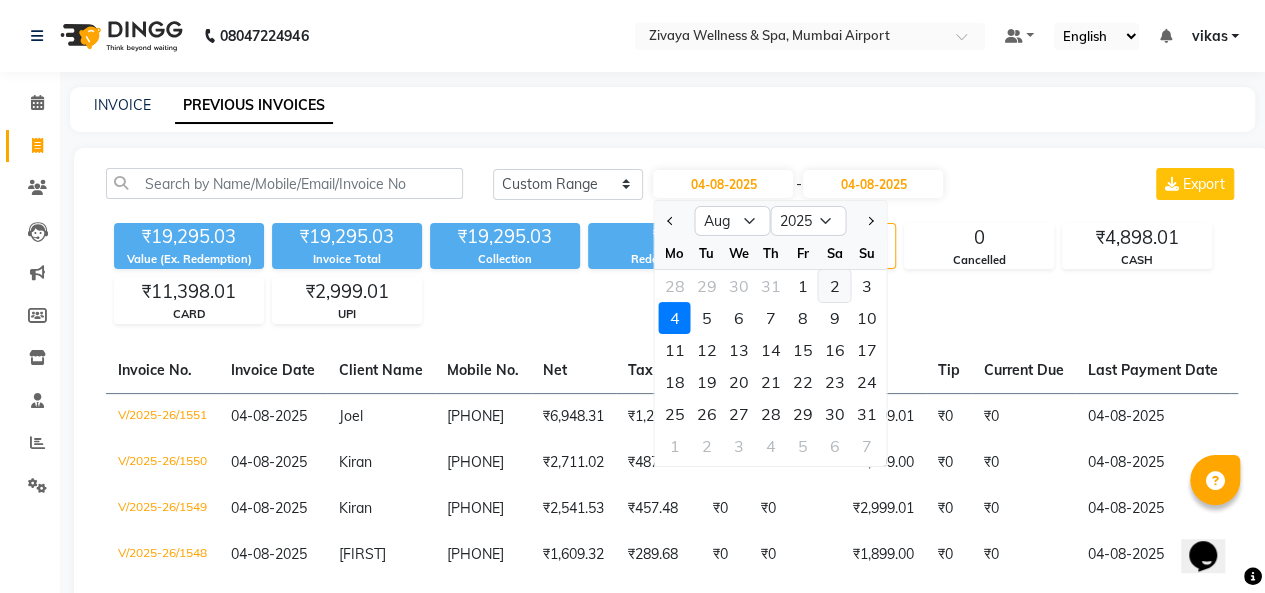 click on "2" 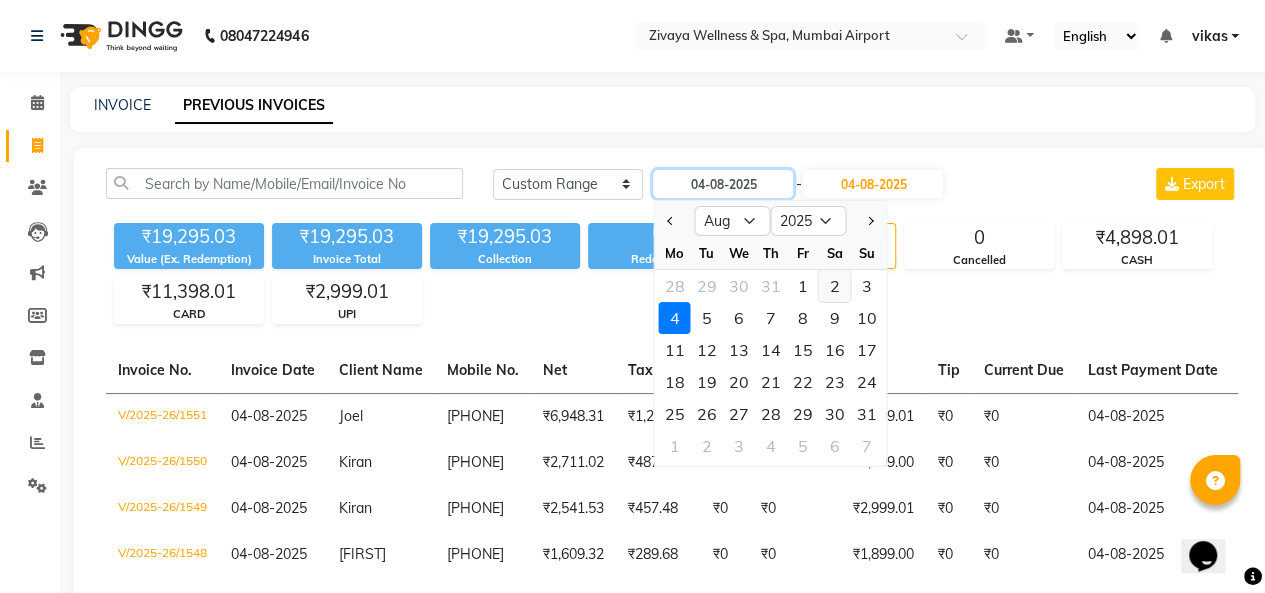 type on "02-08-2025" 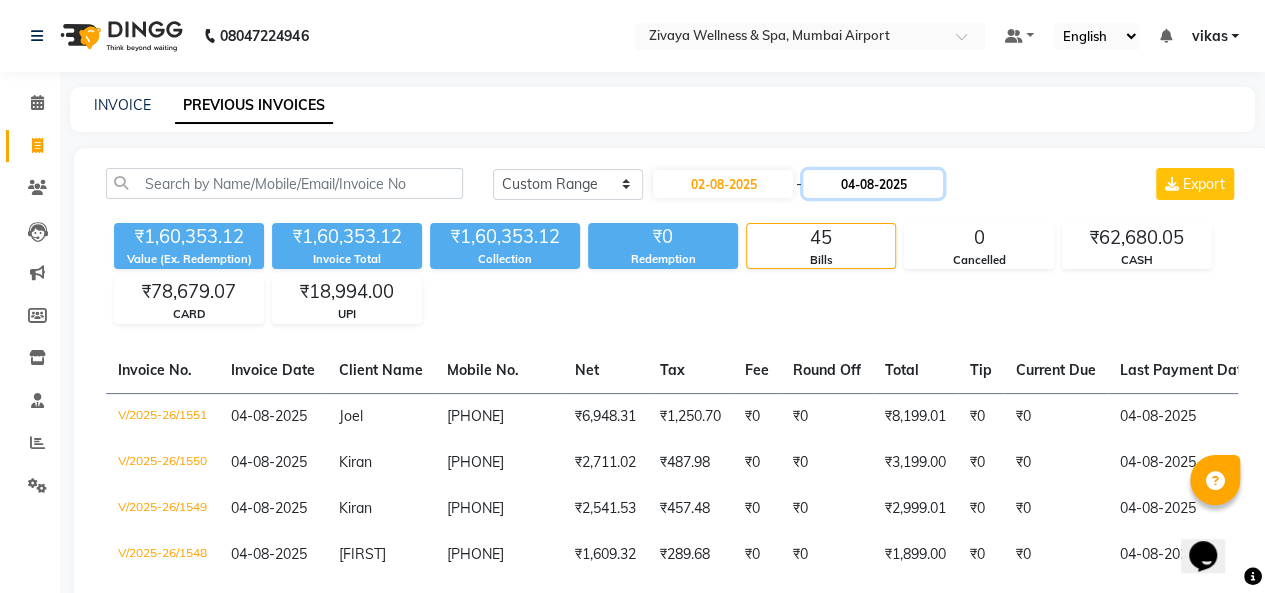 click on "04-08-2025" 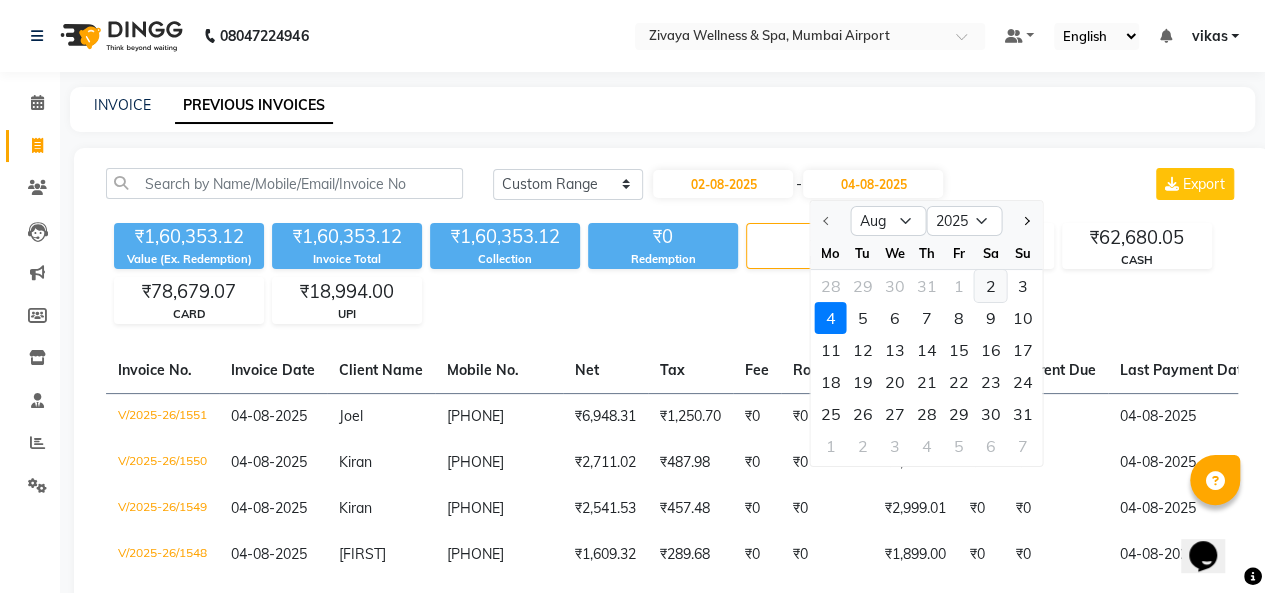 drag, startPoint x: 987, startPoint y: 291, endPoint x: 976, endPoint y: 287, distance: 11.7046995 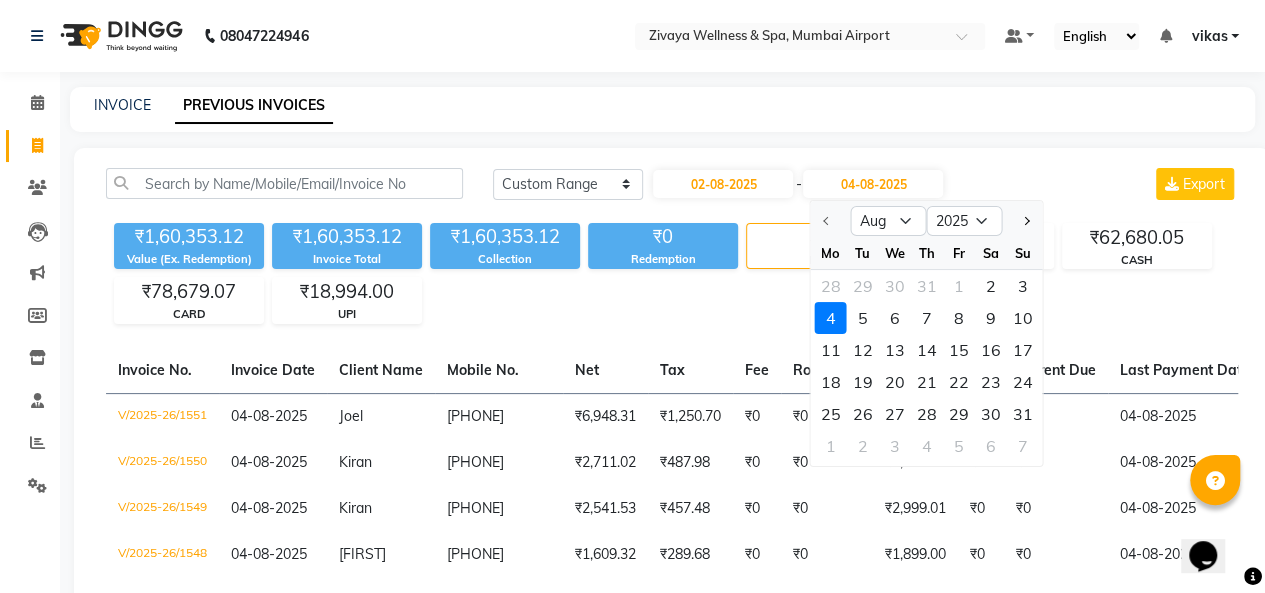 click on "2" 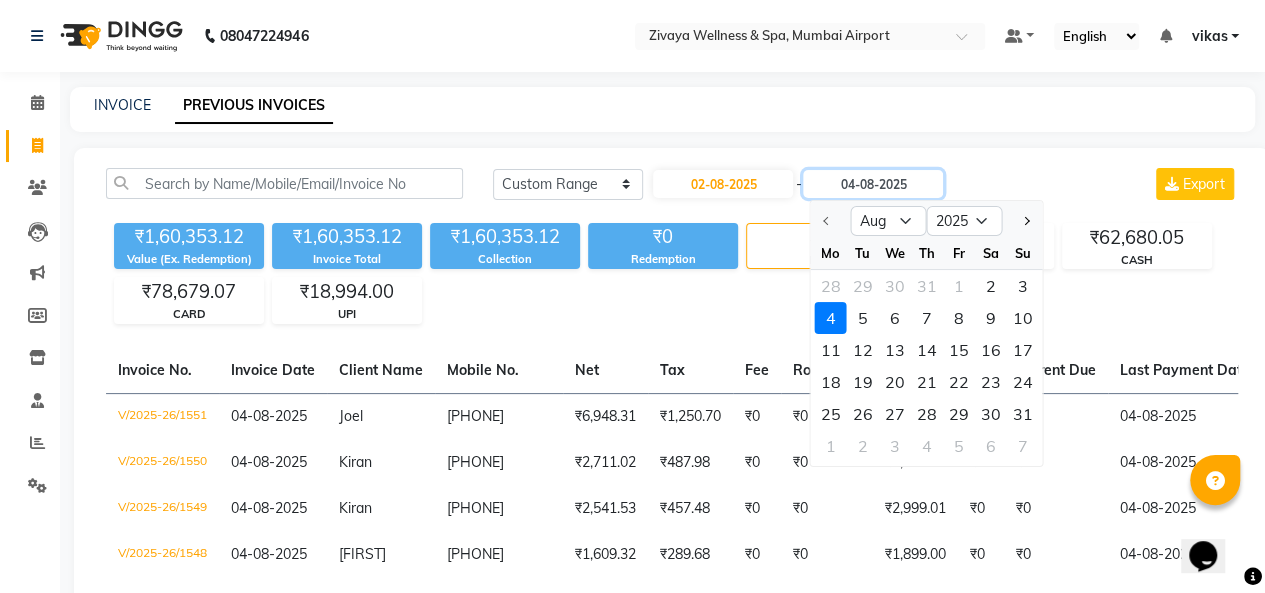 type on "02-08-2025" 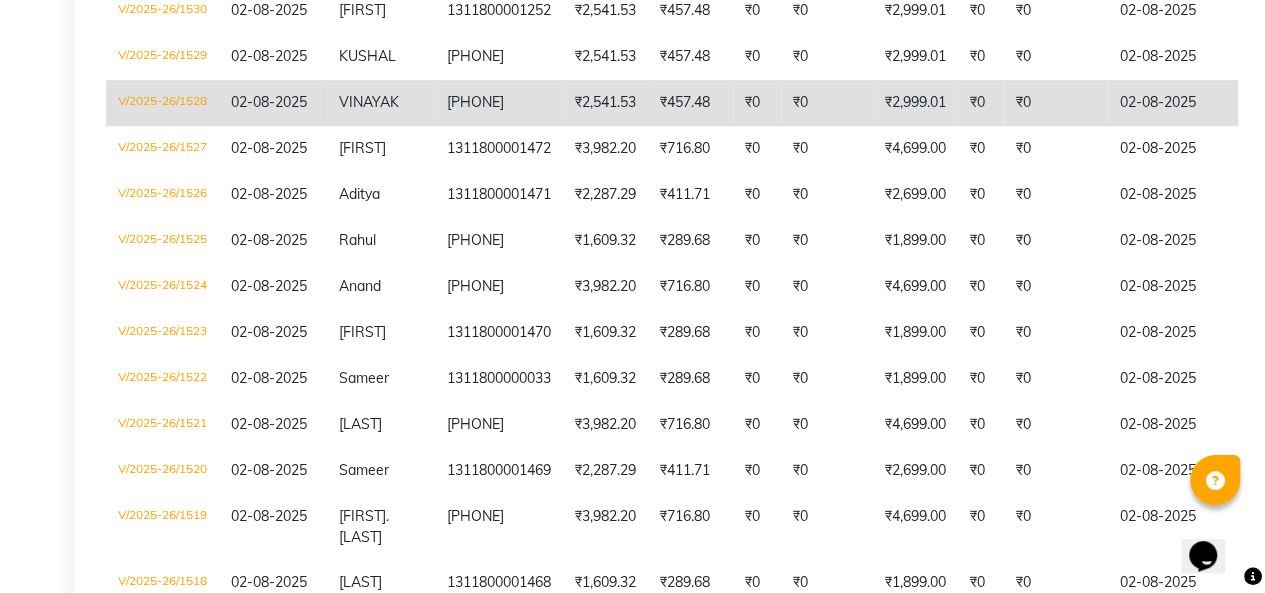 scroll, scrollTop: 500, scrollLeft: 0, axis: vertical 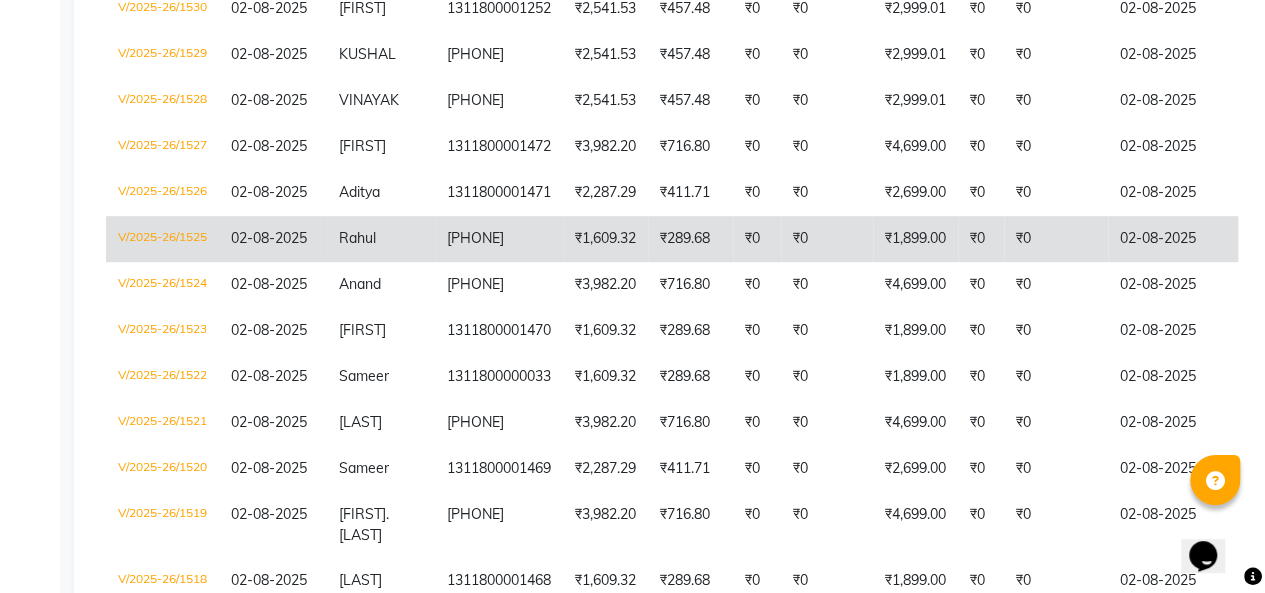 click on "Rahul" 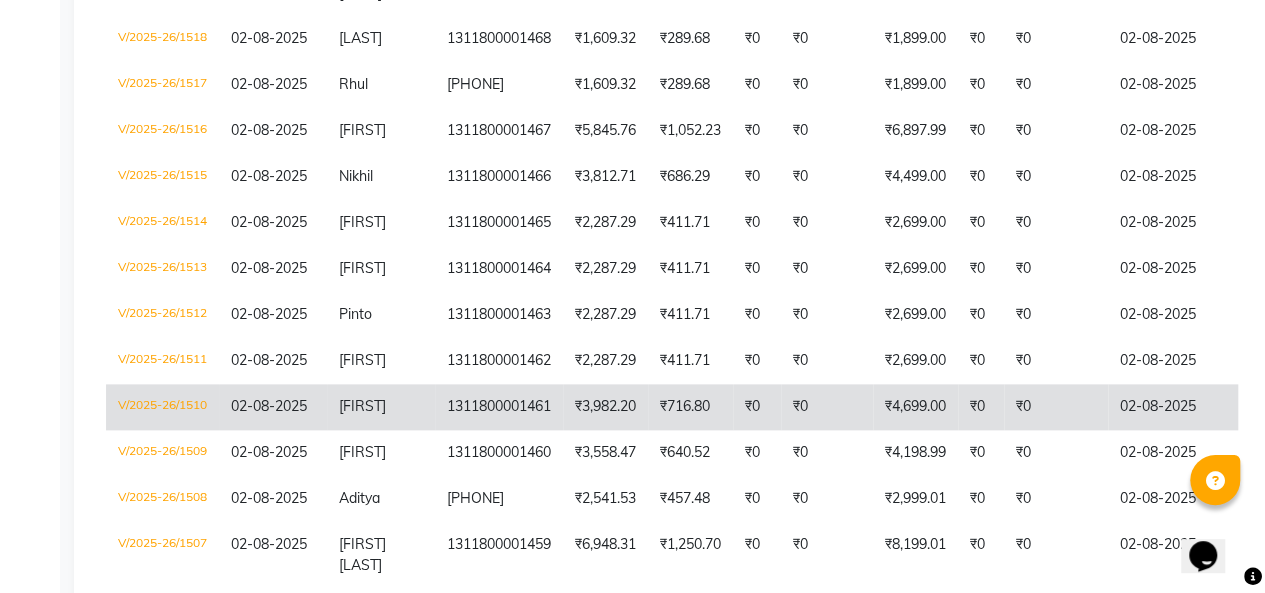 scroll, scrollTop: 1000, scrollLeft: 0, axis: vertical 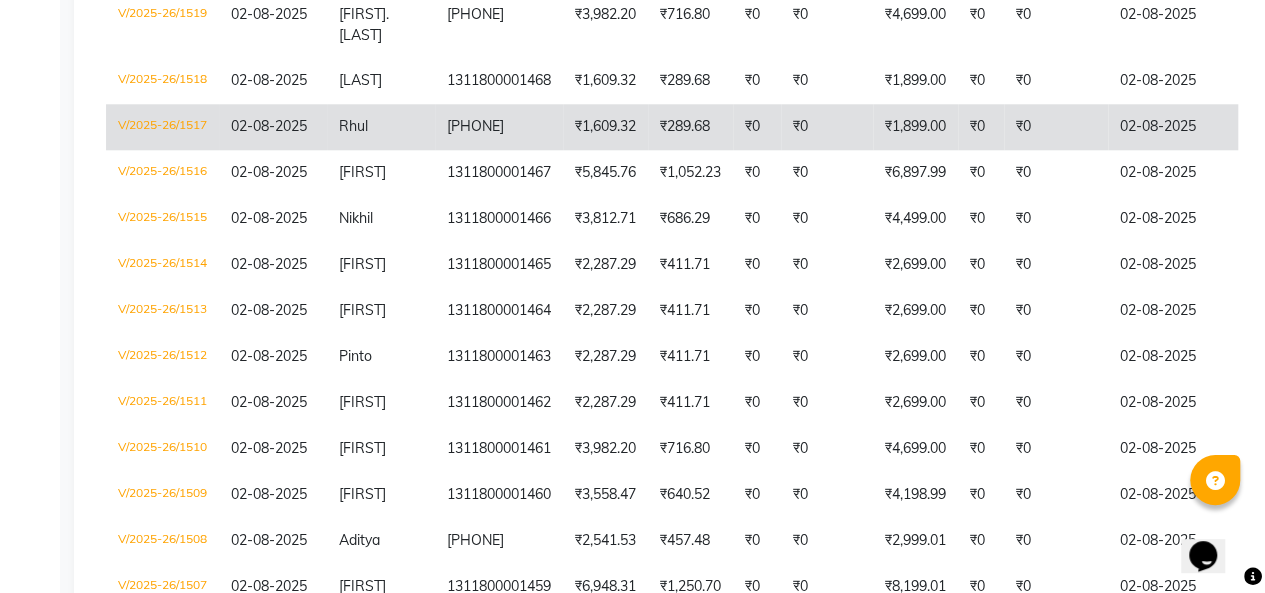 click on "Rhul" 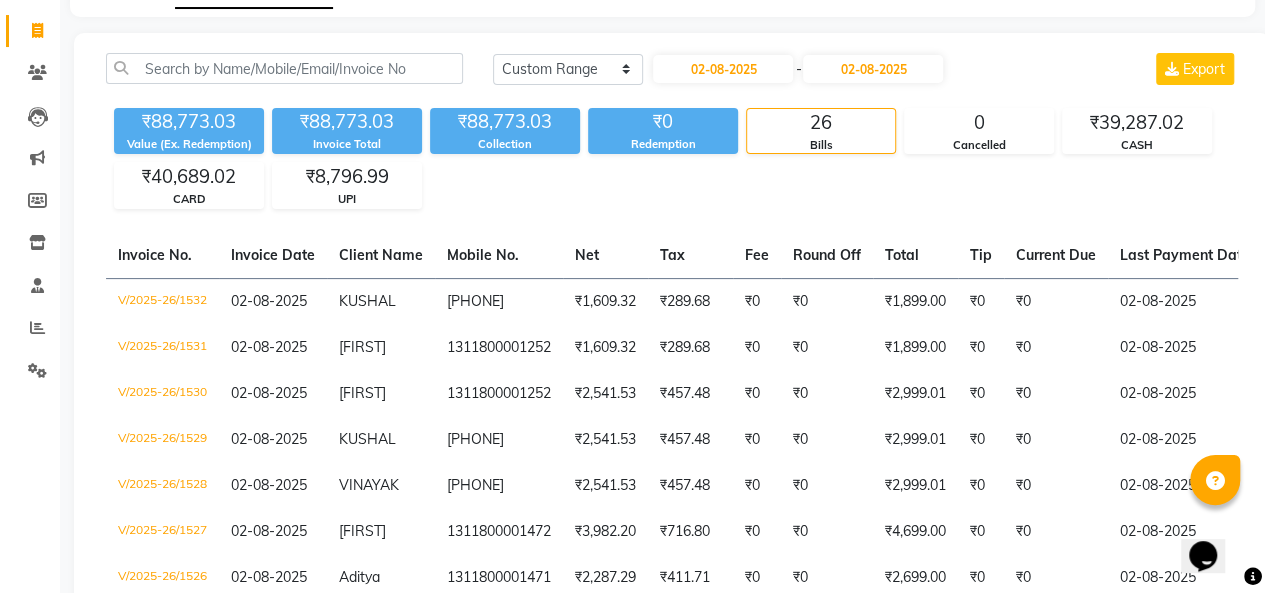 scroll, scrollTop: 110, scrollLeft: 0, axis: vertical 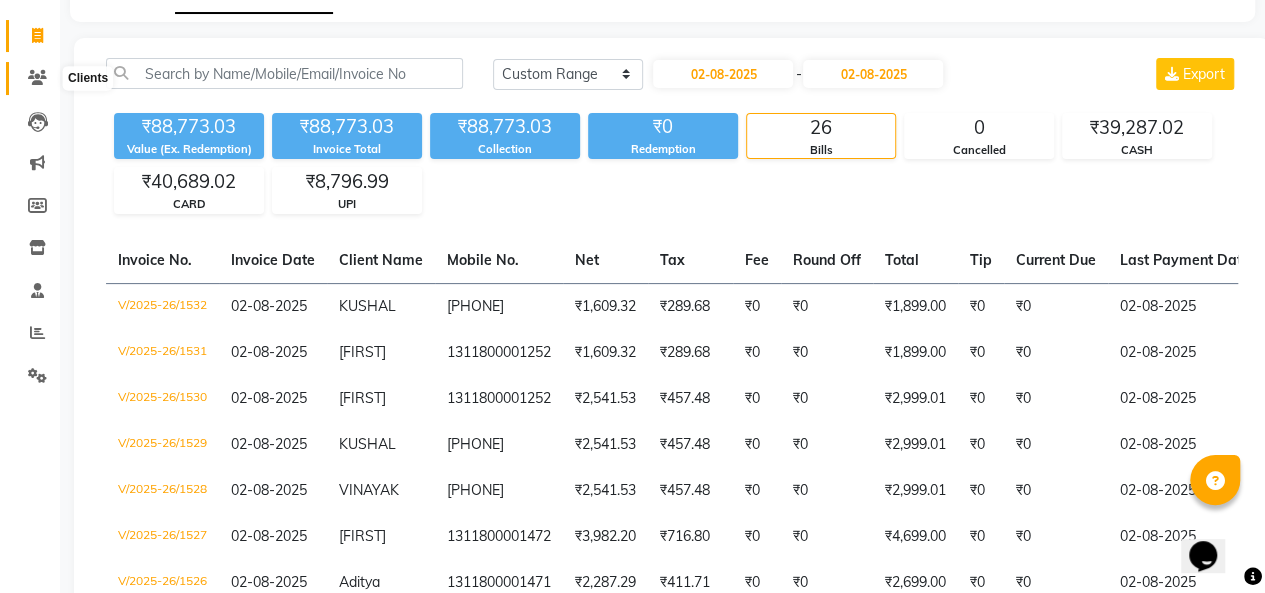 click 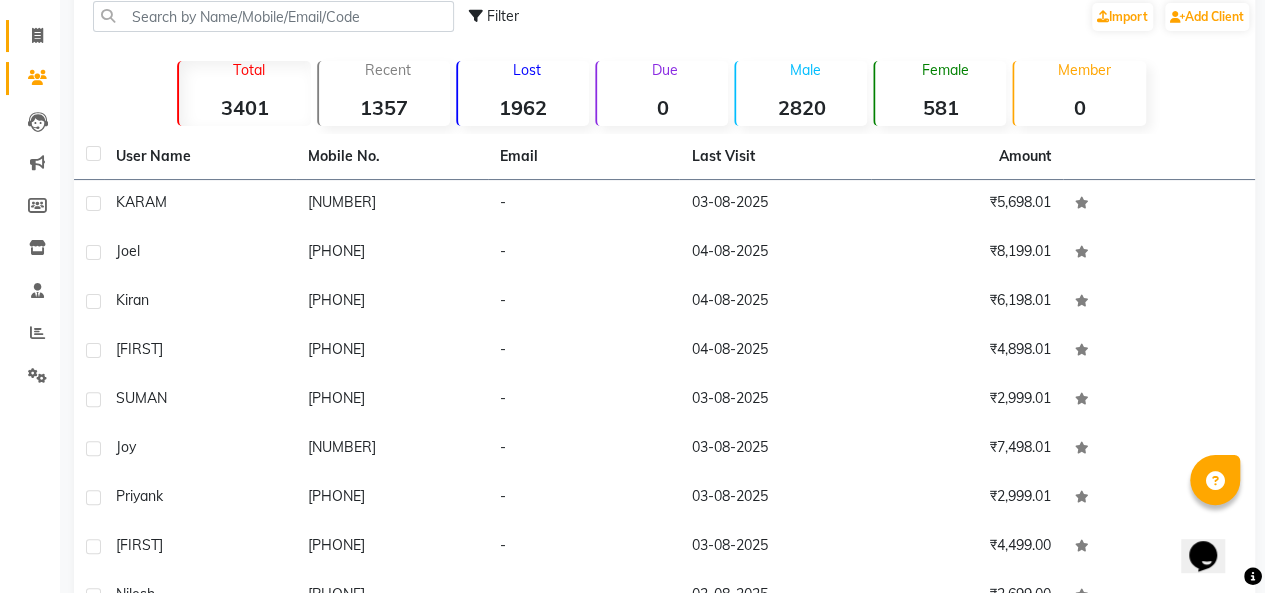 click on "Invoice" 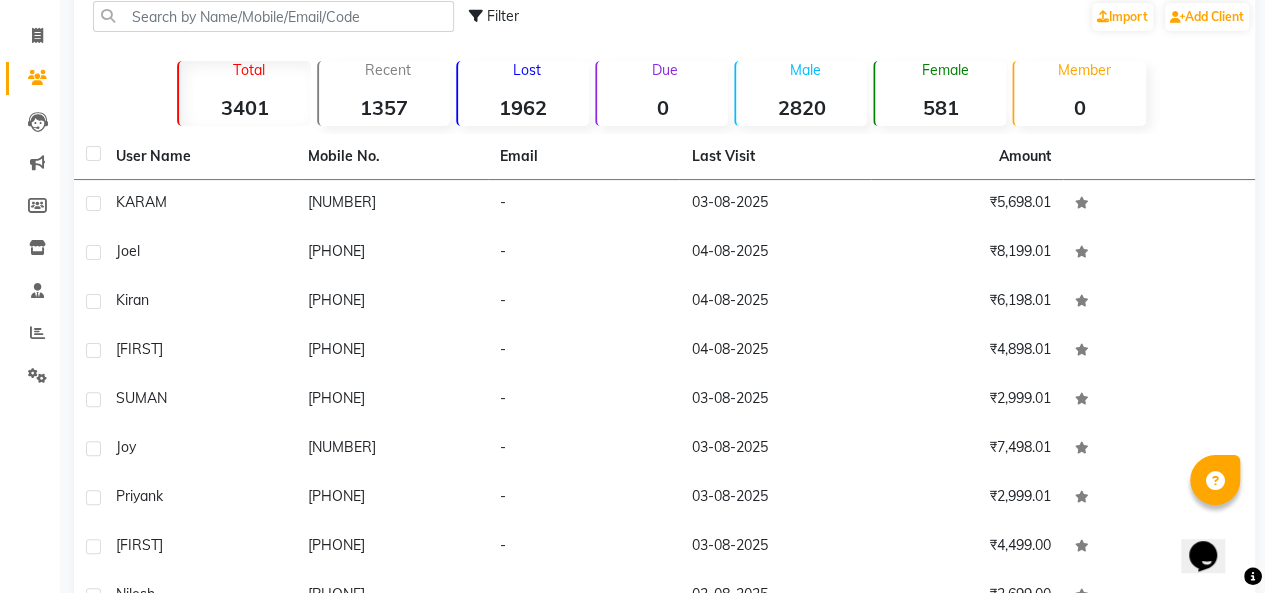 select on "service" 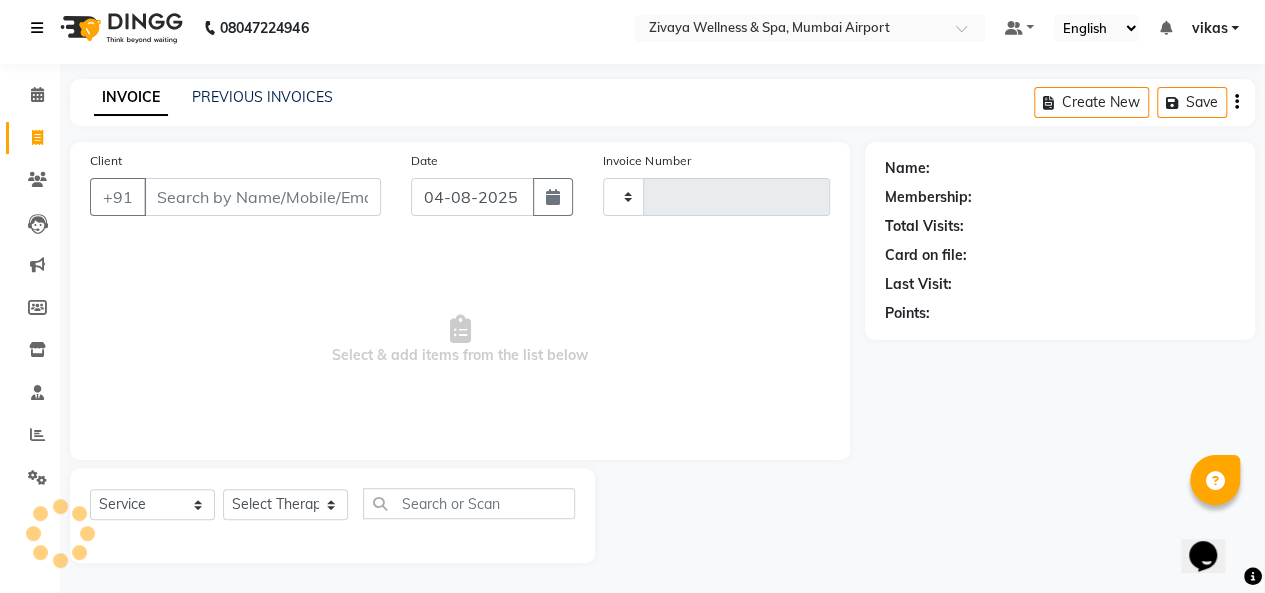 scroll, scrollTop: 7, scrollLeft: 0, axis: vertical 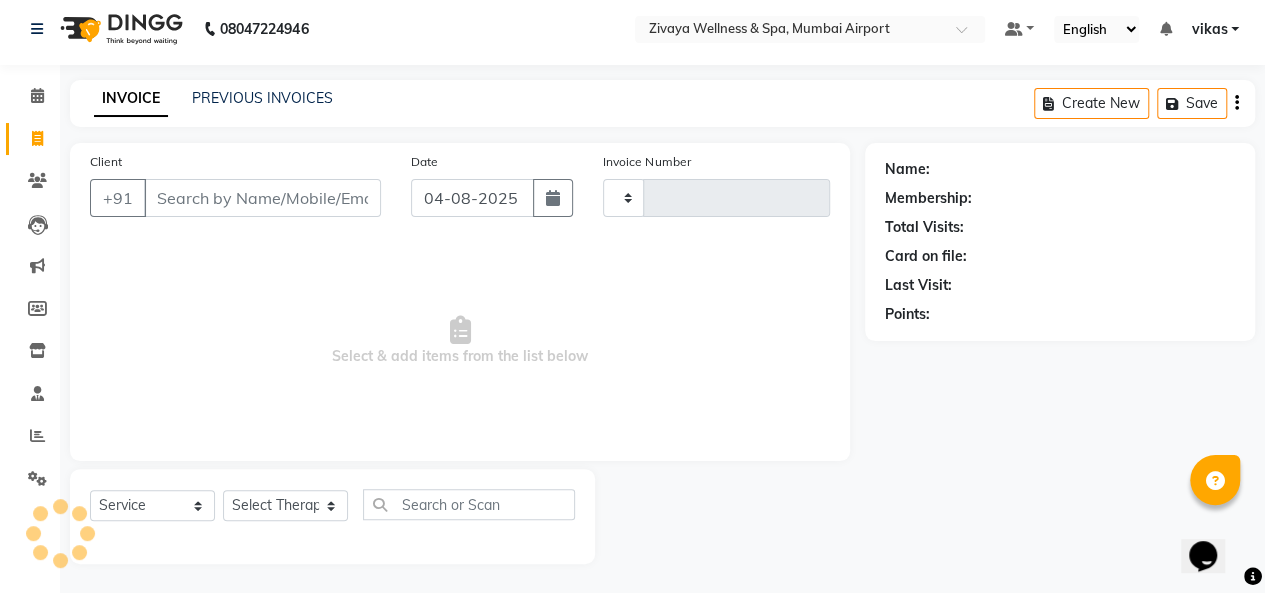 type on "1552" 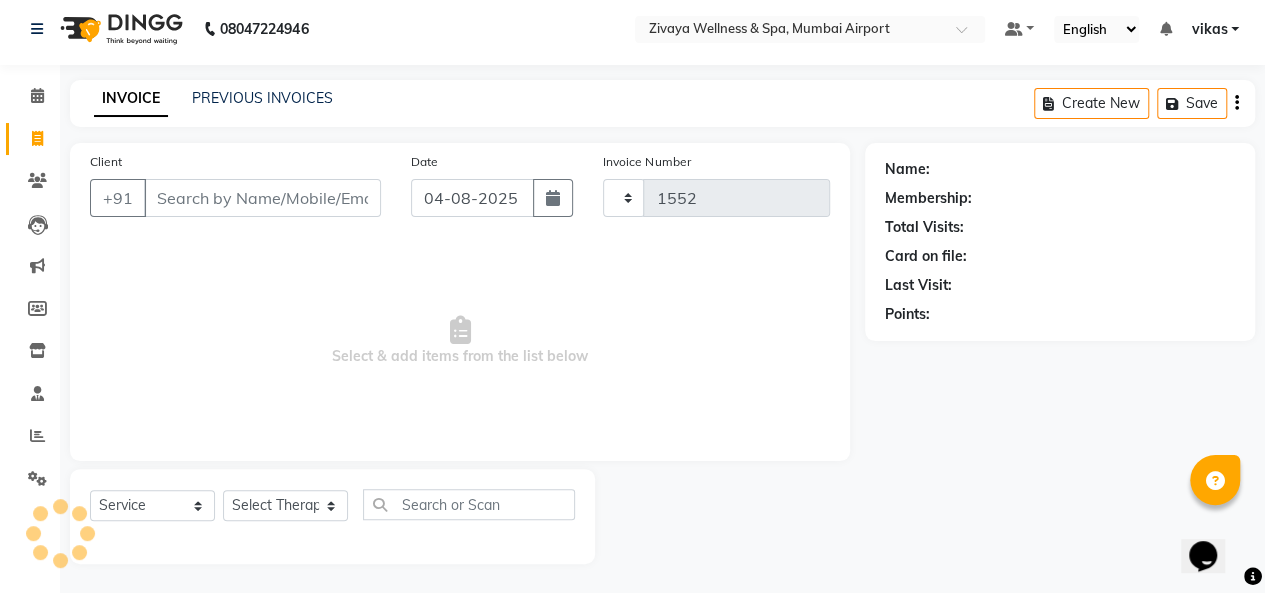 select on "7072" 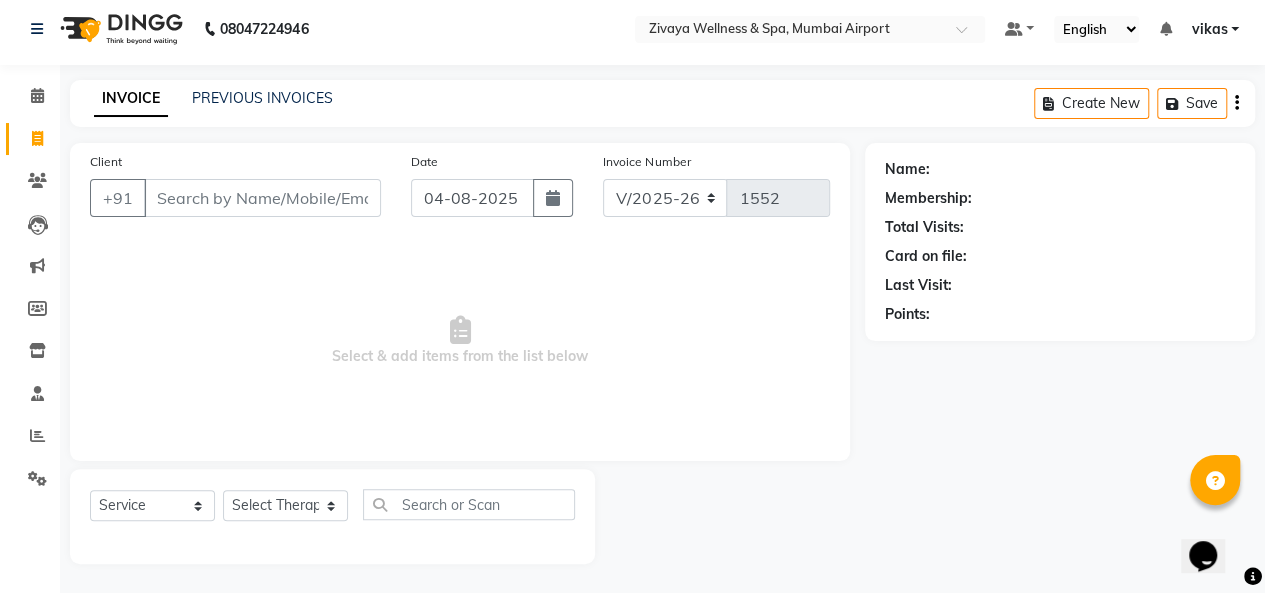 click on "Client" at bounding box center (262, 198) 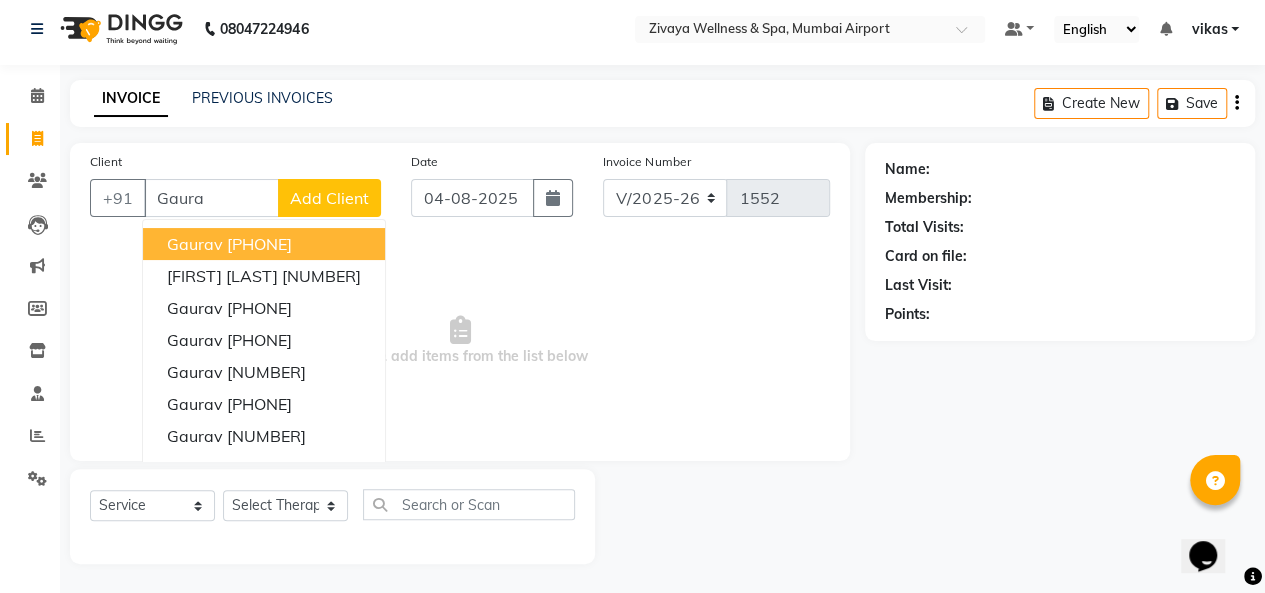 scroll, scrollTop: 7, scrollLeft: 0, axis: vertical 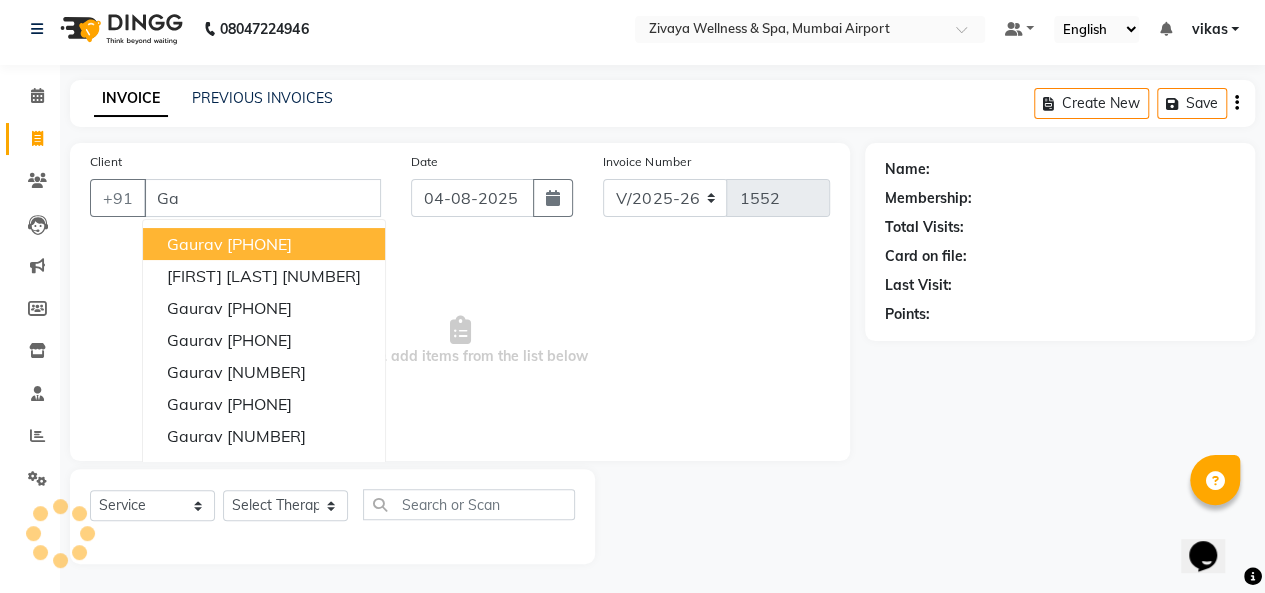 type on "G" 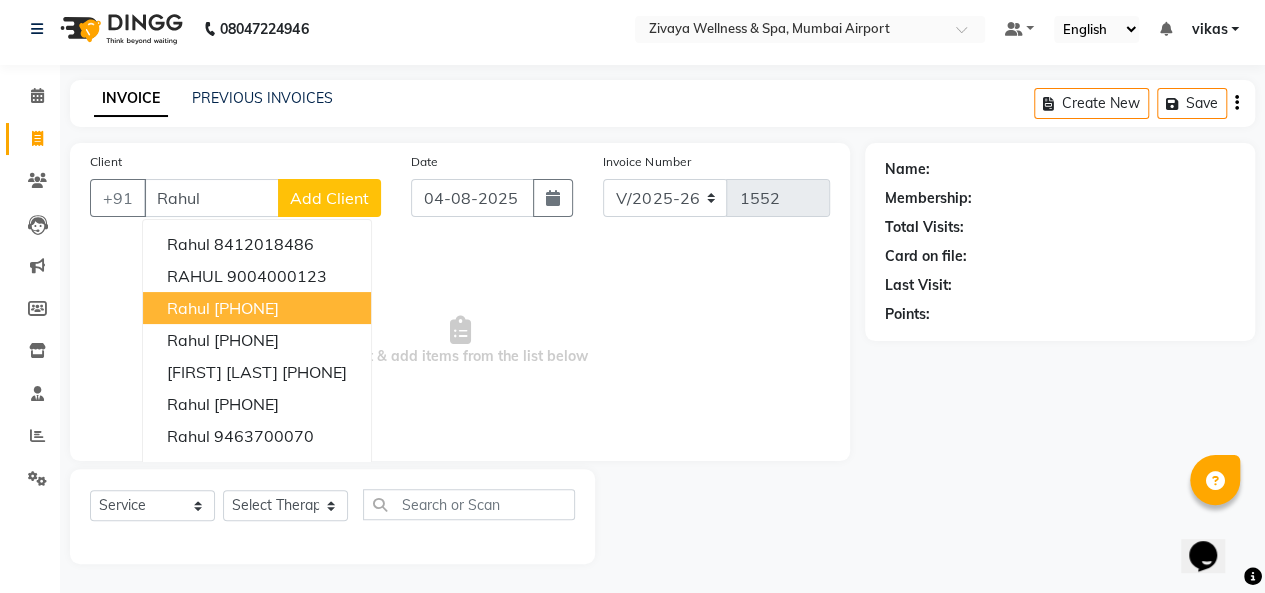 click on "[FIRST] [PHONE]" at bounding box center [257, 308] 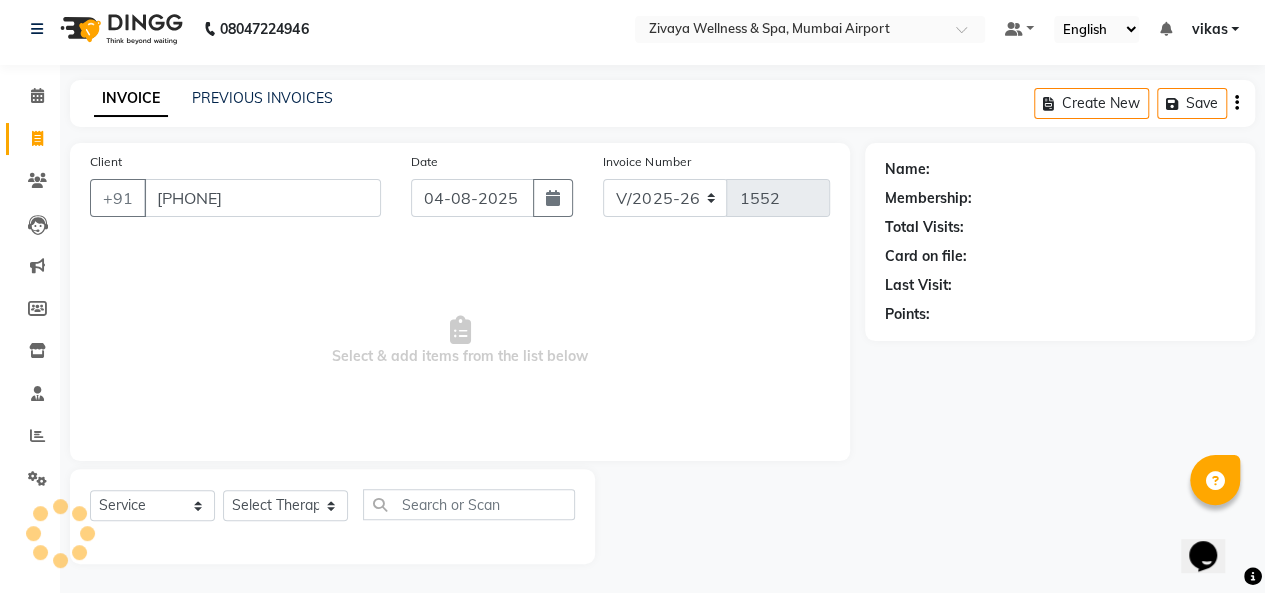 type on "[PHONE]" 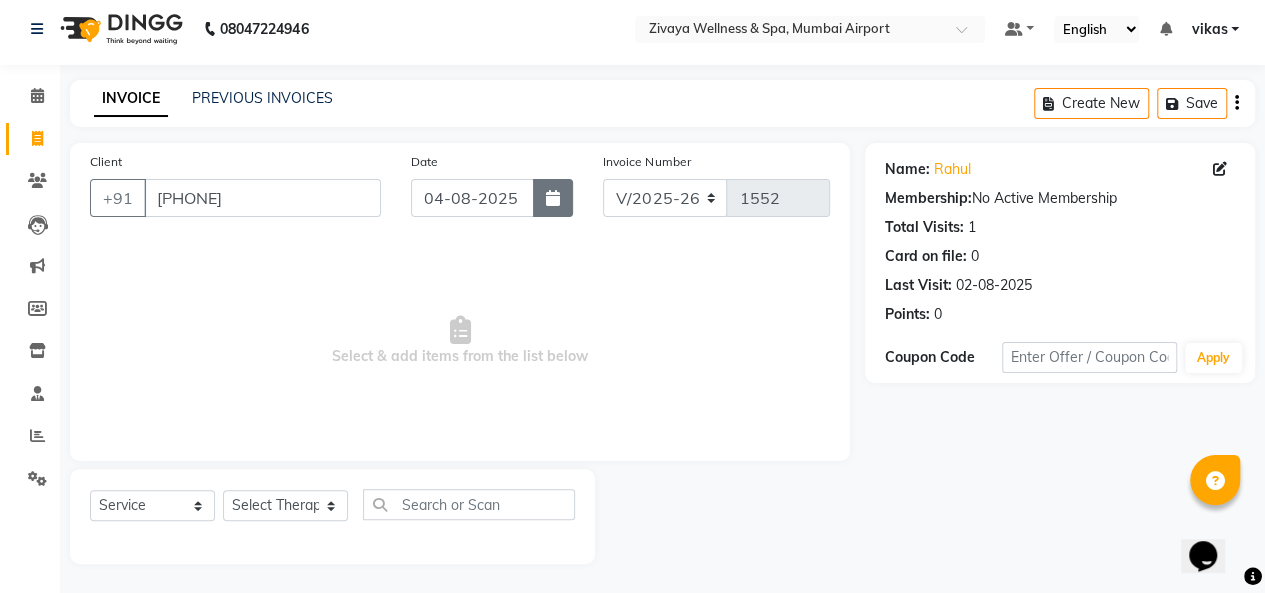 click 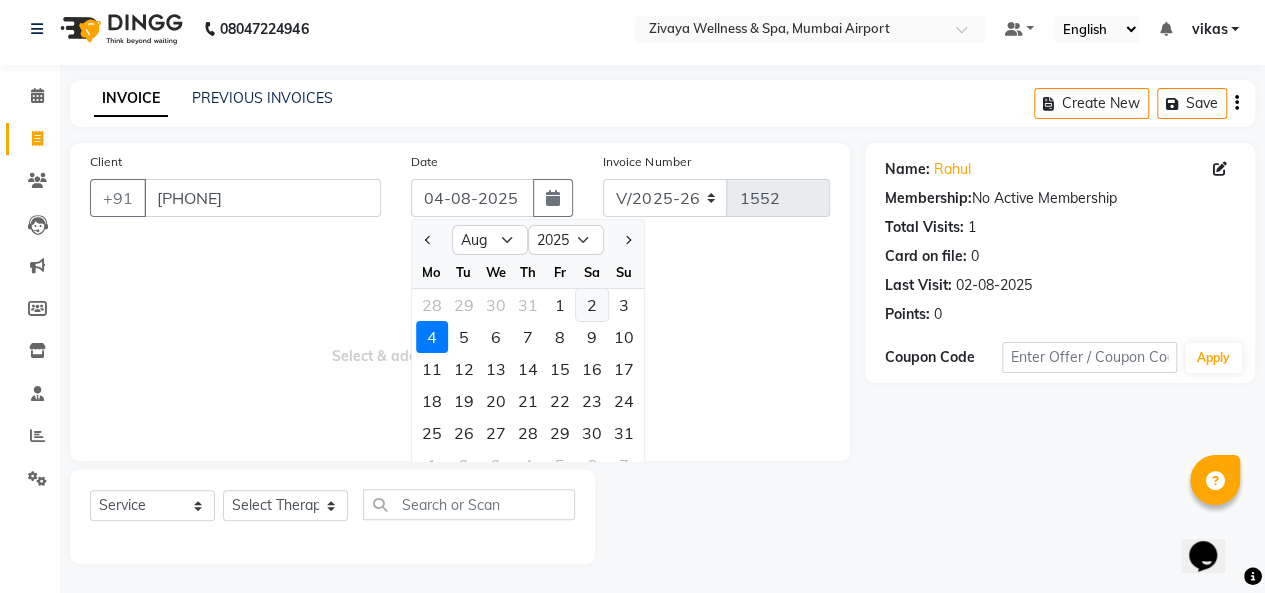click on "2" 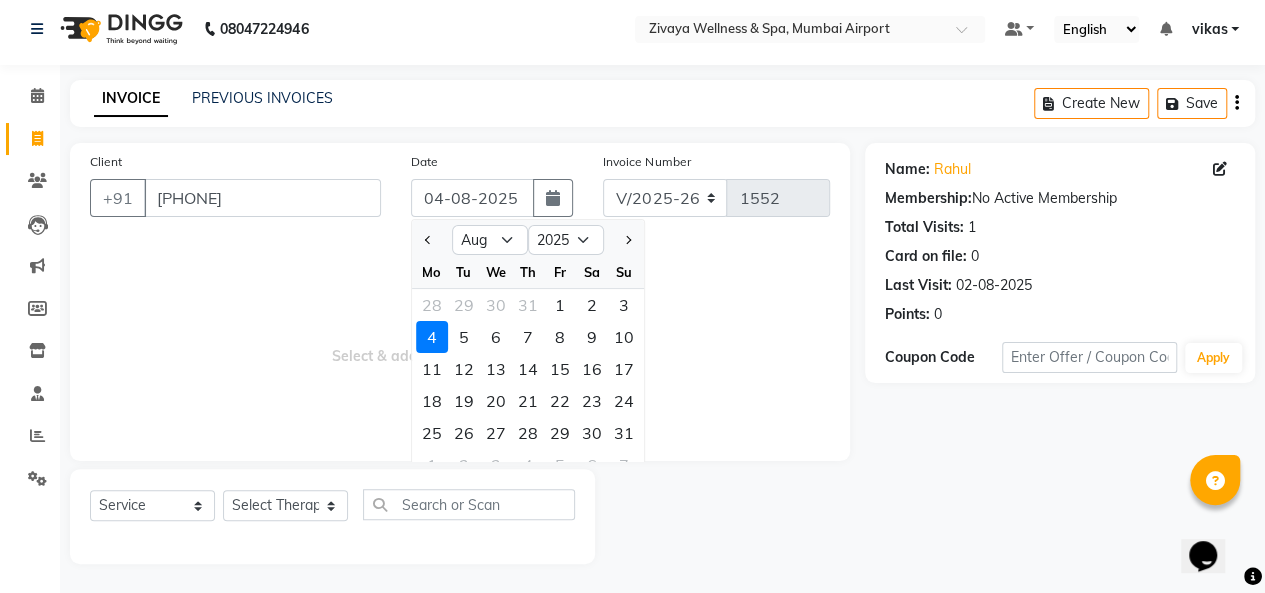 type on "02-08-2025" 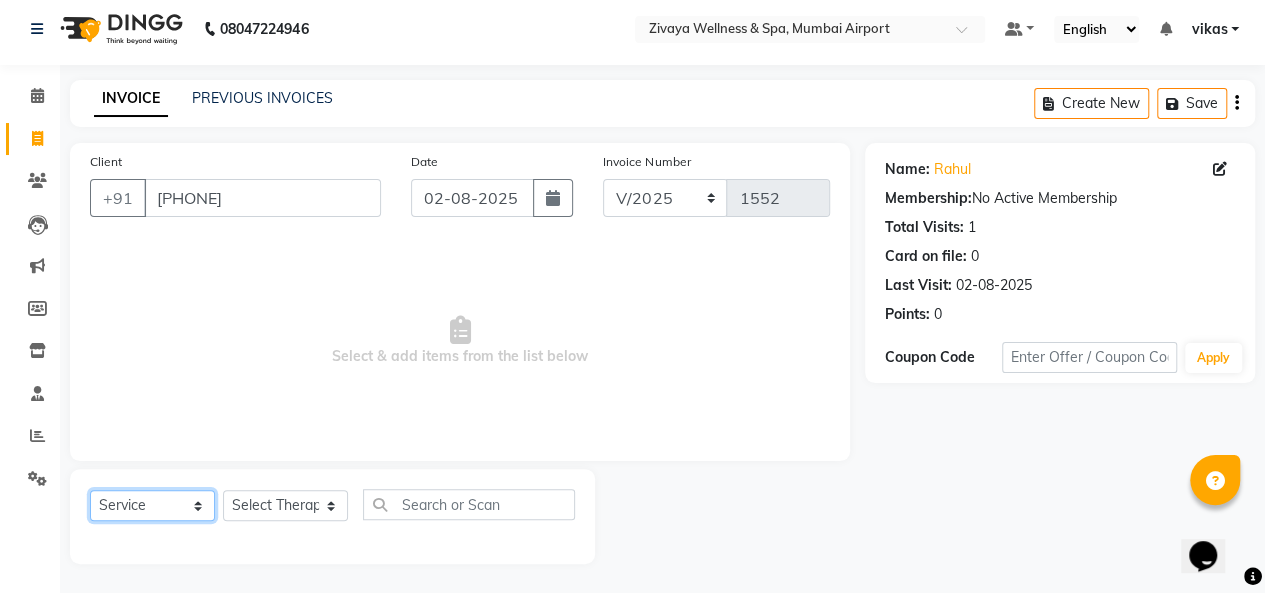 click on "Select  Service  Product  Membership  Package Voucher Prepaid Gift Card" 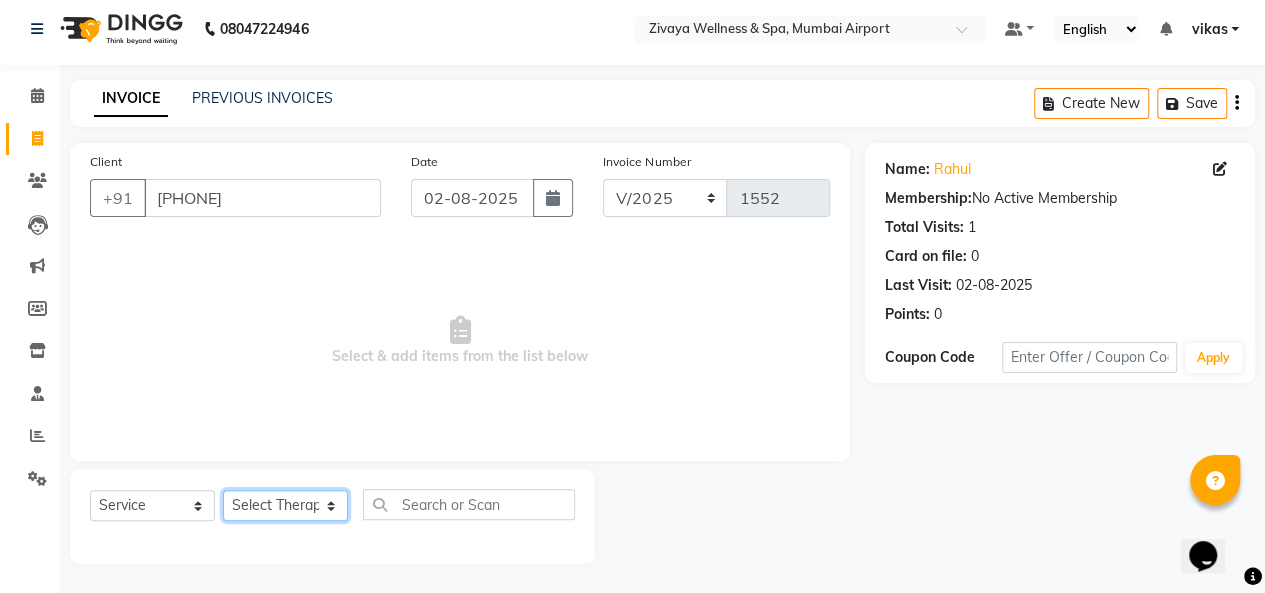 click on "Select Therapist [FIRST] [LAST] ([NICKNAME]) [FIRST] [LAST] [FIRST] [LAST] [FIRST] [LAST] [FIRST] [LAST] [FIRST] [LAST] [FIRST] [LAST] ([NICKNAME]) [FIRST] [LAST] [FIRST] [LAST] [FIRST] [LAST] ([NICKNAME])" 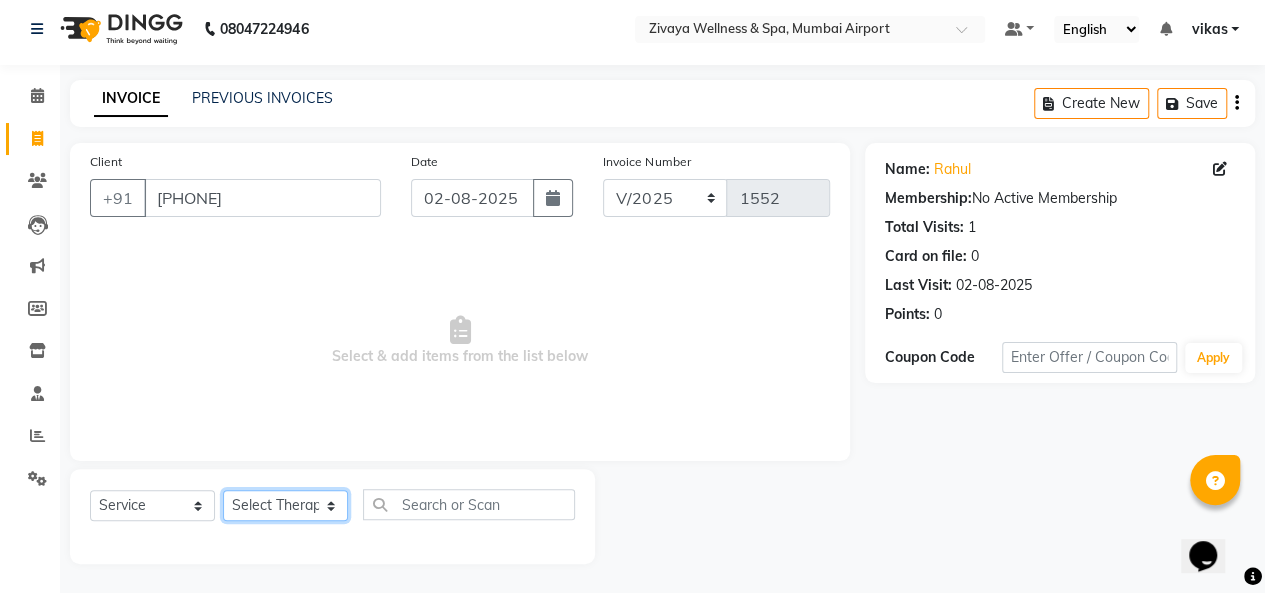 select on "[POSTAL_CODE]" 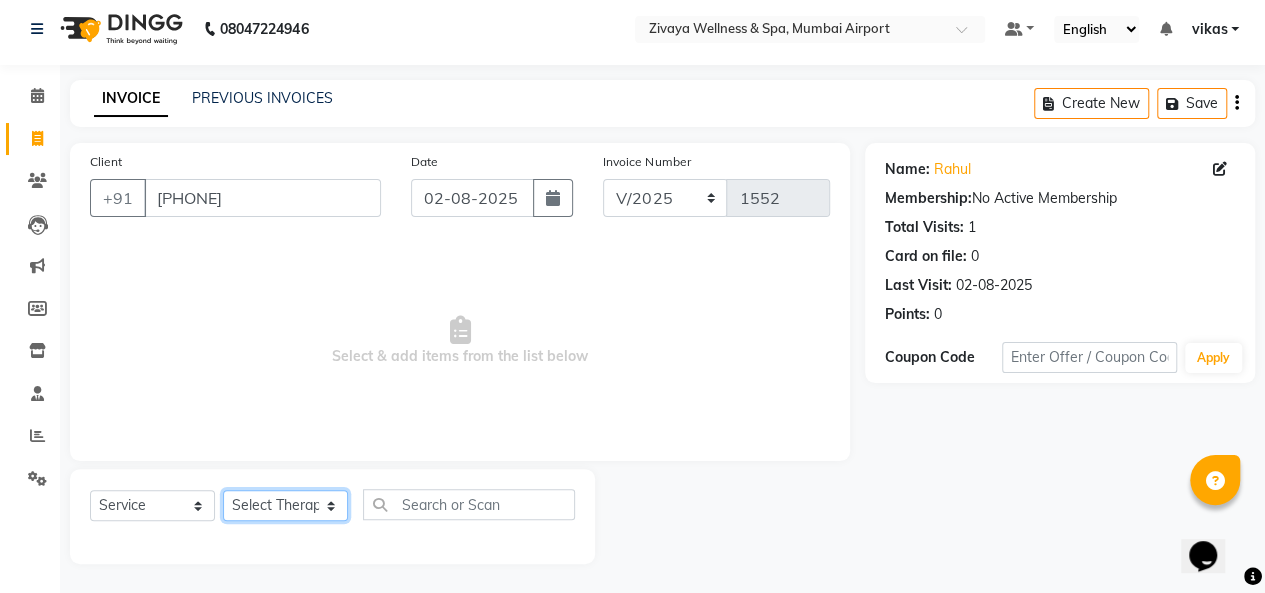 click on "Select Therapist [FIRST] [LAST] ([NICKNAME]) [FIRST] [LAST] [FIRST] [LAST] [FIRST] [LAST] [FIRST] [LAST] [FIRST] [LAST] [FIRST] [LAST] ([NICKNAME]) [FIRST] [LAST] [FIRST] [LAST] [FIRST] [LAST] ([NICKNAME])" 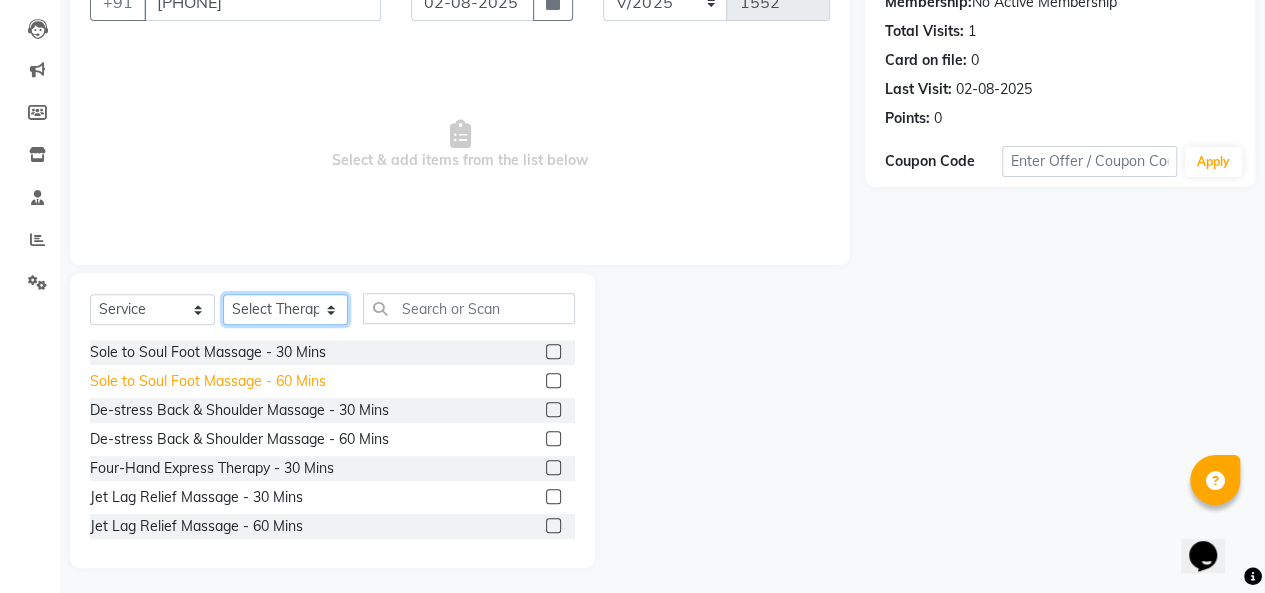 scroll, scrollTop: 207, scrollLeft: 0, axis: vertical 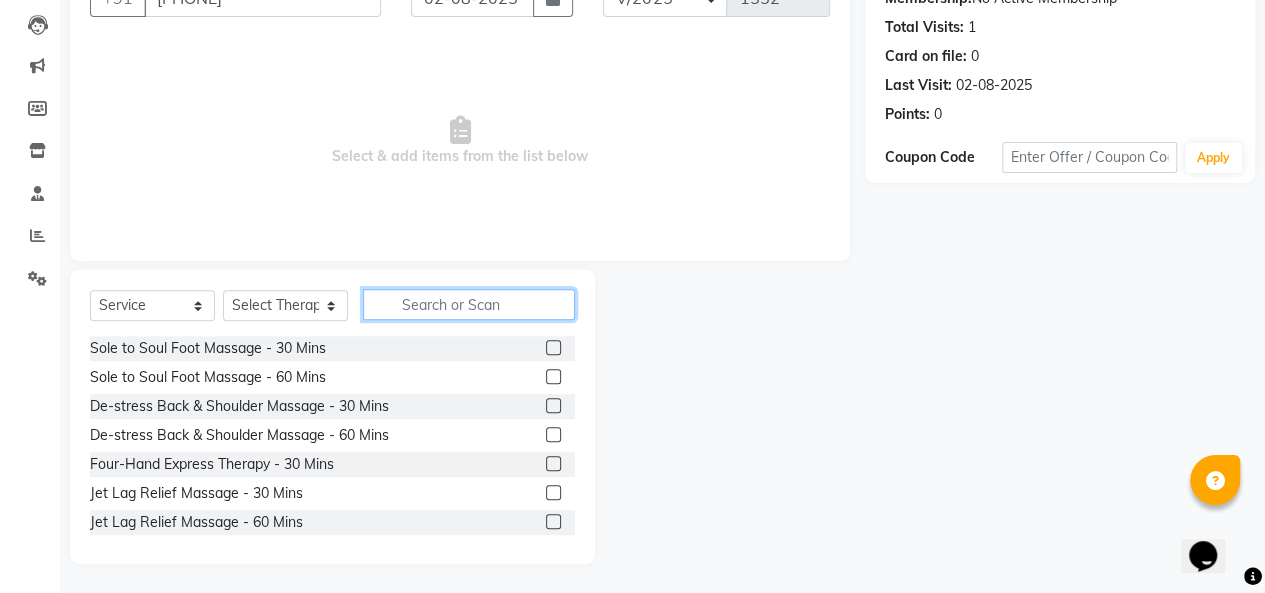 click 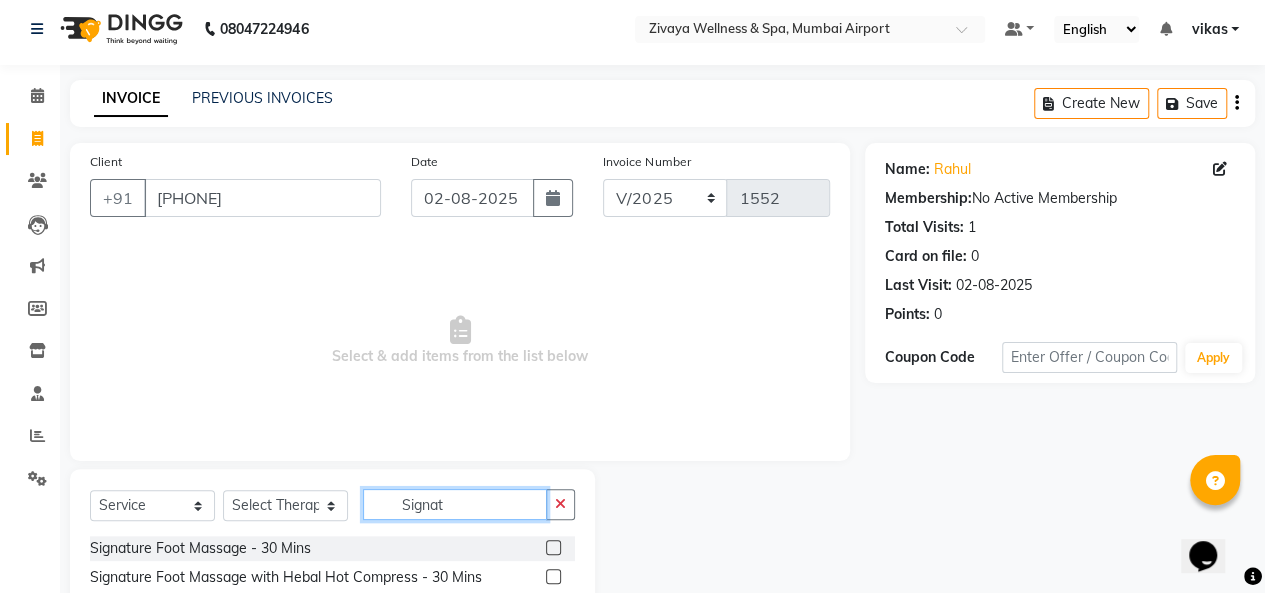 scroll, scrollTop: 152, scrollLeft: 0, axis: vertical 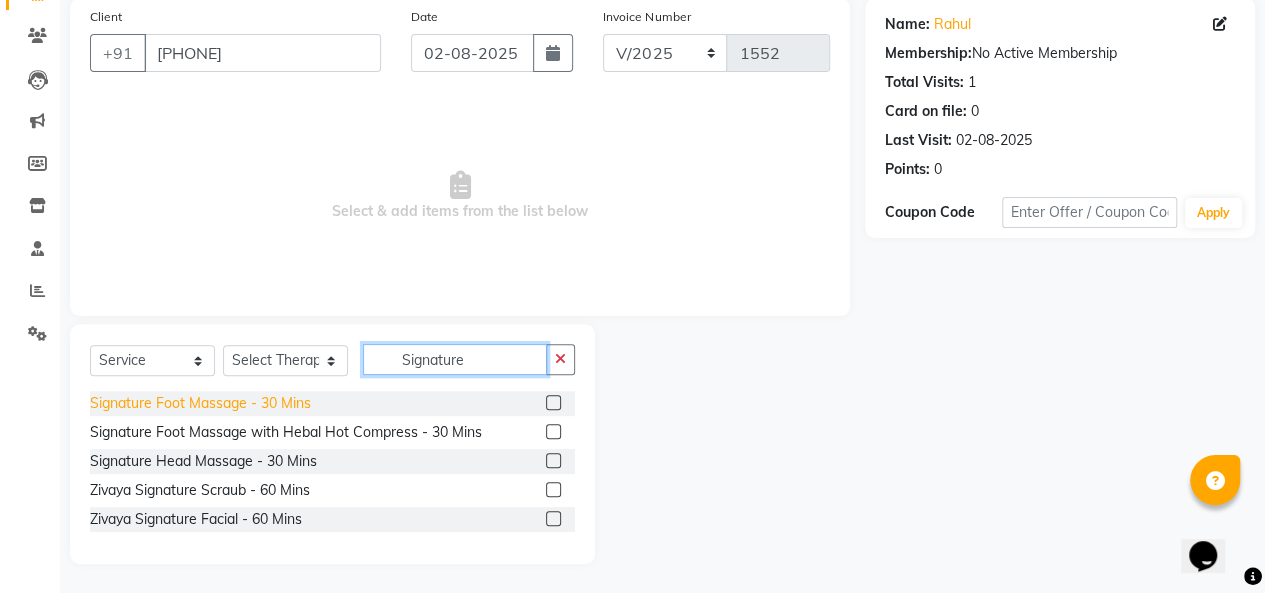 type on "Signature" 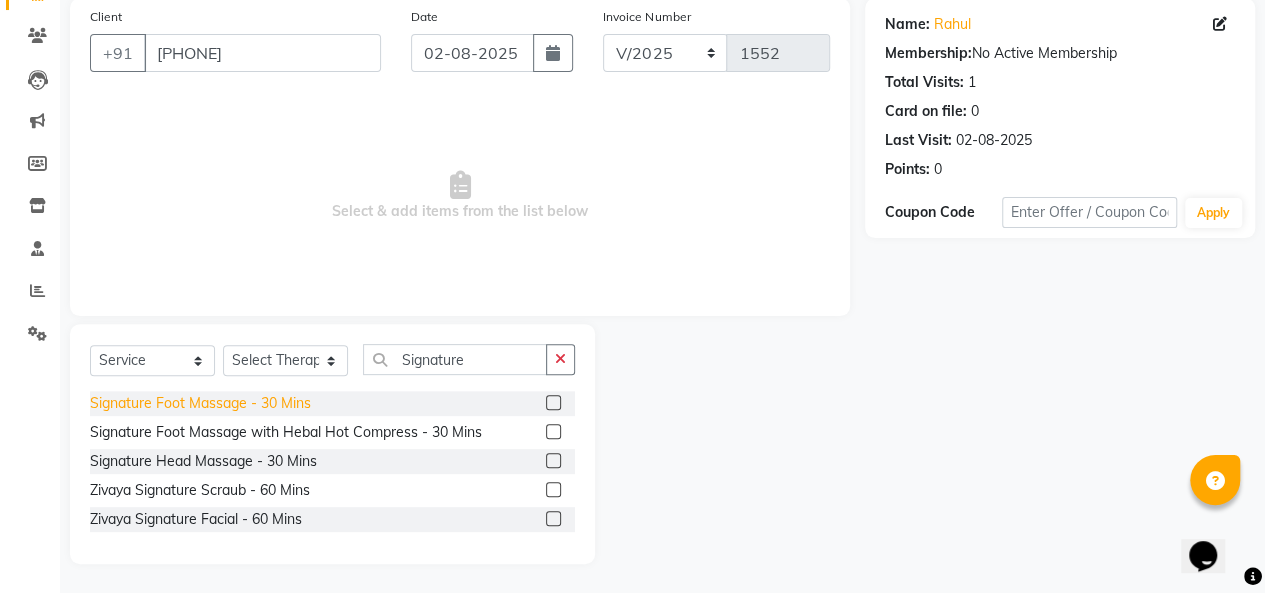 click on "Signature Foot Massage - 30 Mins" 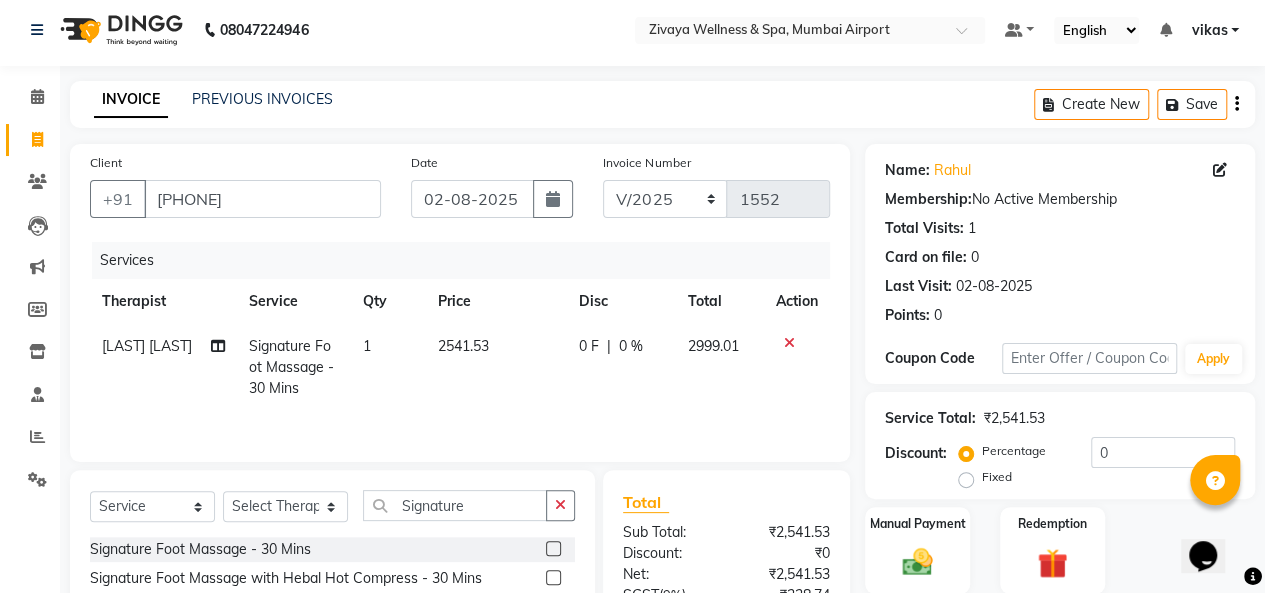 scroll, scrollTop: 106, scrollLeft: 0, axis: vertical 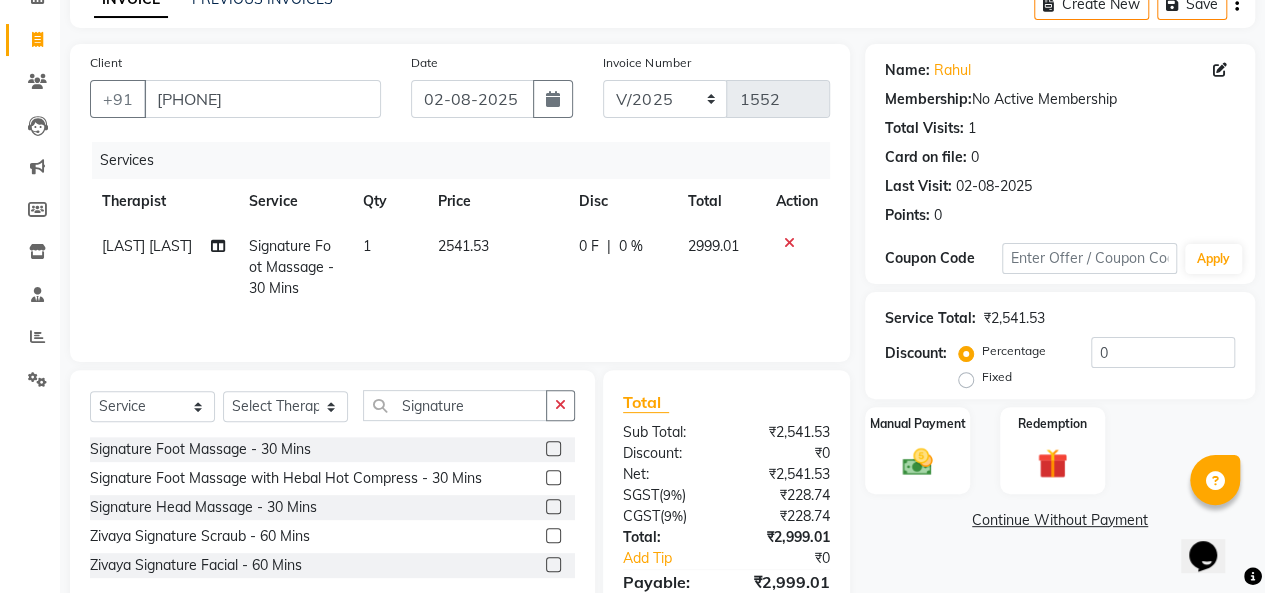click 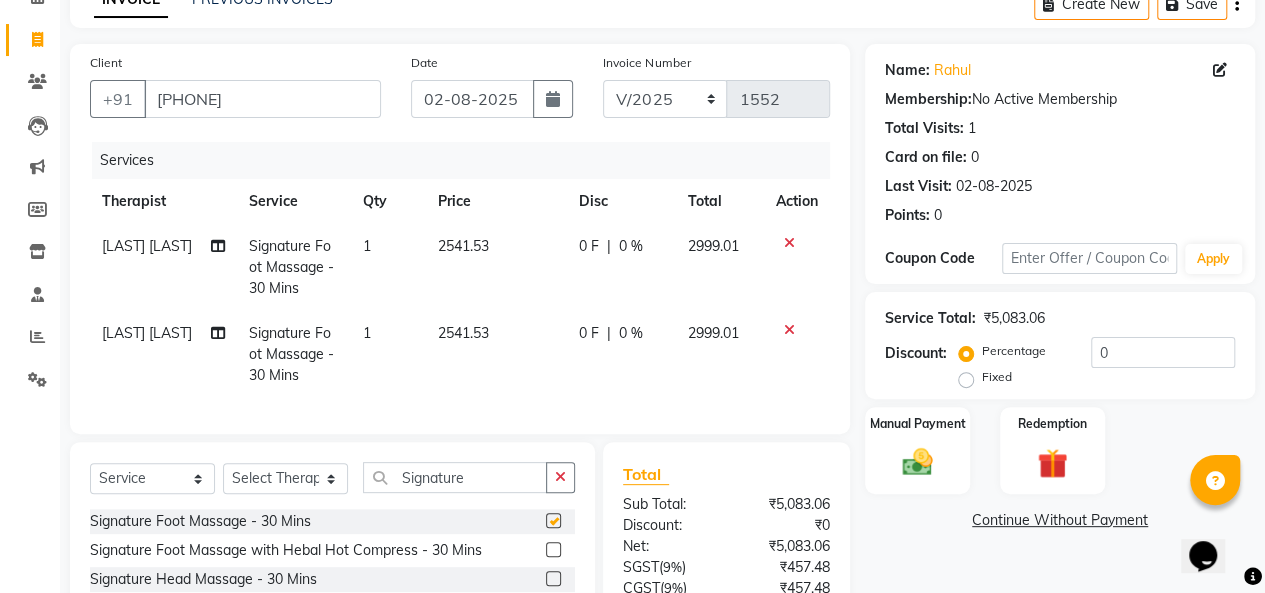 checkbox on "false" 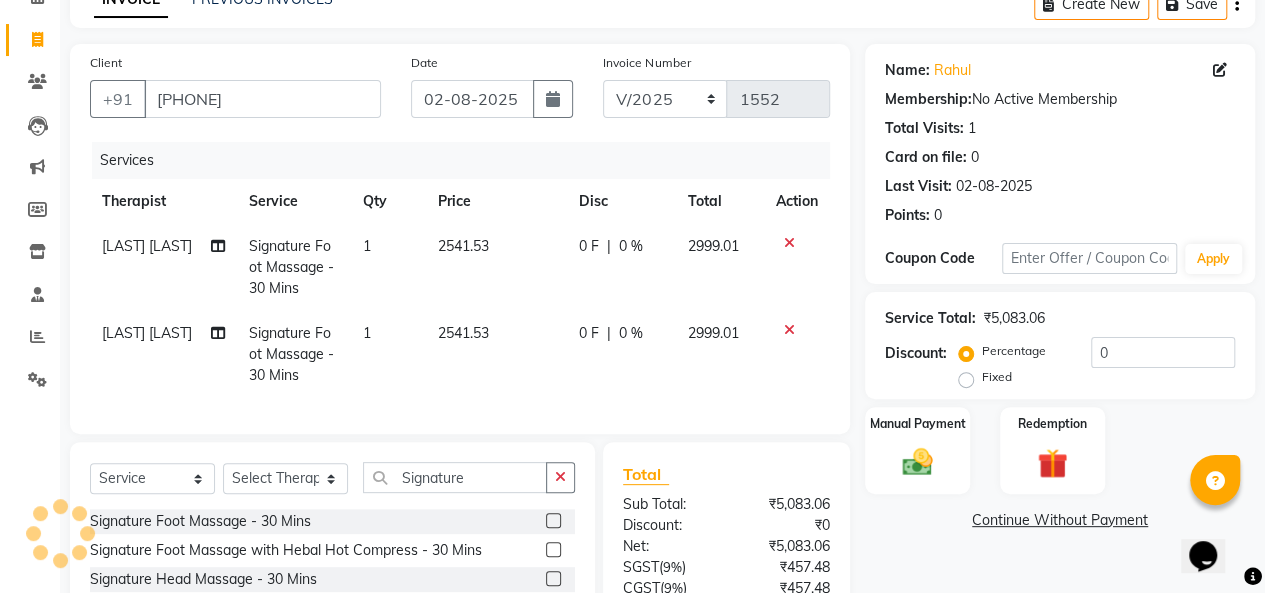 click on "[LAST] [LAST]" 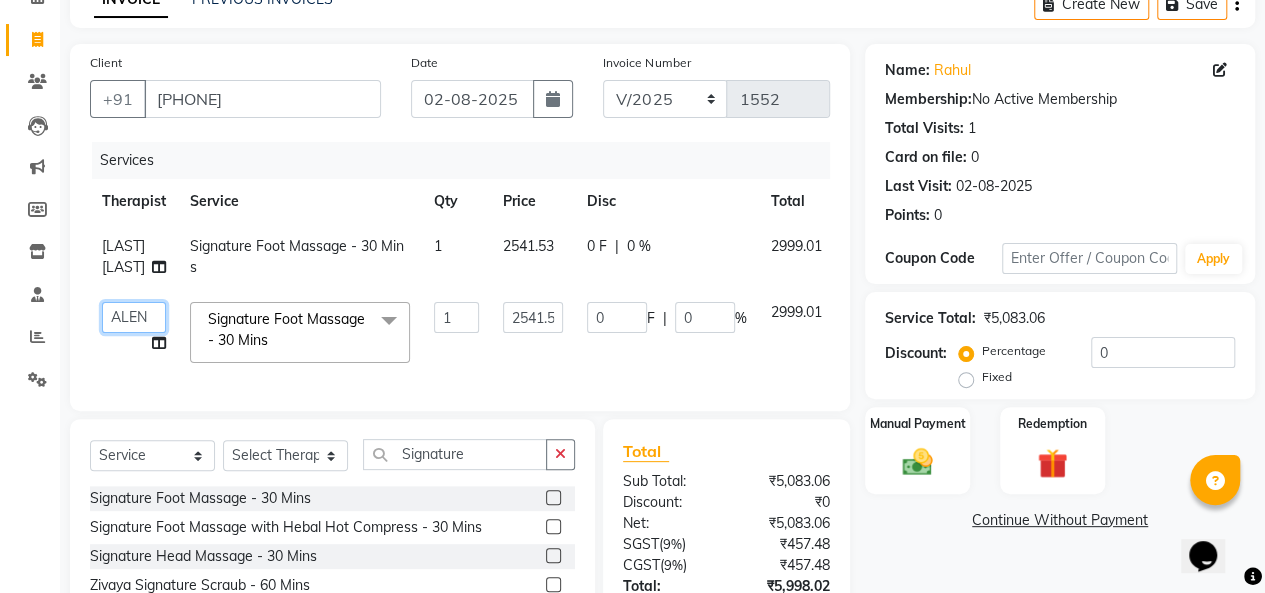 click on "[FIRST] [FIRST] [FIRST] [LAST] ([NICKNAME]) [FIRST] [LAST] [FIRST] [LAST] [FIRST] [LAST] [FIRST] [LAST] [FIRST] [LAST] [FIRST] [LAST] ([NICKNAME]) [FIRST] [LAST] [FIRST] [LAST] [FIRST] [LAST] ([NICKNAME])" 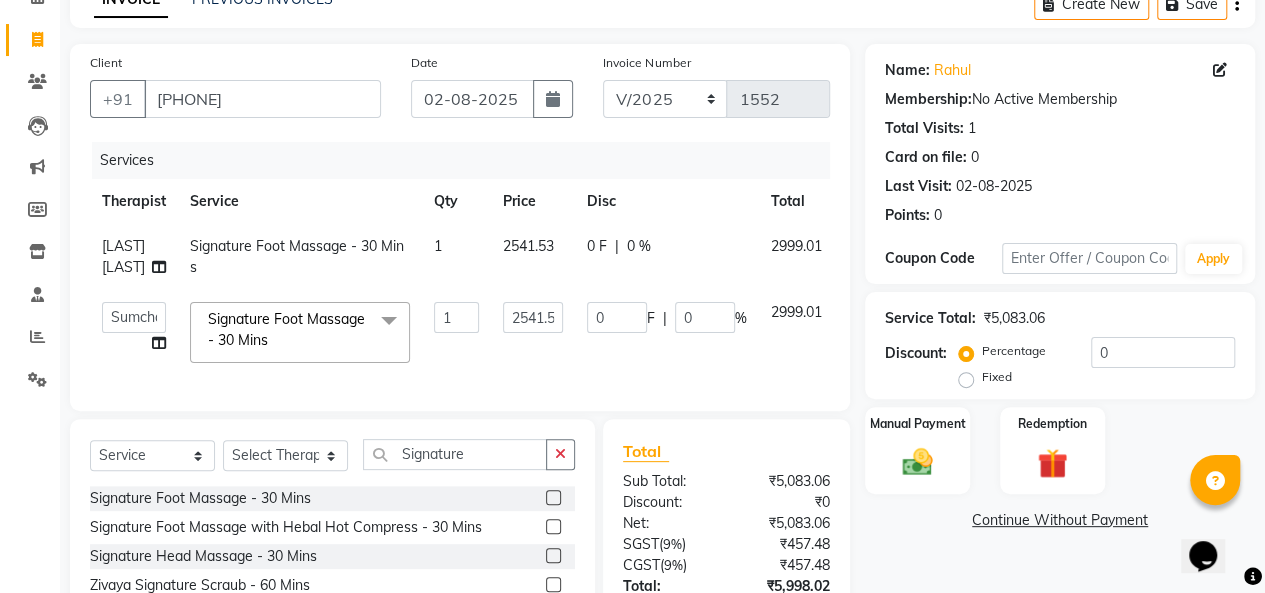 select on "63085" 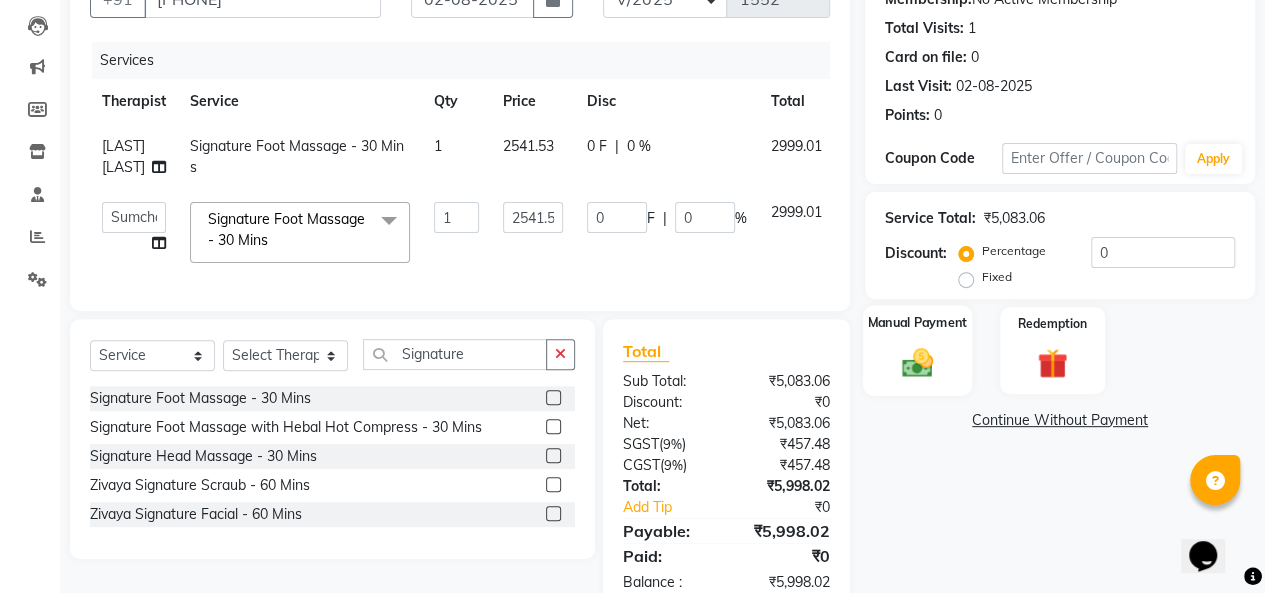 scroll, scrollTop: 290, scrollLeft: 0, axis: vertical 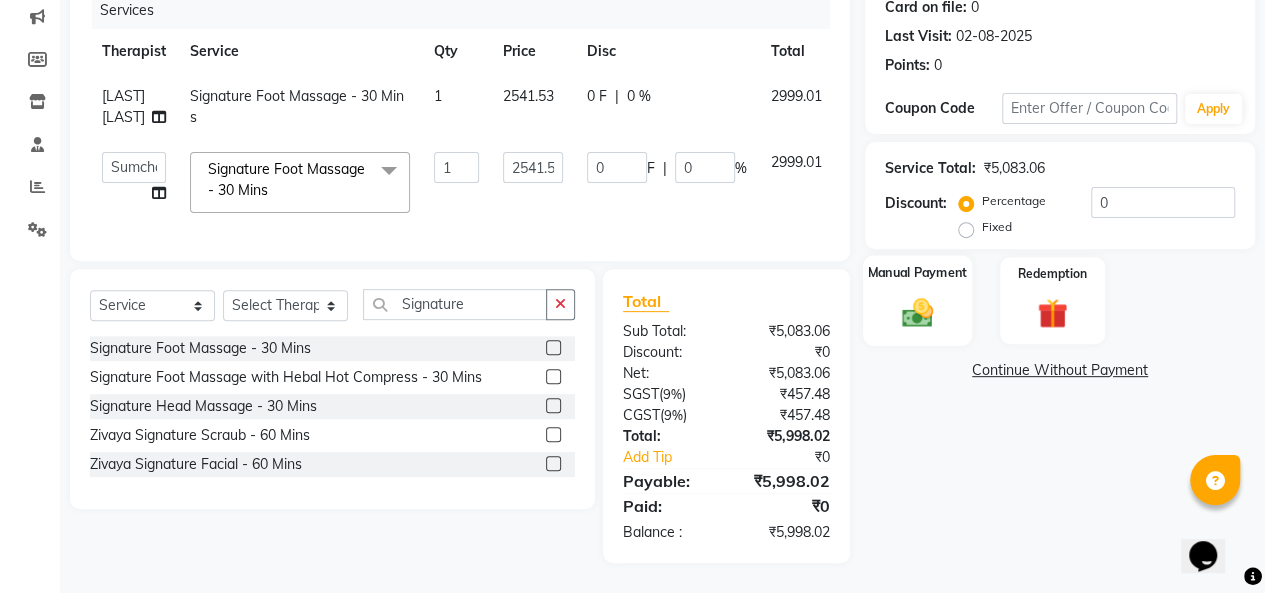 click 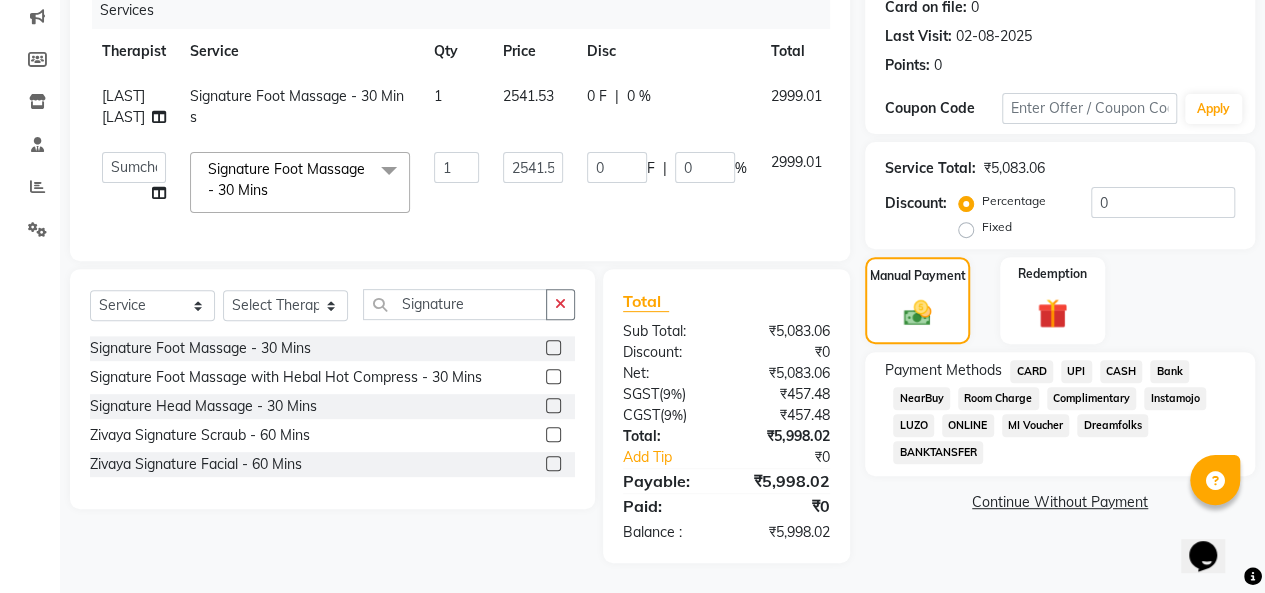 scroll, scrollTop: 290, scrollLeft: 0, axis: vertical 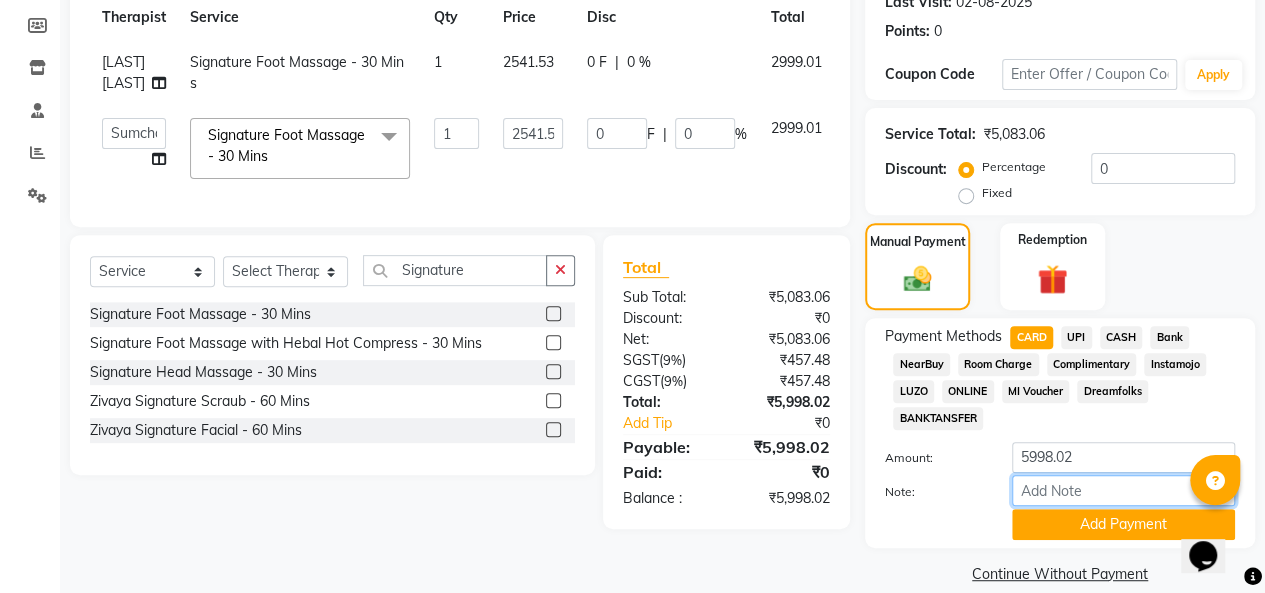 click on "Note:" at bounding box center [1123, 490] 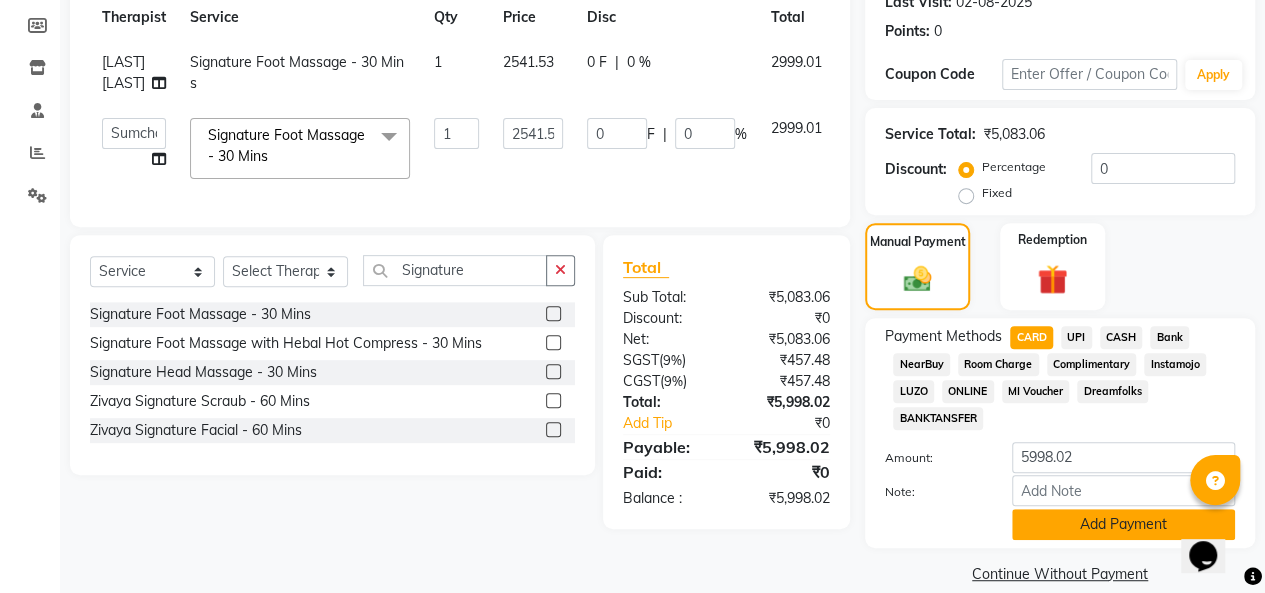 click on "Add Payment" 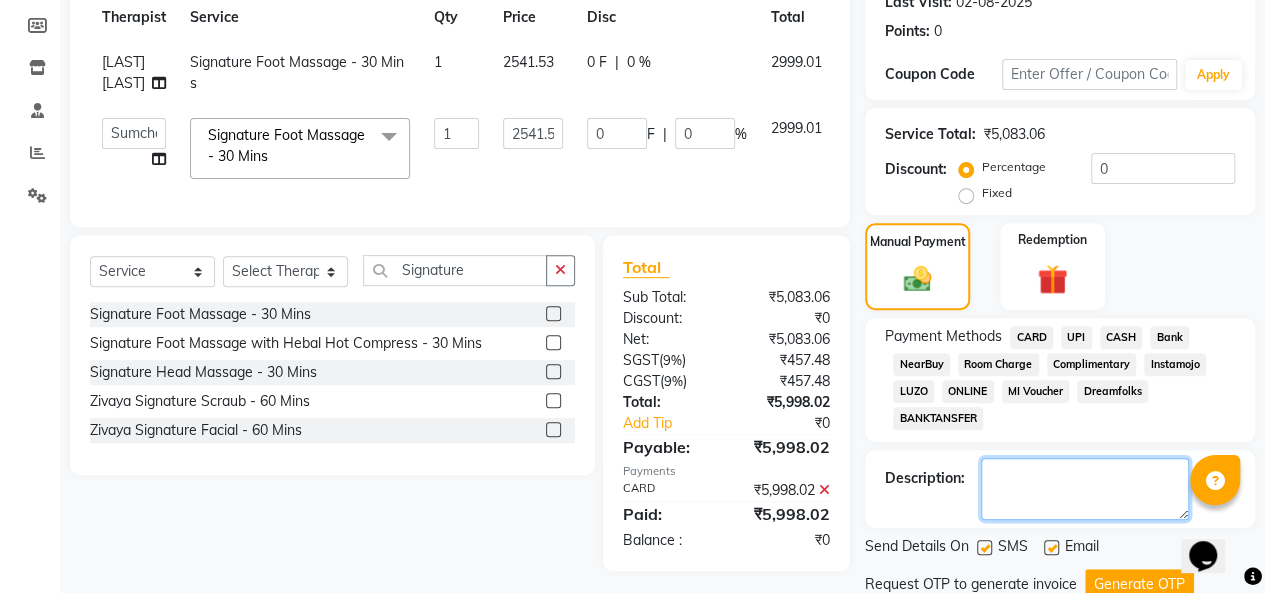 click 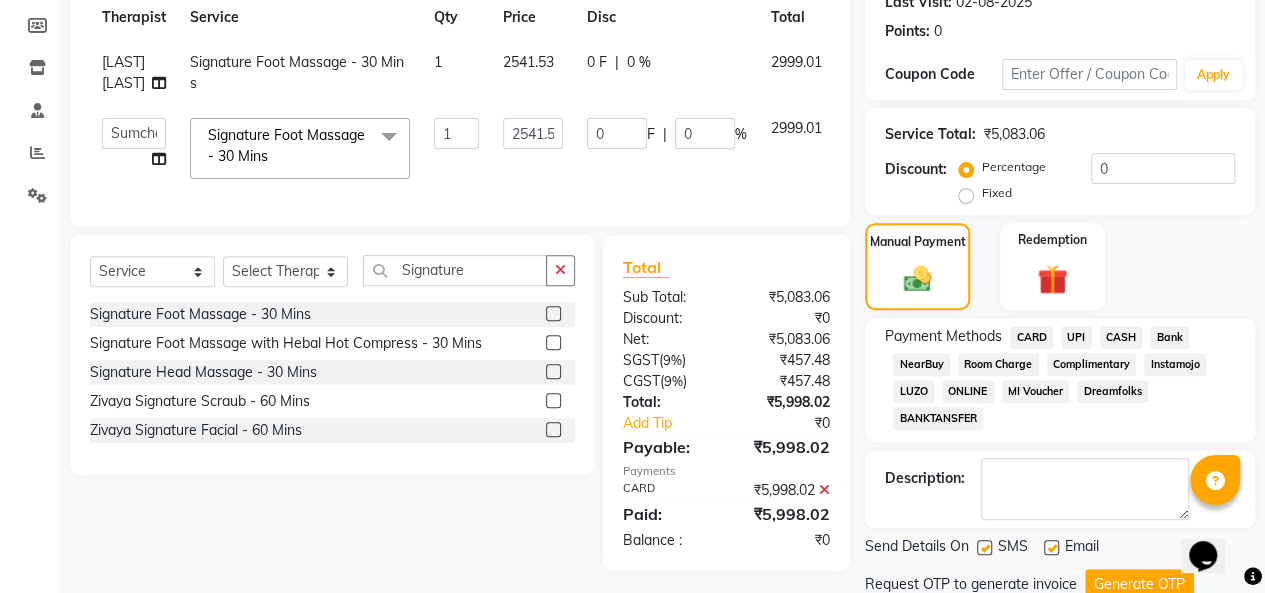 click 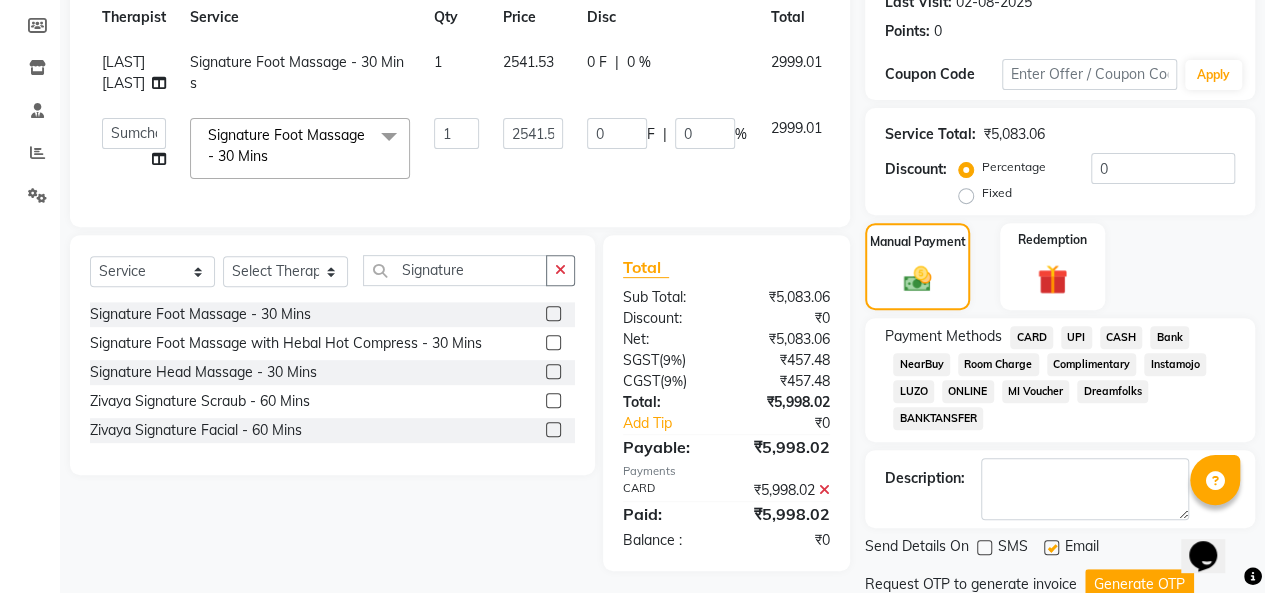 click 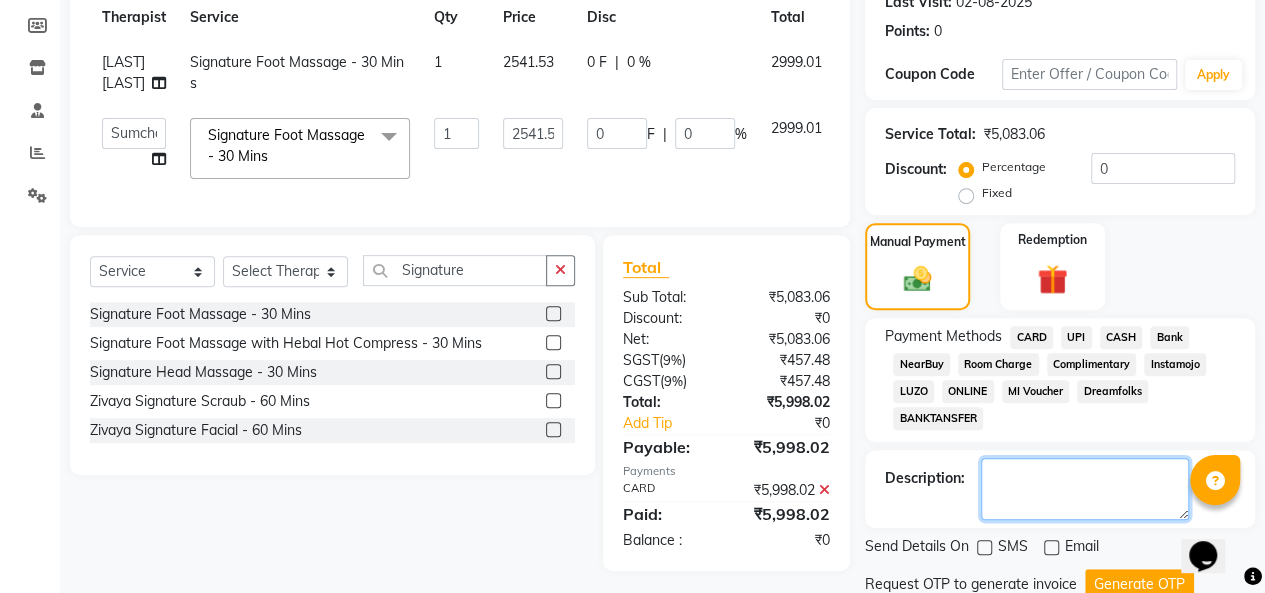 click 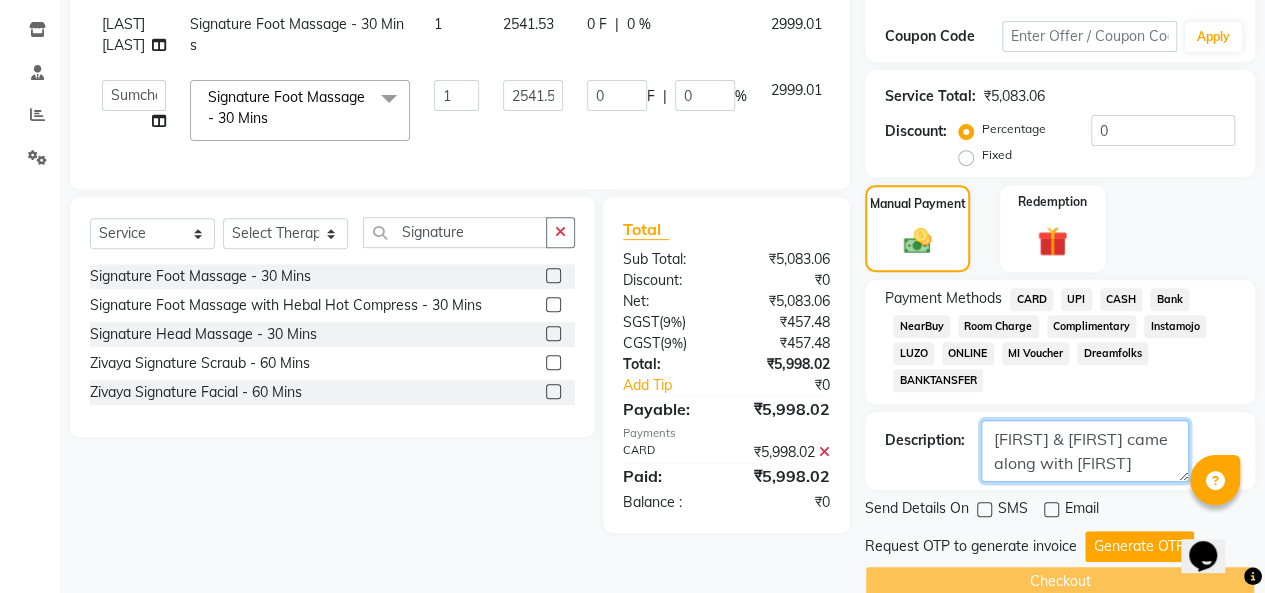 scroll, scrollTop: 360, scrollLeft: 0, axis: vertical 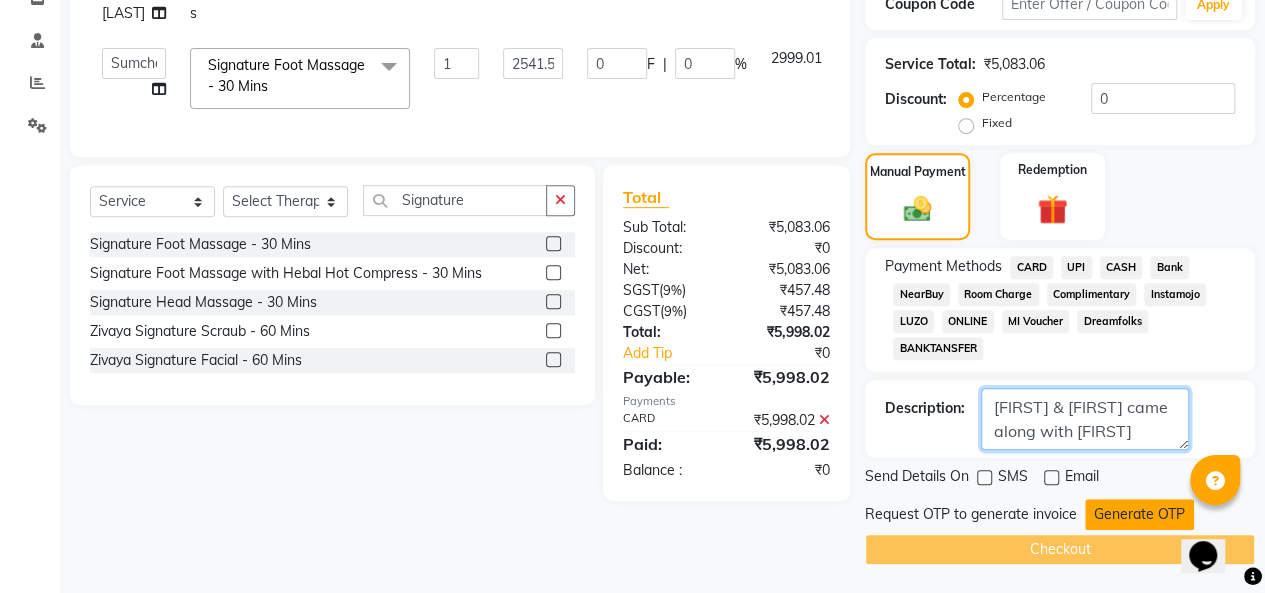 type on "[FIRST] & [FIRST] came along with [FIRST]" 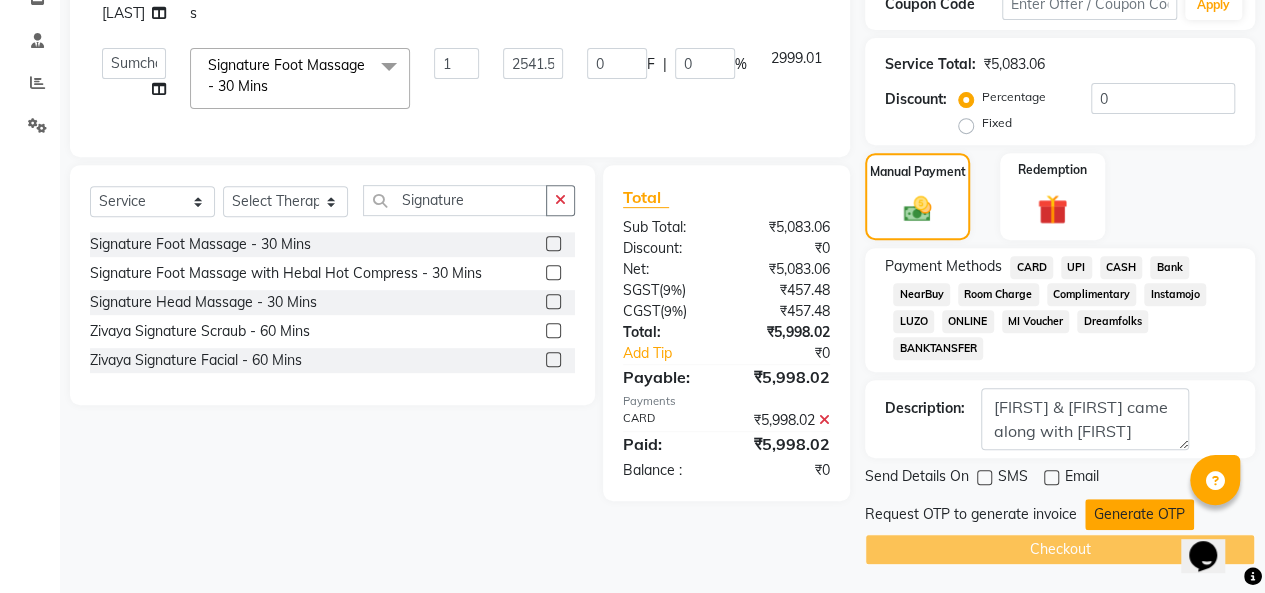 click on "Generate OTP" 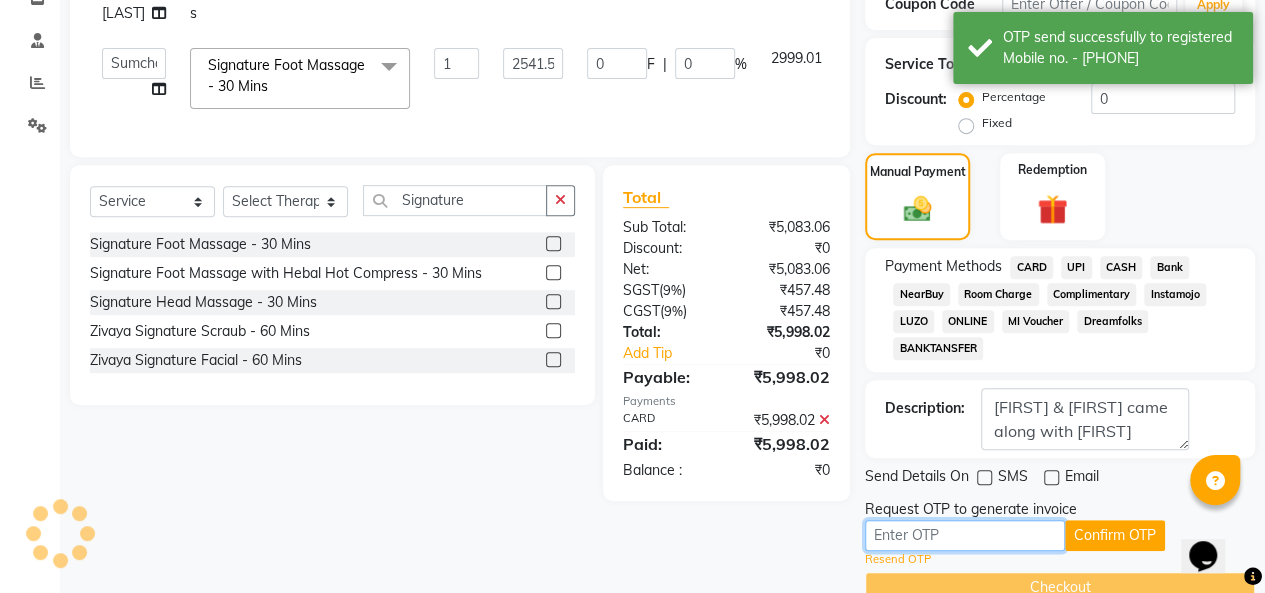 click at bounding box center [965, 535] 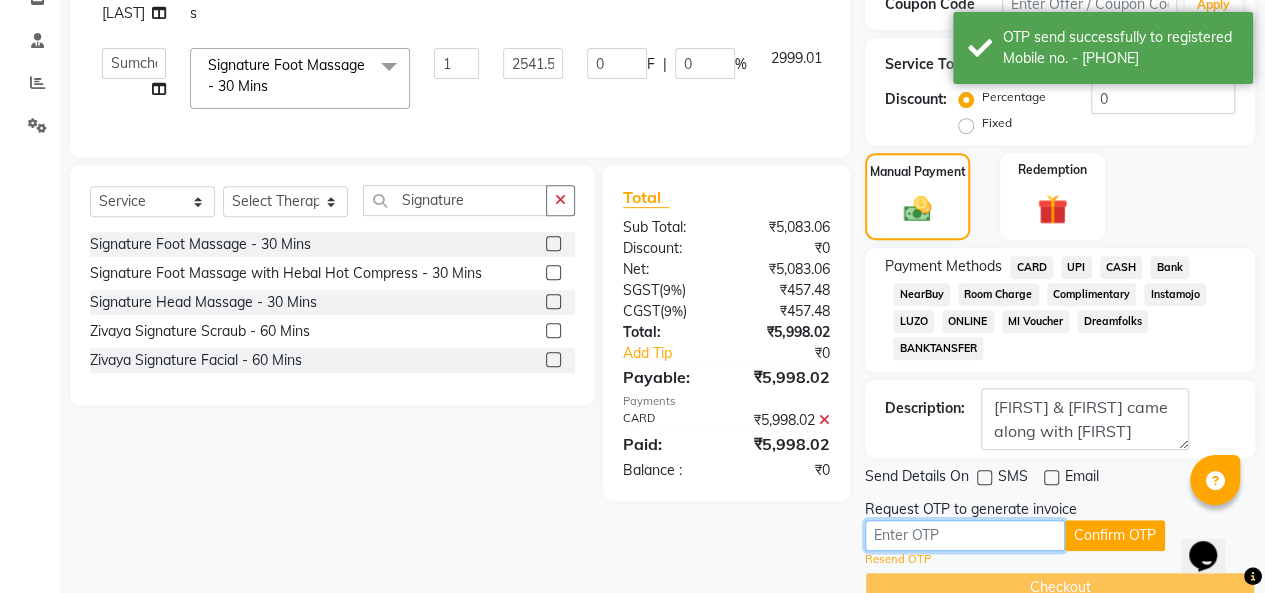 paste on "4012" 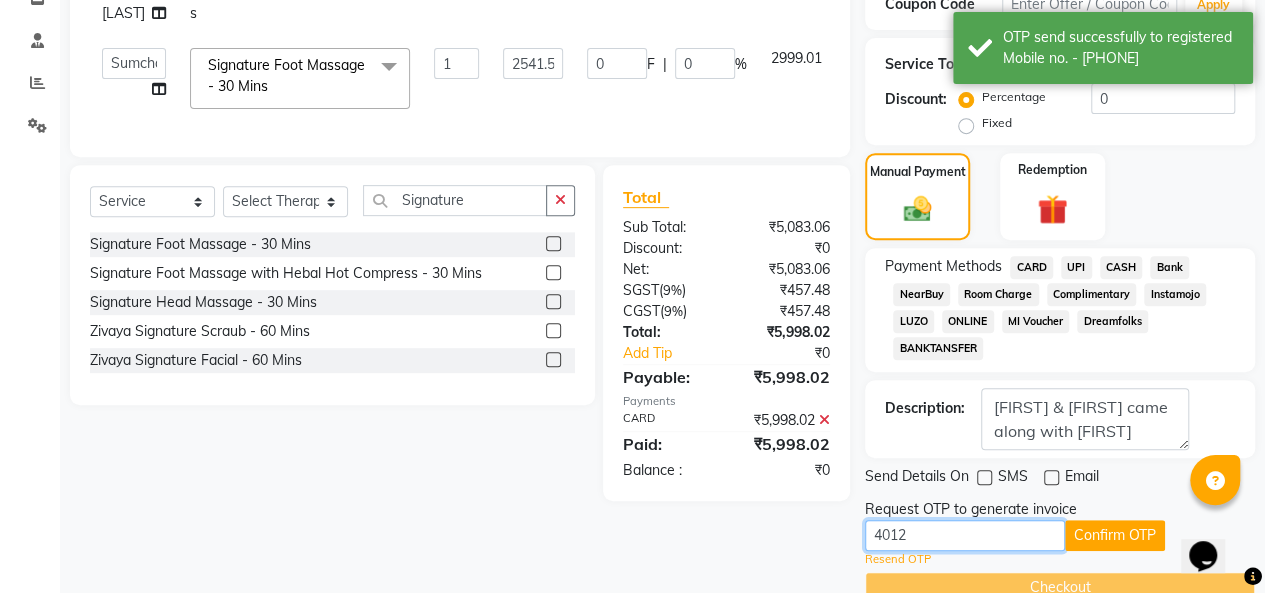 type on "4012" 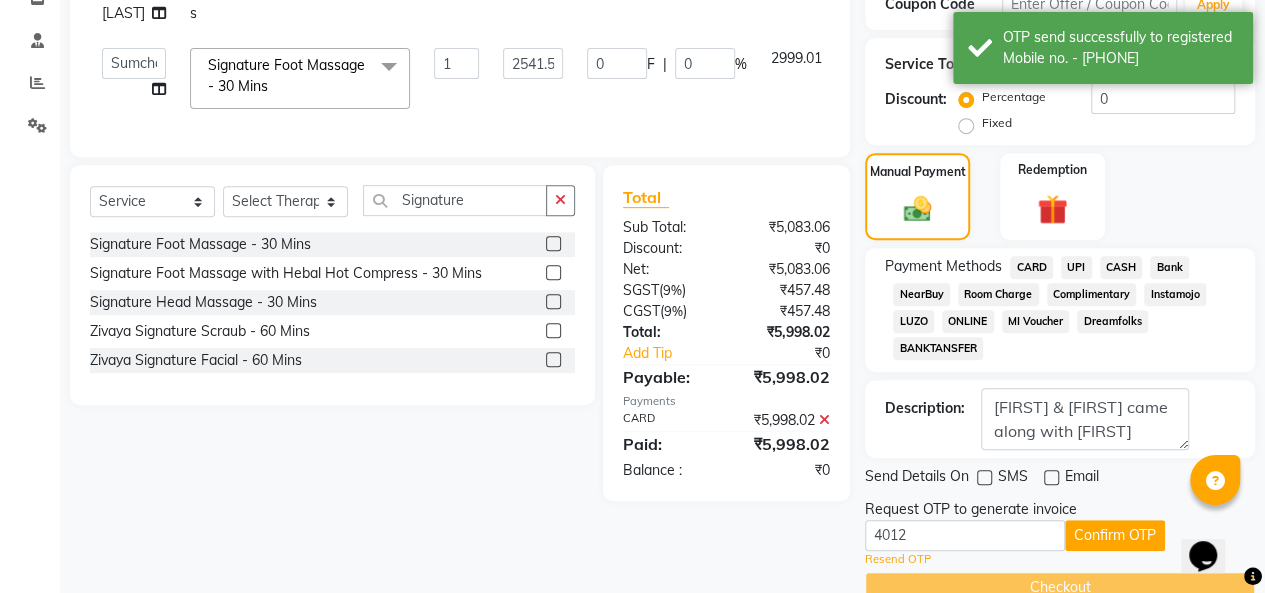 click on "Request OTP to generate invoice" 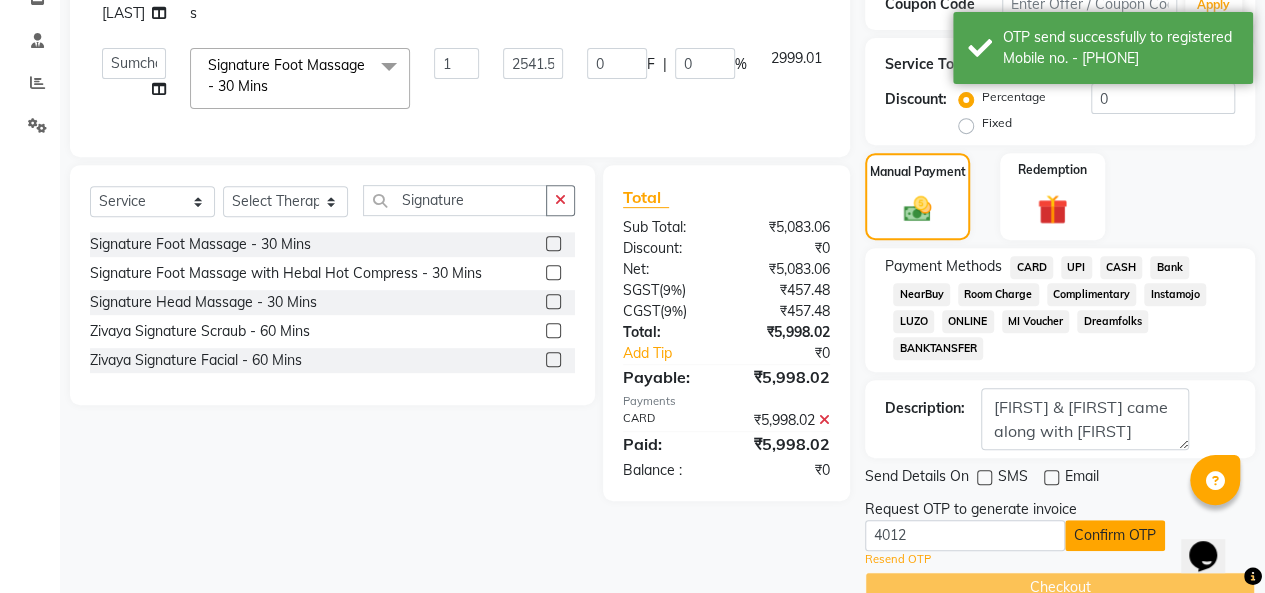 click on "Confirm OTP" 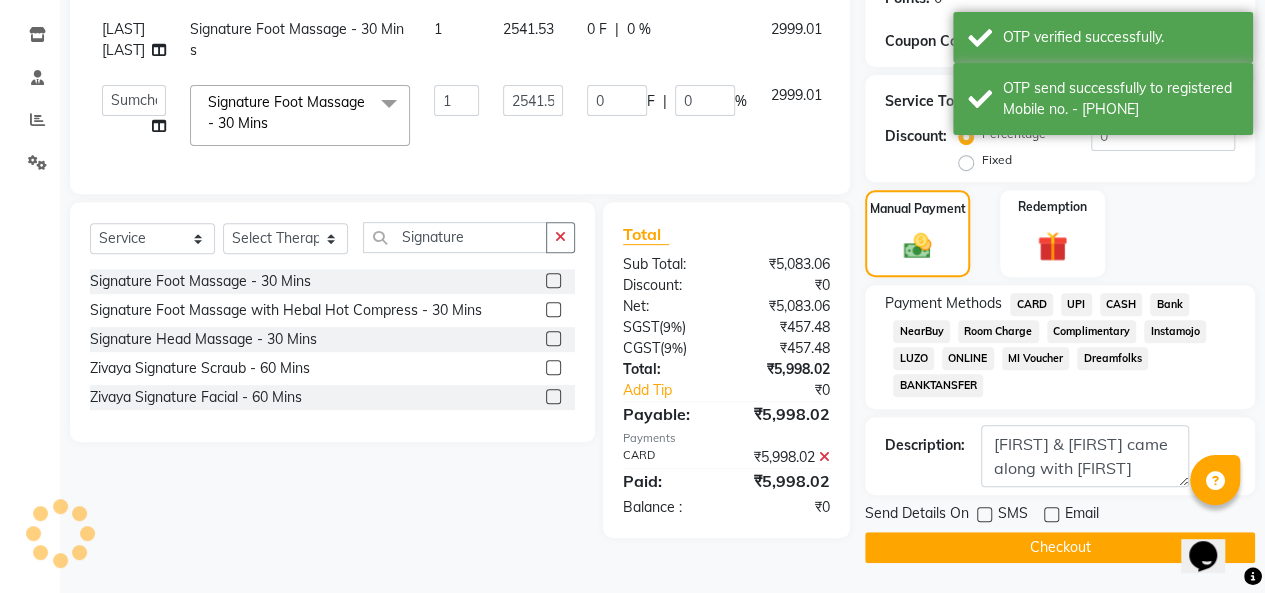 scroll, scrollTop: 331, scrollLeft: 0, axis: vertical 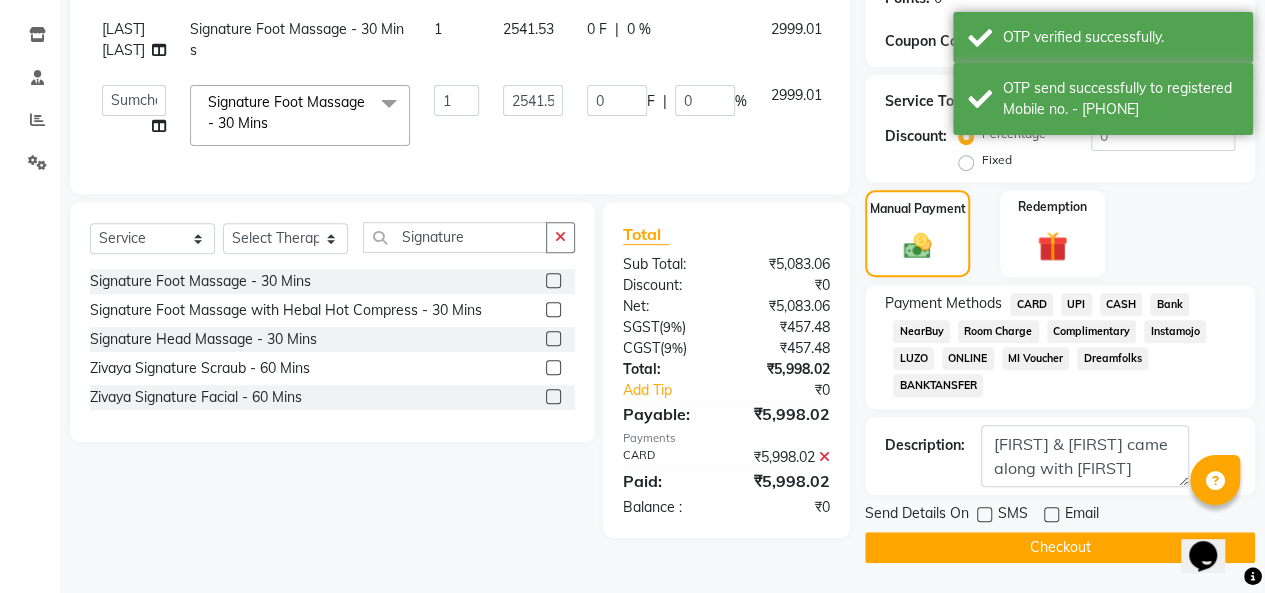 click on "Checkout" 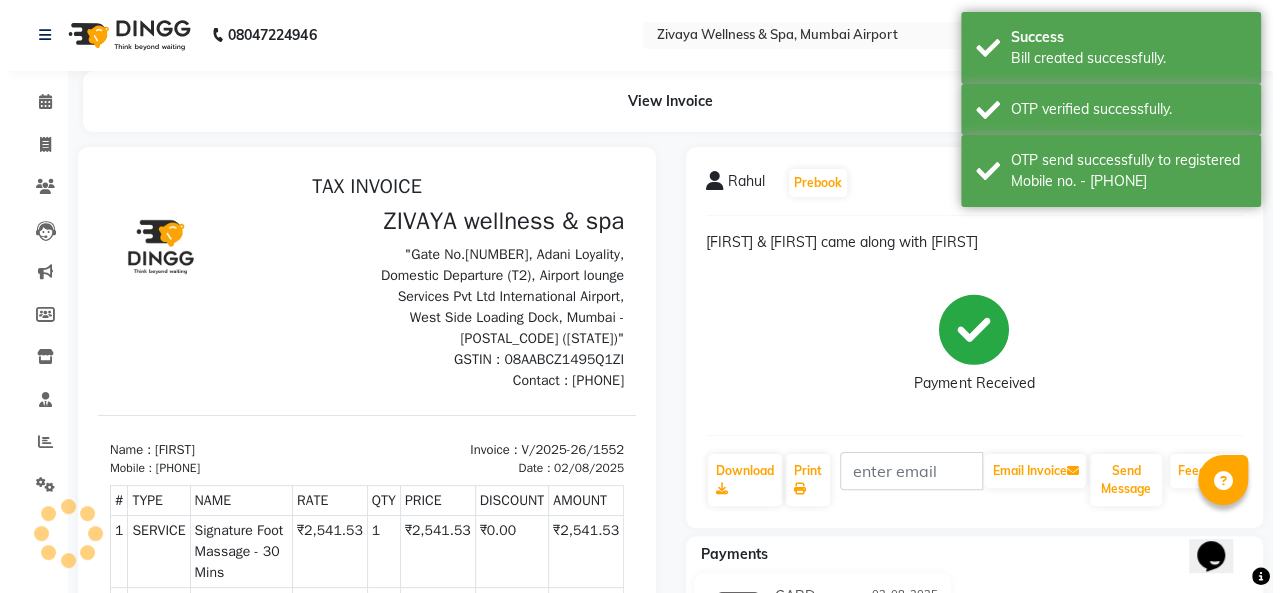 scroll, scrollTop: 0, scrollLeft: 0, axis: both 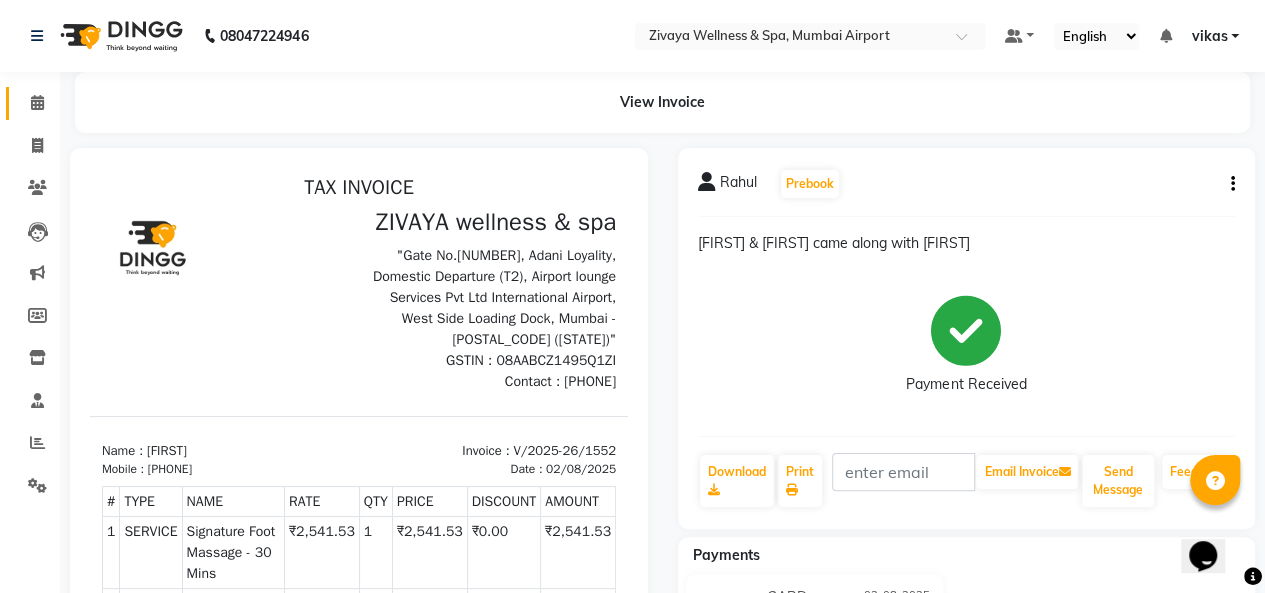 drag, startPoint x: 44, startPoint y: 81, endPoint x: 34, endPoint y: 115, distance: 35.44009 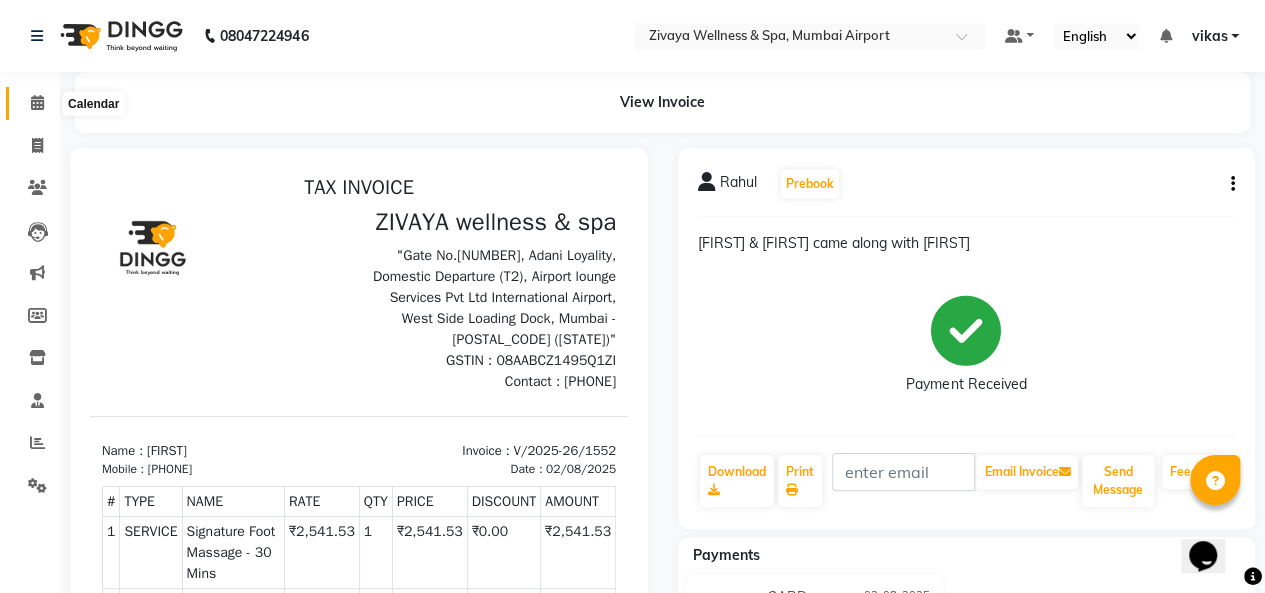 click 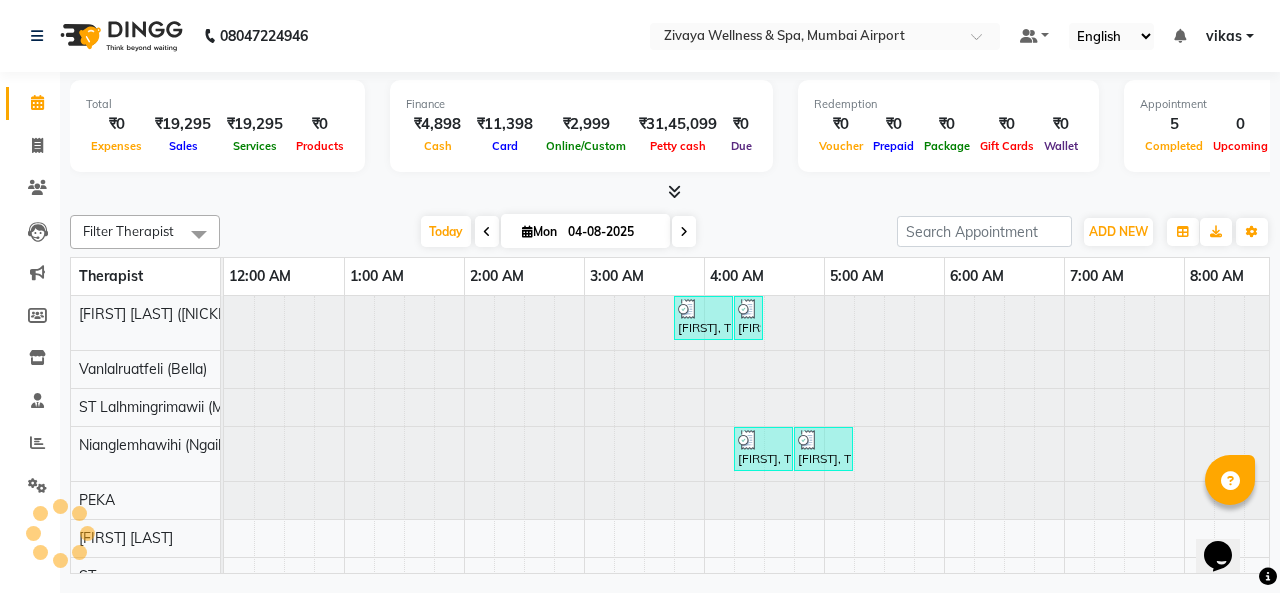 scroll, scrollTop: 0, scrollLeft: 721, axis: horizontal 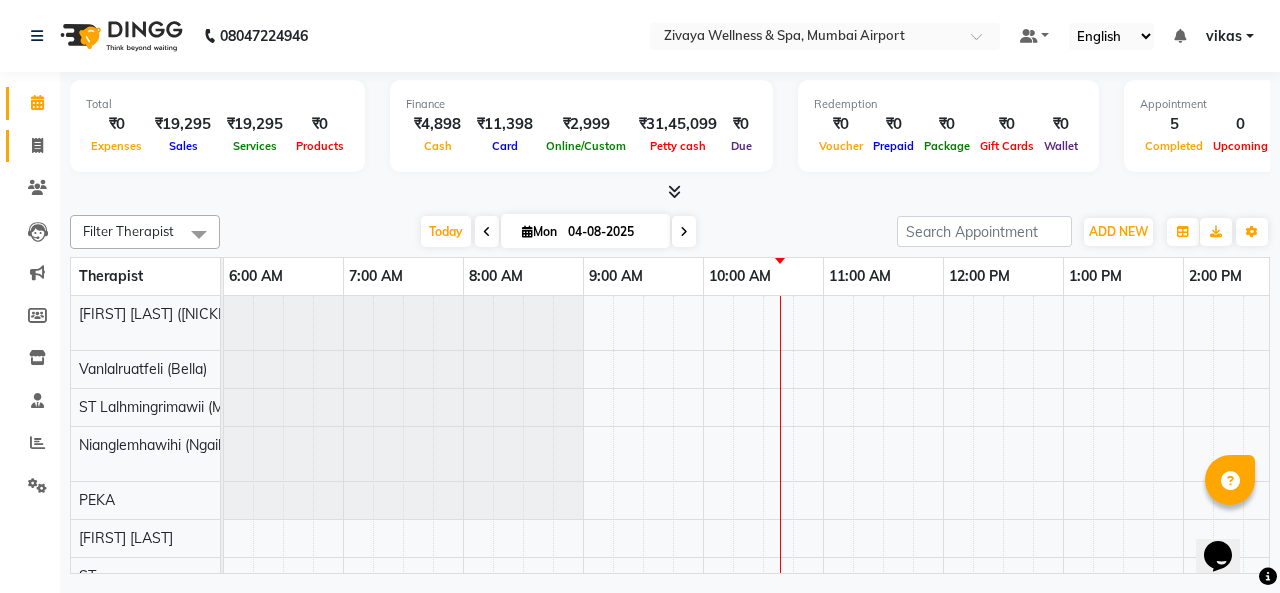 click on "Invoice" 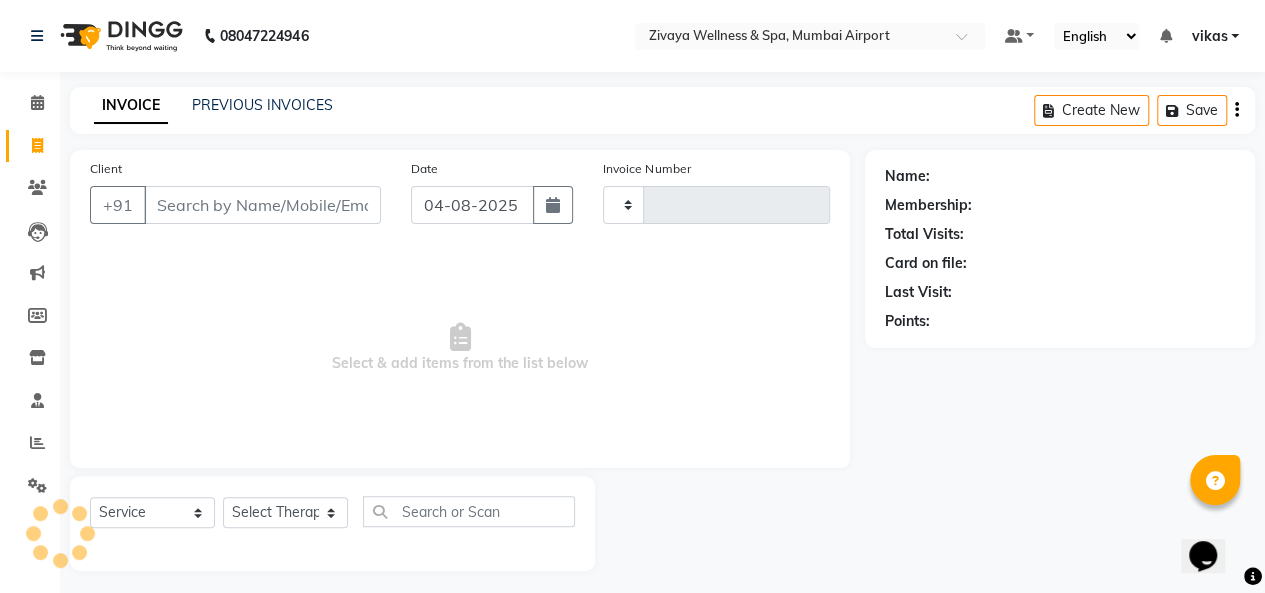 type on "1553" 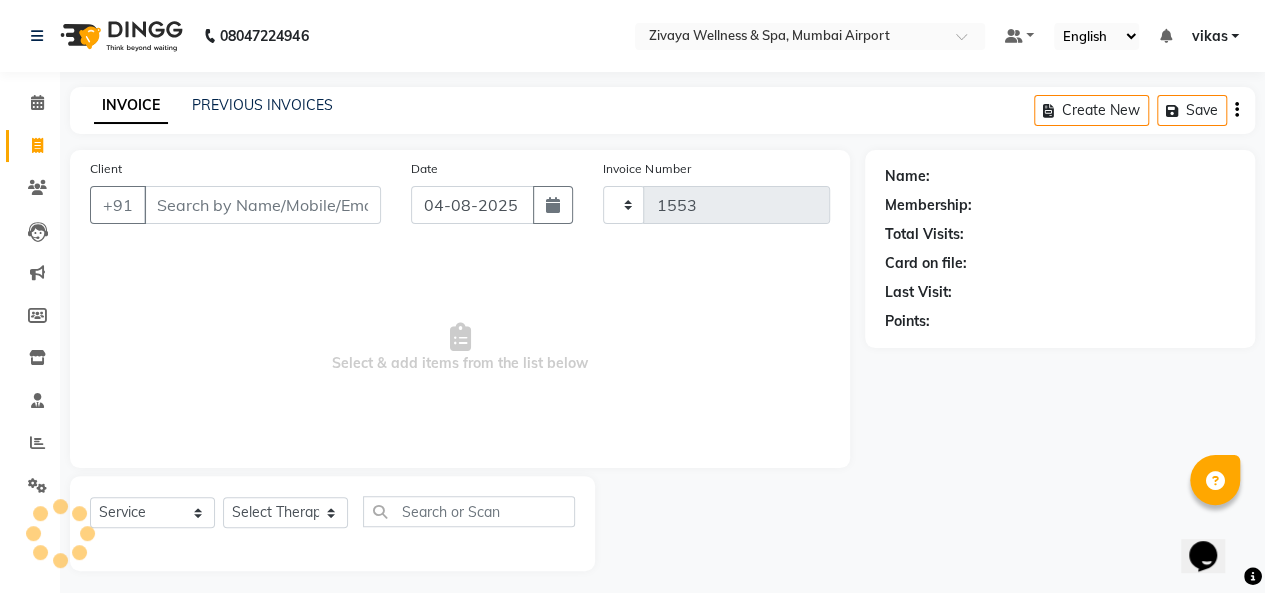 select on "7072" 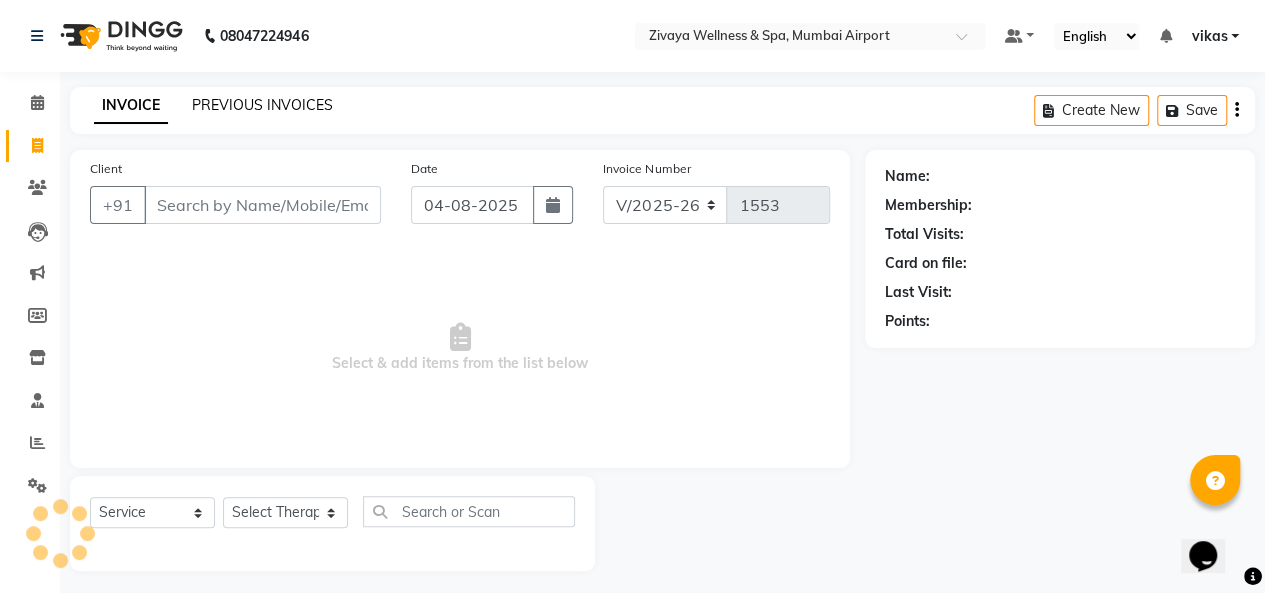 click on "PREVIOUS INVOICES" 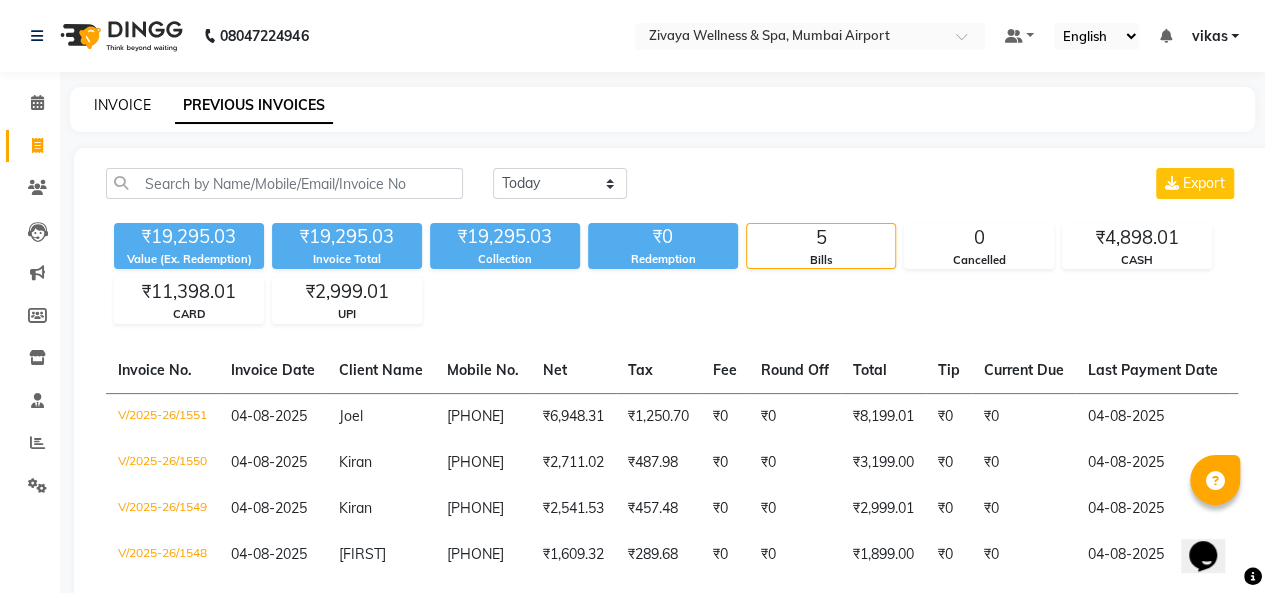 click on "INVOICE" 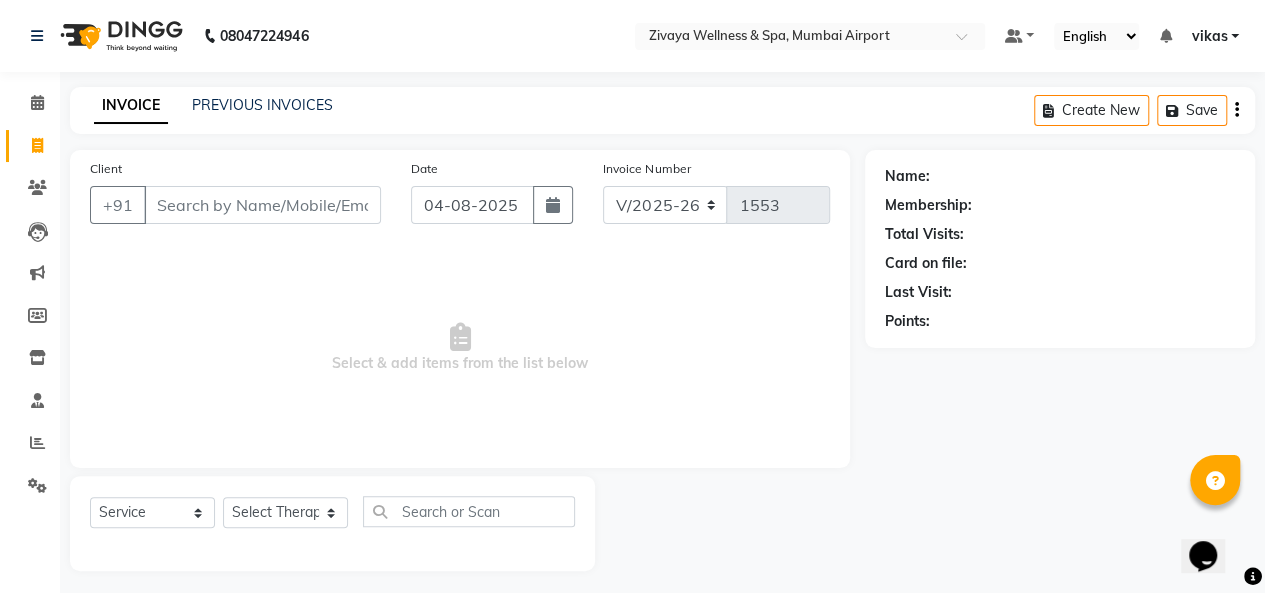 scroll, scrollTop: 7, scrollLeft: 0, axis: vertical 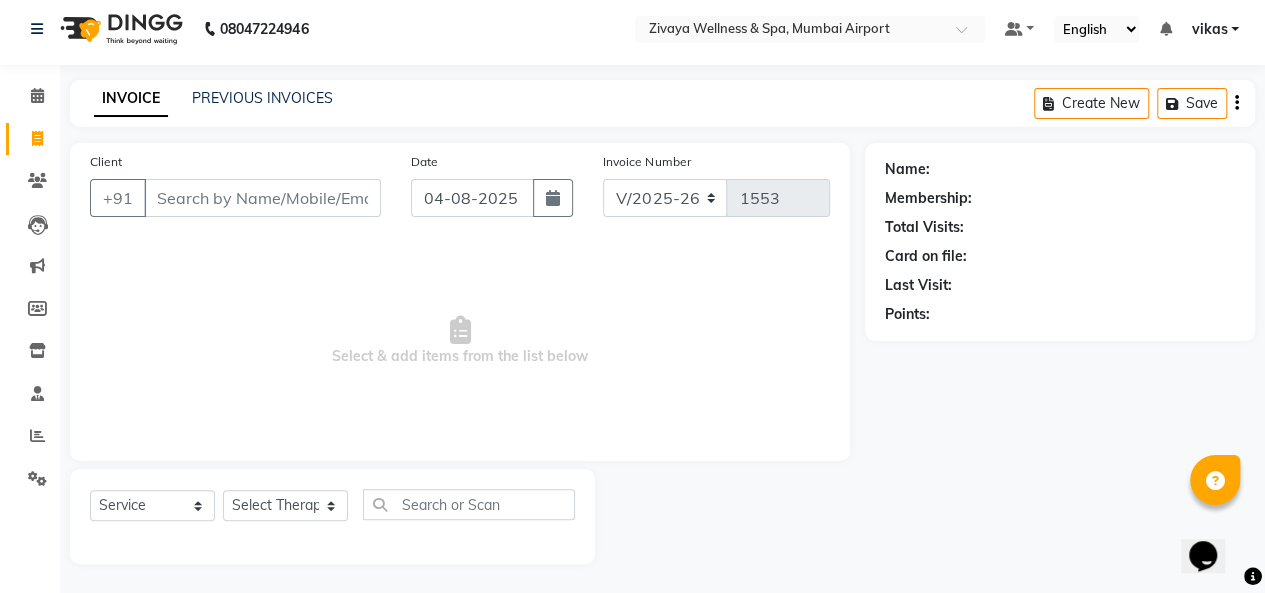 click on "[PHONE] Select Location × Zivaya Wellness & Spa, Mumbai Airport Default Panel My Panel English ENGLISH Español العربية मराठी हिंदी ગુજરાતી தமிழ் 中文 Notifications nothing to show [FIRST] Manage Profile Change Password Sign out Version:3.15.11 ☀ SAYAJI ZIVAYA, Vijay Nagar ☀ ZIVAYA SPA LE MERIDIEN GURUGRAM, M.G. Road ☀ ZIVAYA CENTRAL MALL INDORE, Indore ☀ ZIVAYA wellness & spa, Ahmedabad Airport ☀ The Qalm Spa, Meghdoot Garden ☀ Zivaya Aloft, Aerocity ☀ ZIVAYA SPA PRIDE PLAZA NEW DELHI, Asset 5A ☀ Zivaya Spa Hilton Jaipur , Jaipur ☀ ZIVAYA -The Belvedere Golf & Country Club / Ahmedabad, Gandhinagar Hwy ☀ ZIVAYA SPA THE UMMED AHMEDABAD , Hansol ☀ Zivaya-PANGHAT SPA UDAIPUR, Panghat ☀ ZIVAYA wellness & spa, Mumbai Airport ☀ ZIVAYA WELLNESS HO, RNT MARG Calendar Invoice Clients Leads Marketing Members Inventory Staff Reports Settings Completed InProgress Upcoming Dropped Tentative Check-In Confirm +[PHONE]" at bounding box center (632, 293) 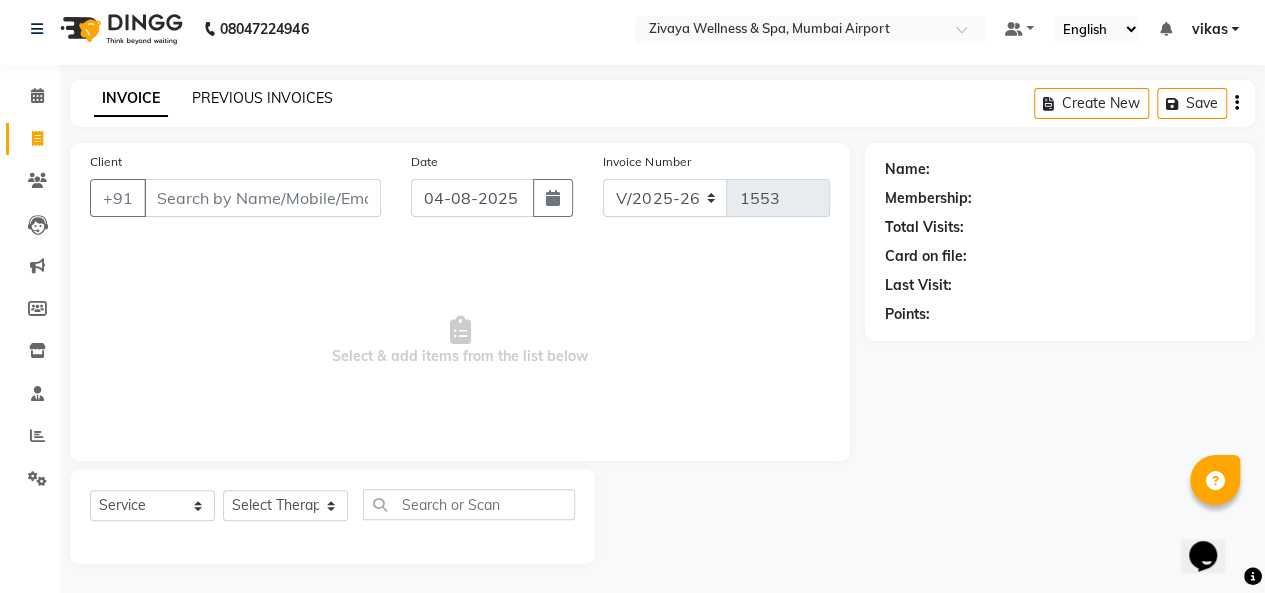 click on "PREVIOUS INVOICES" 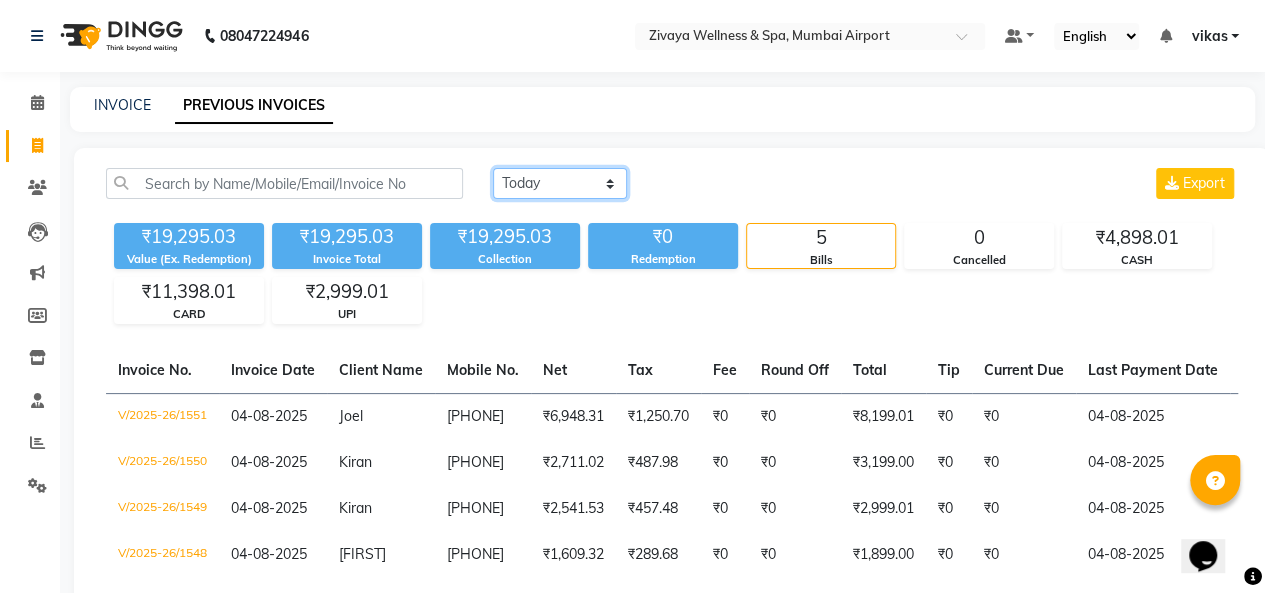 click on "Today Yesterday Custom Range" 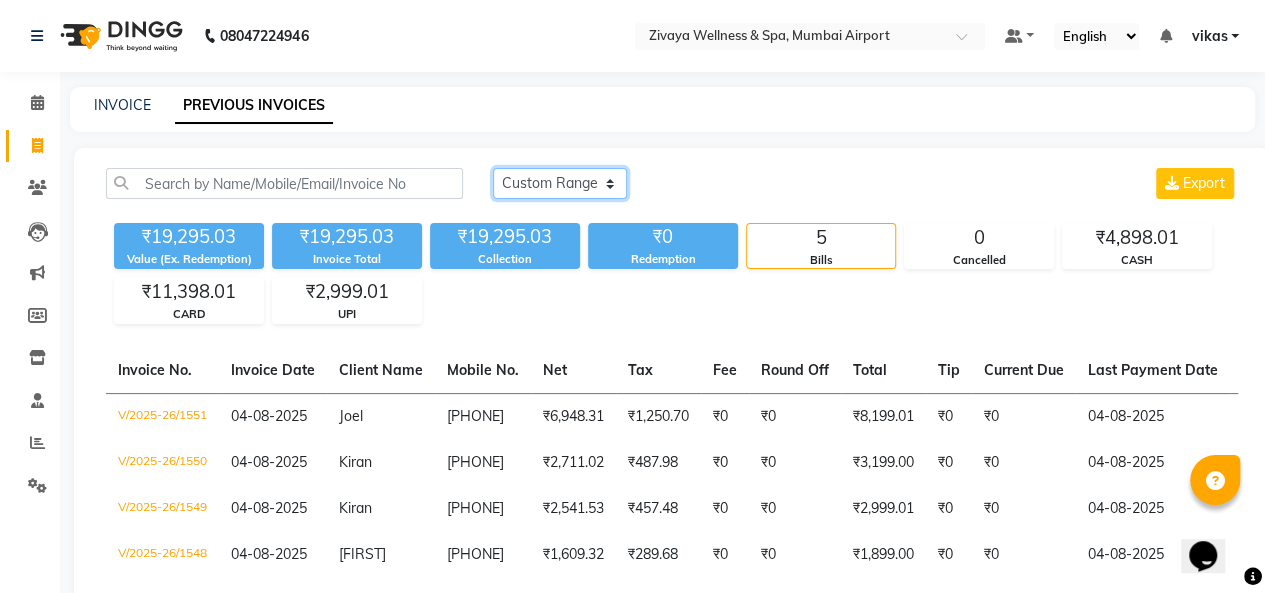 click on "Today Yesterday Custom Range" 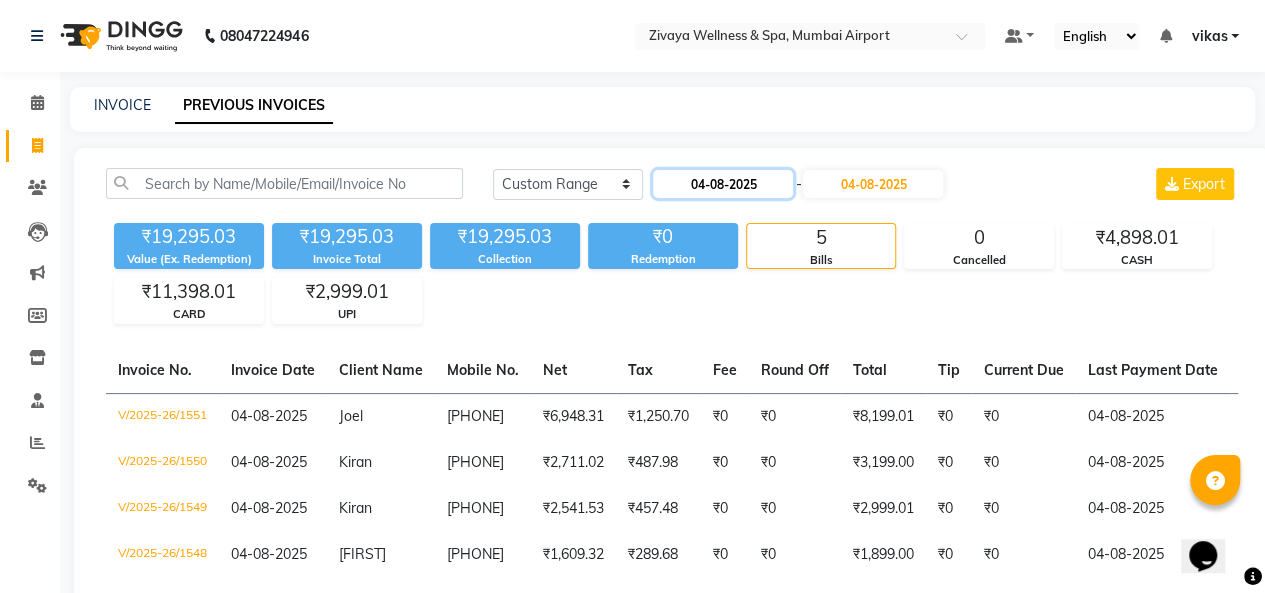 click on "04-08-2025" 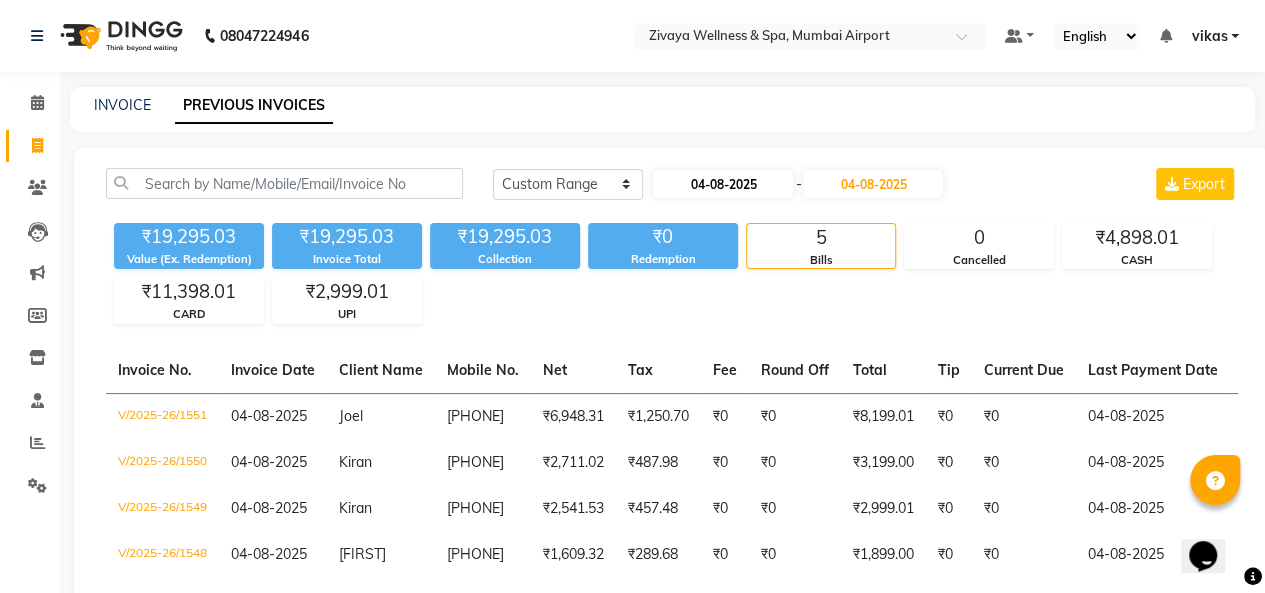 select on "8" 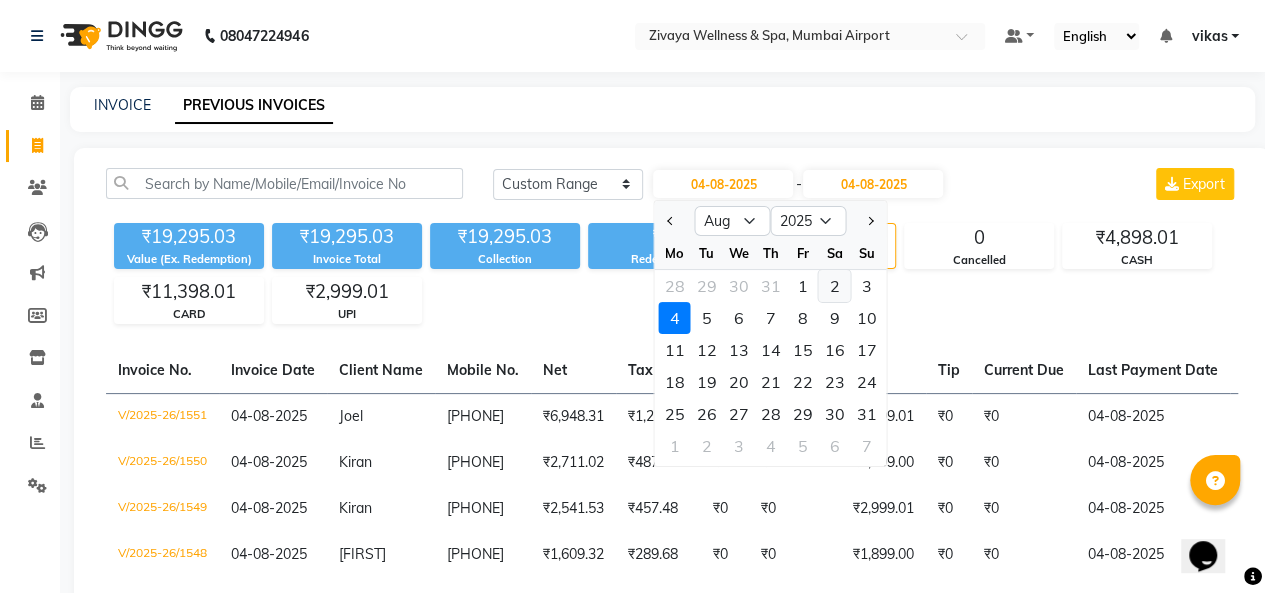 click on "2" 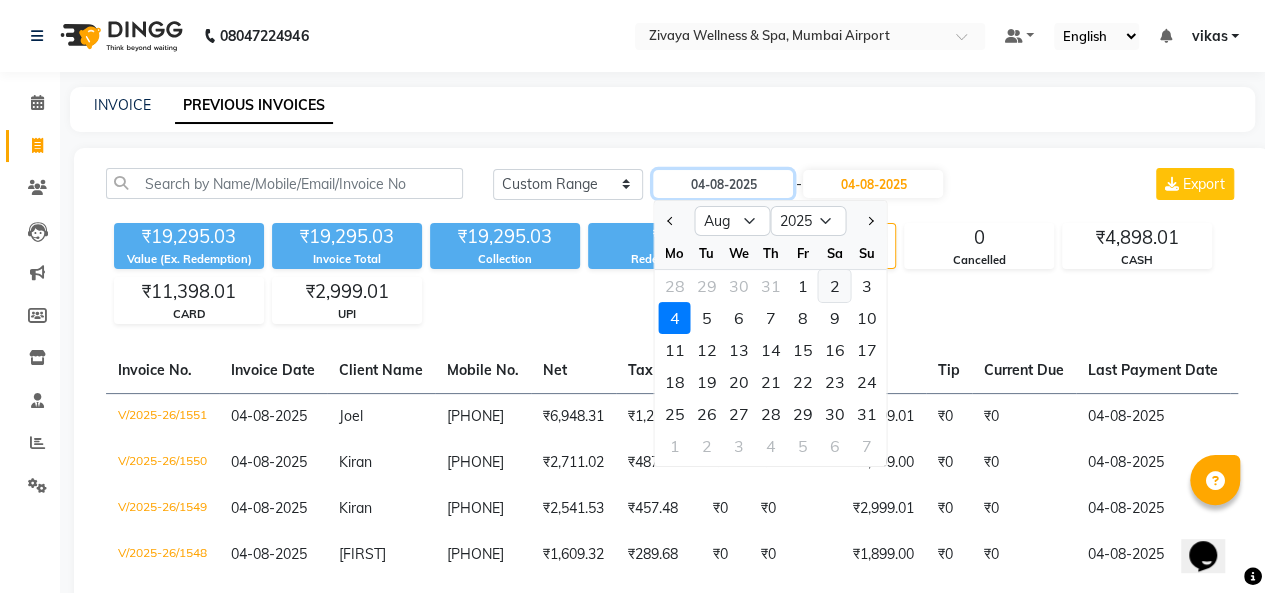 type on "02-08-2025" 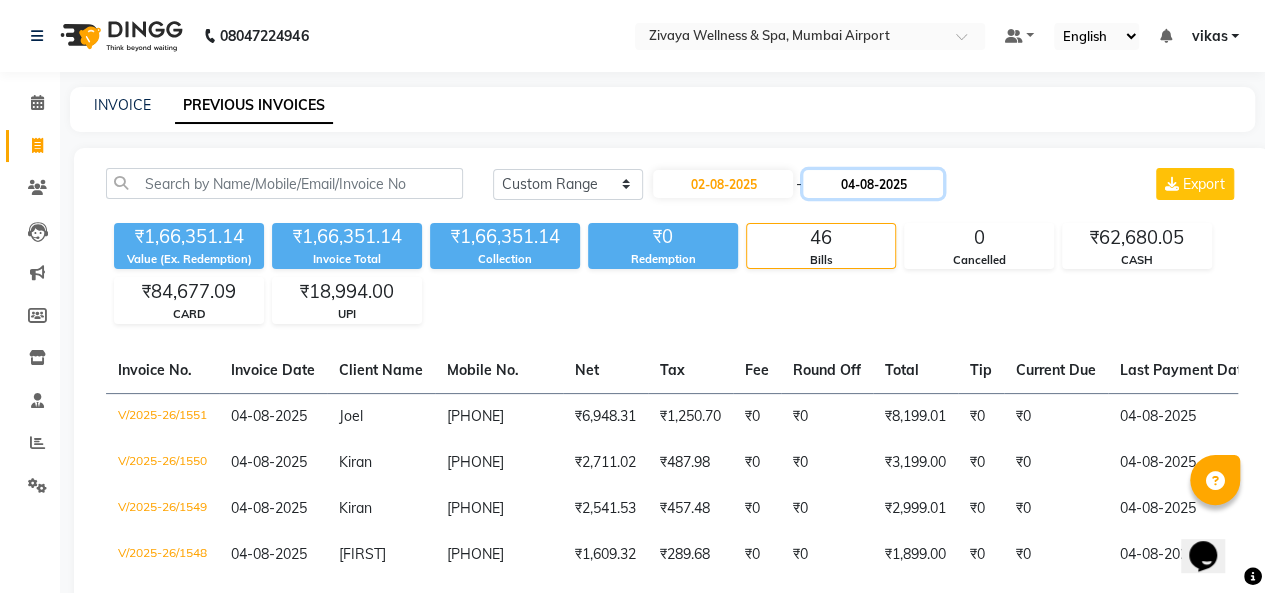 click on "04-08-2025" 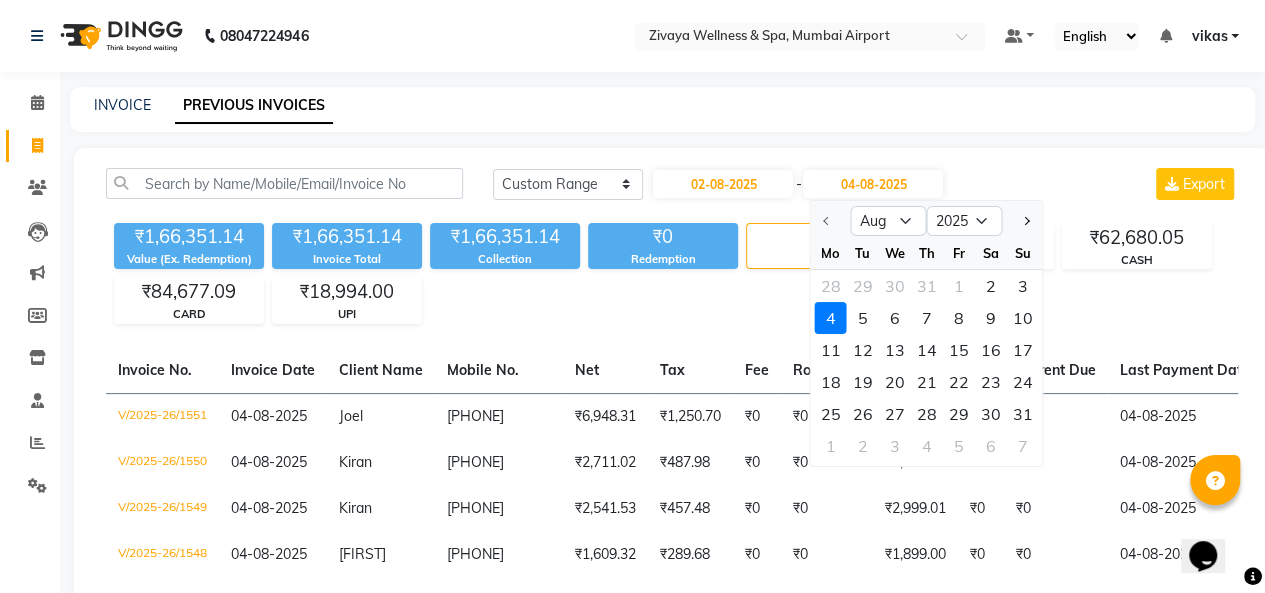 click on "2" 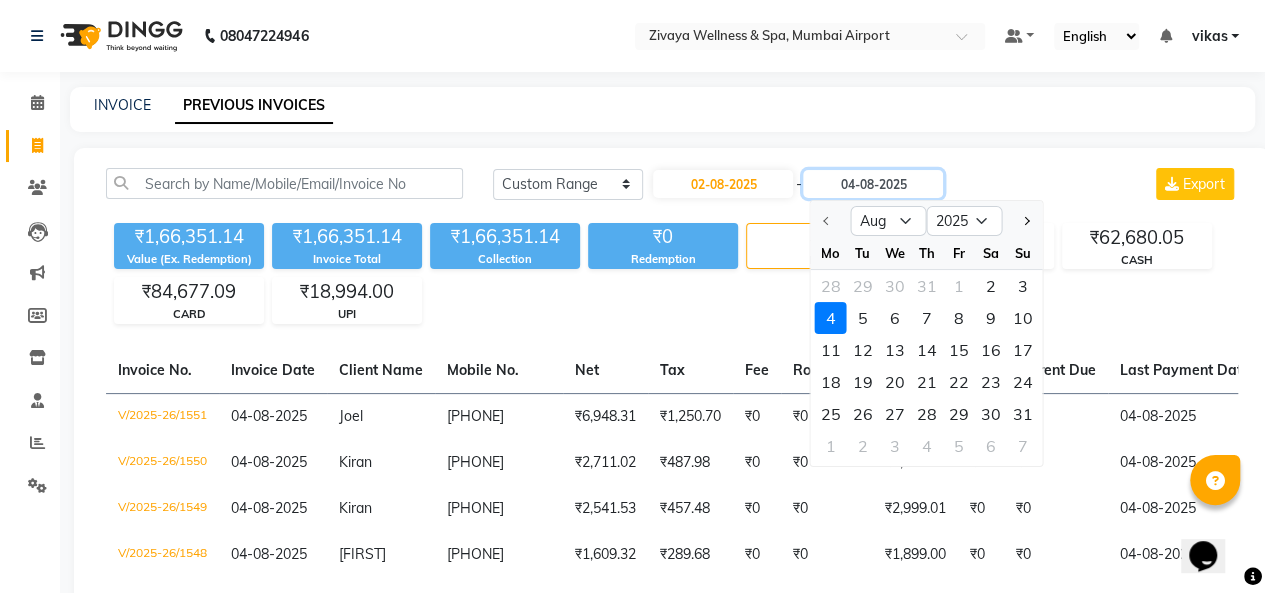 type on "02-08-2025" 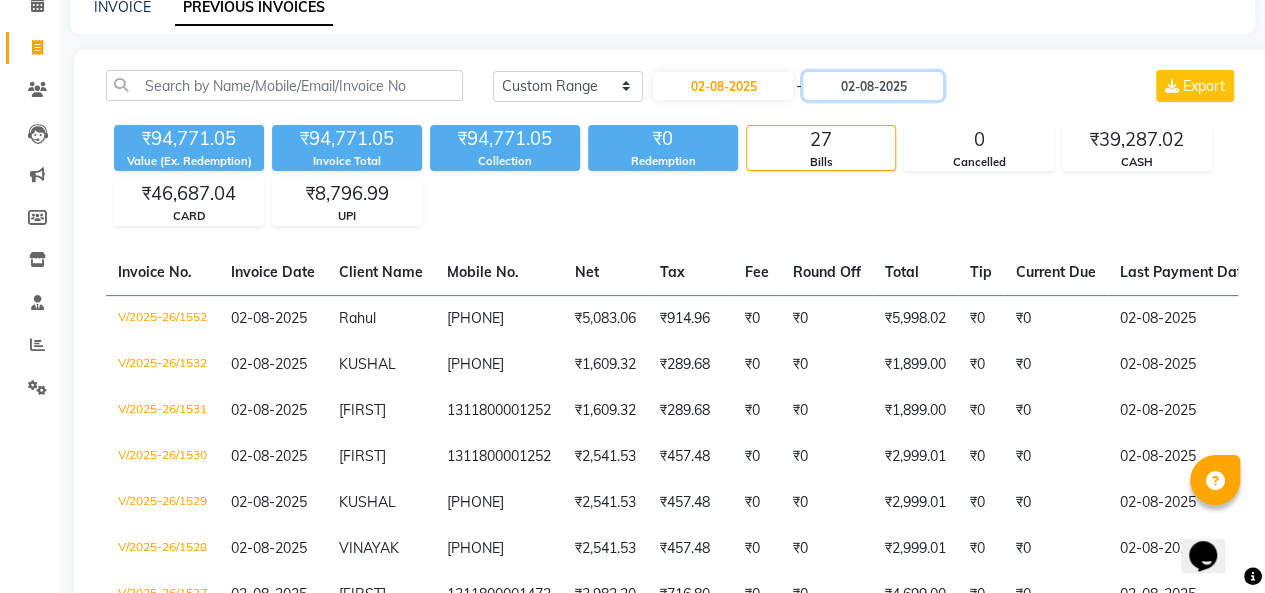 scroll, scrollTop: 0, scrollLeft: 0, axis: both 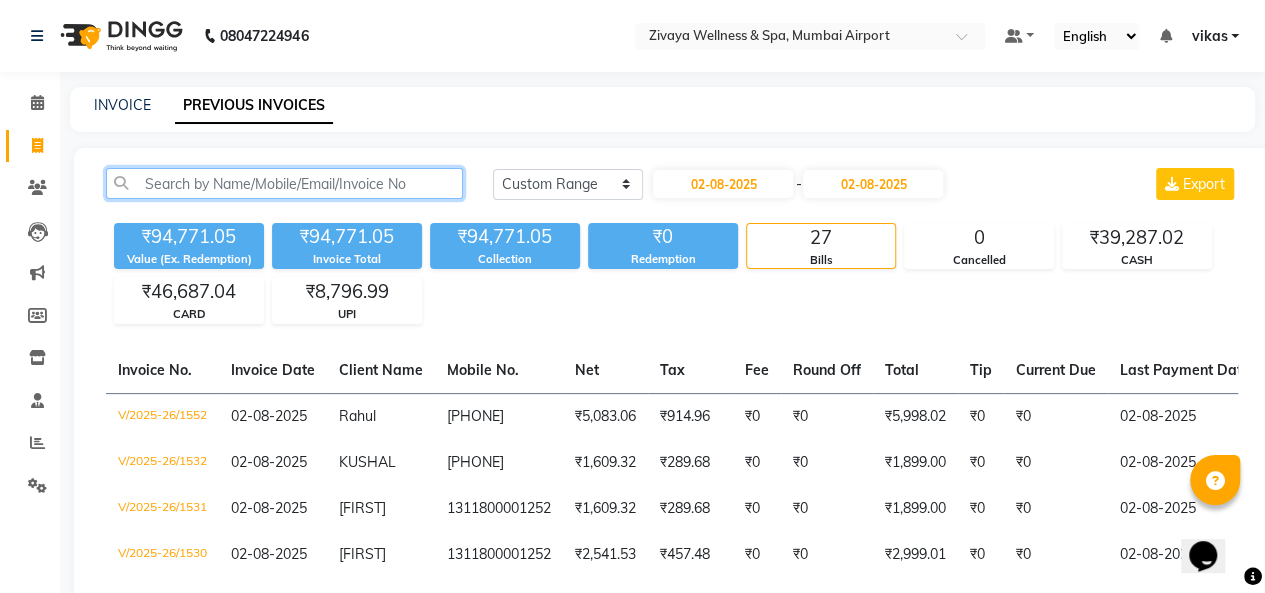 click 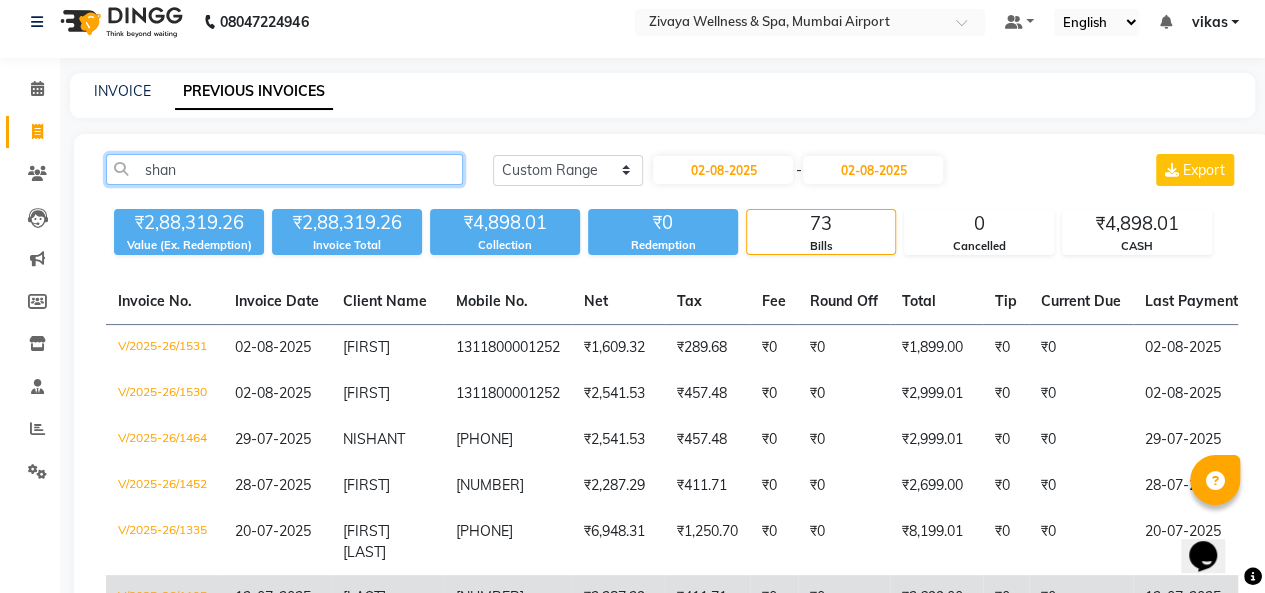 scroll, scrollTop: 0, scrollLeft: 0, axis: both 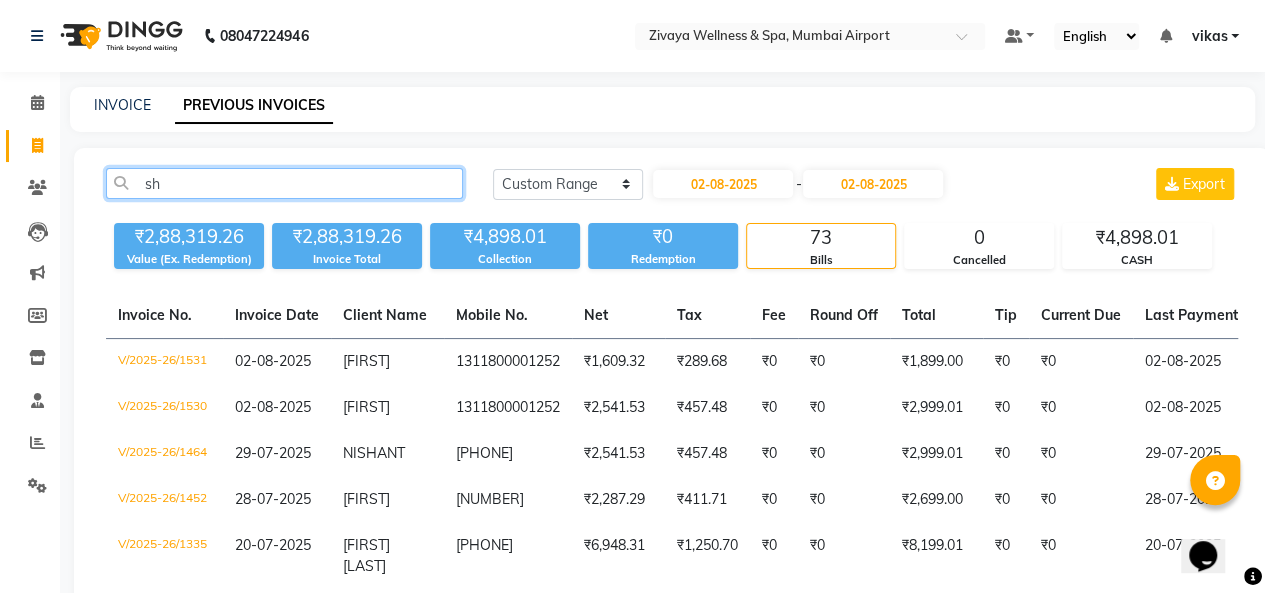 type on "s" 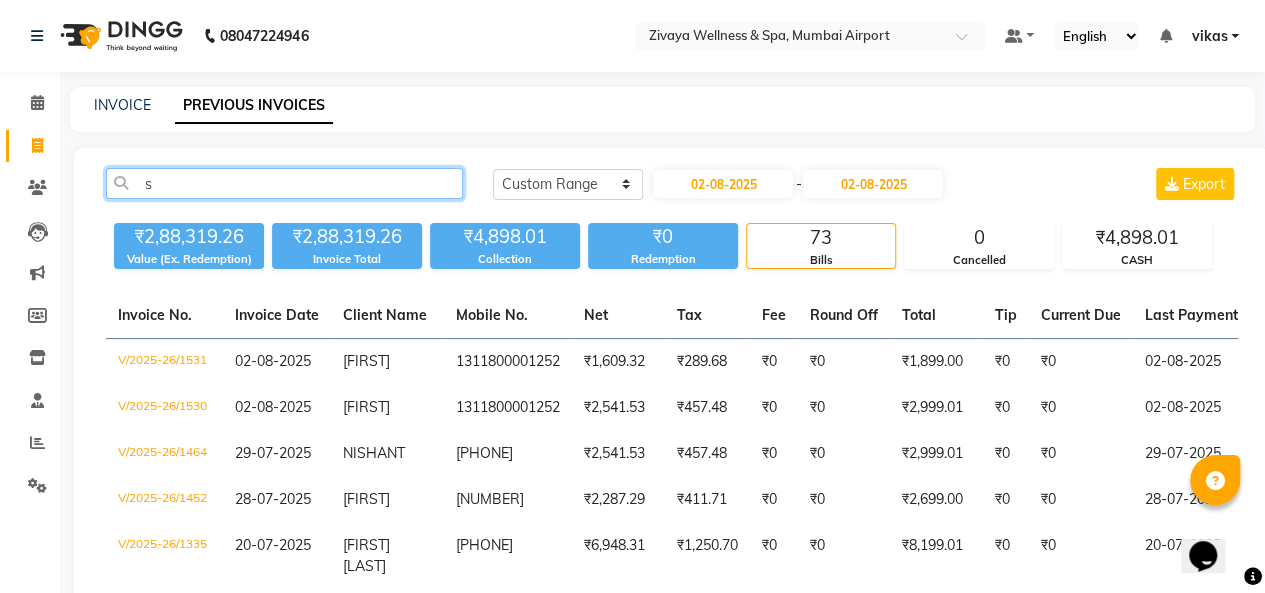 type 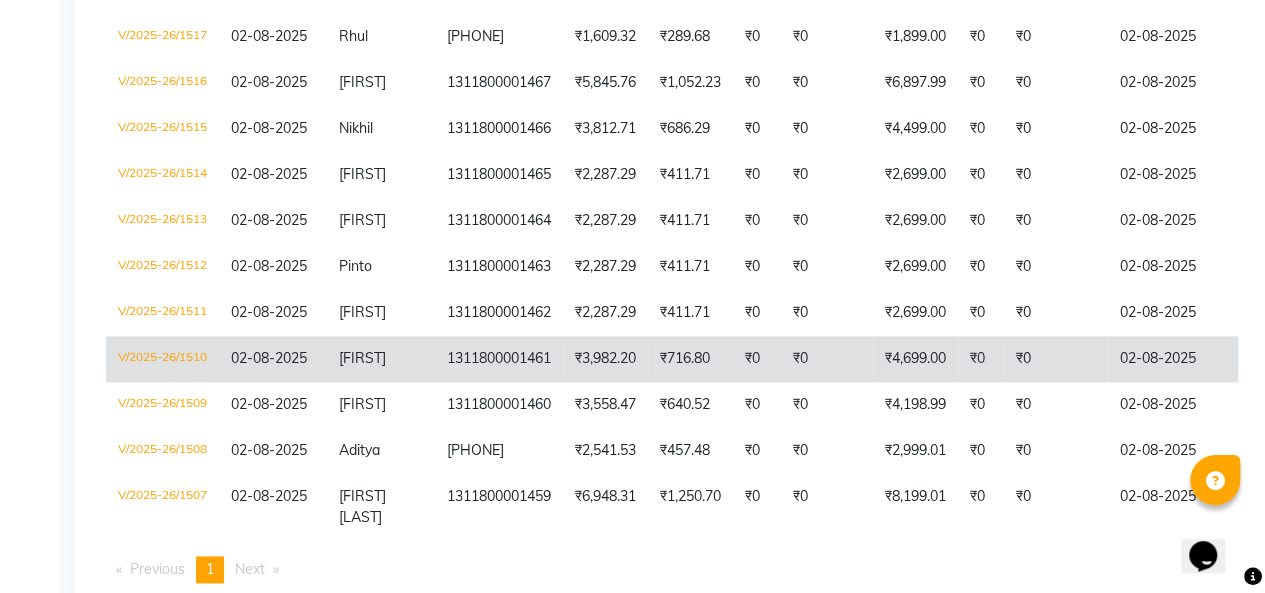 scroll, scrollTop: 1156, scrollLeft: 0, axis: vertical 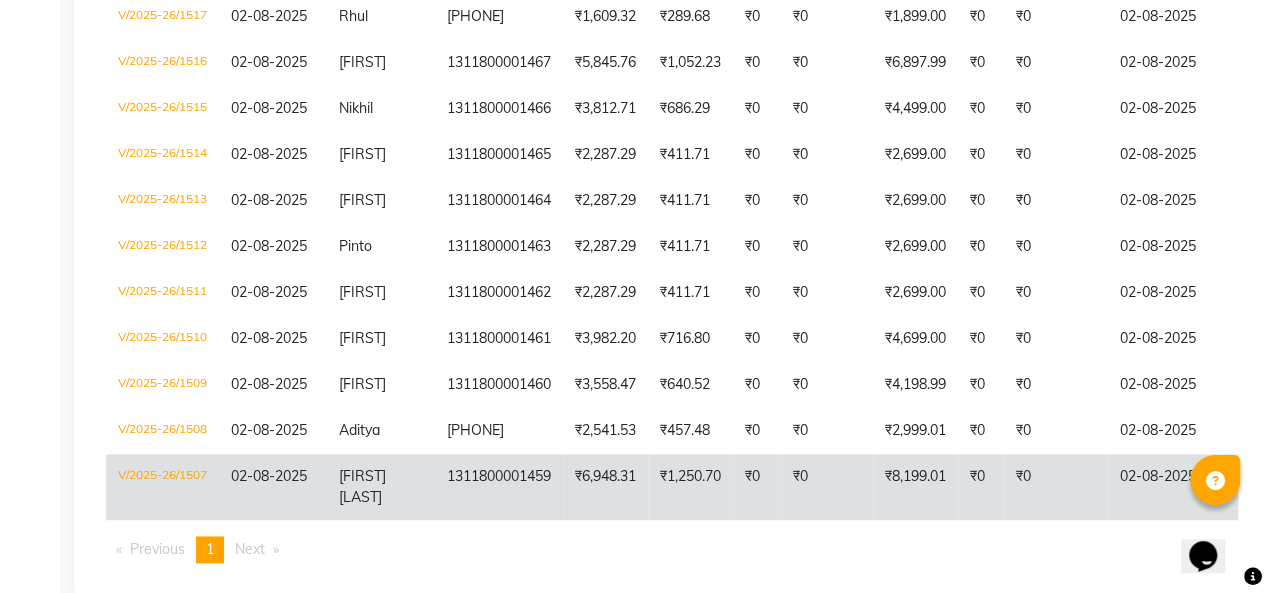 click on "[FIRST] [LAST]" 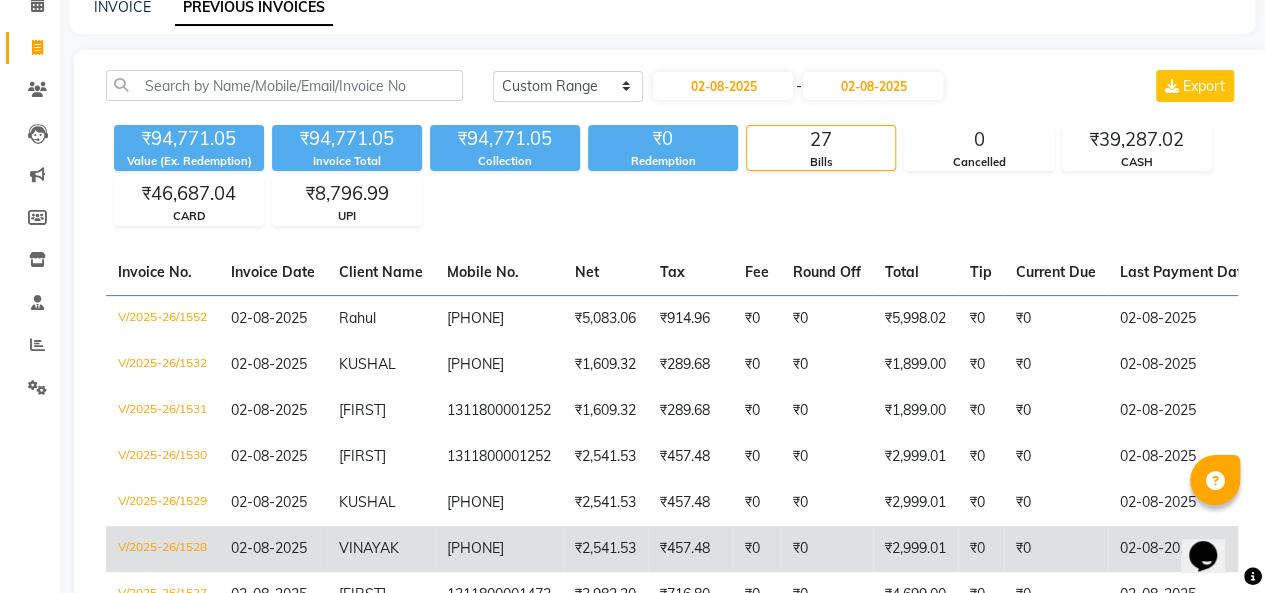 scroll, scrollTop: 0, scrollLeft: 0, axis: both 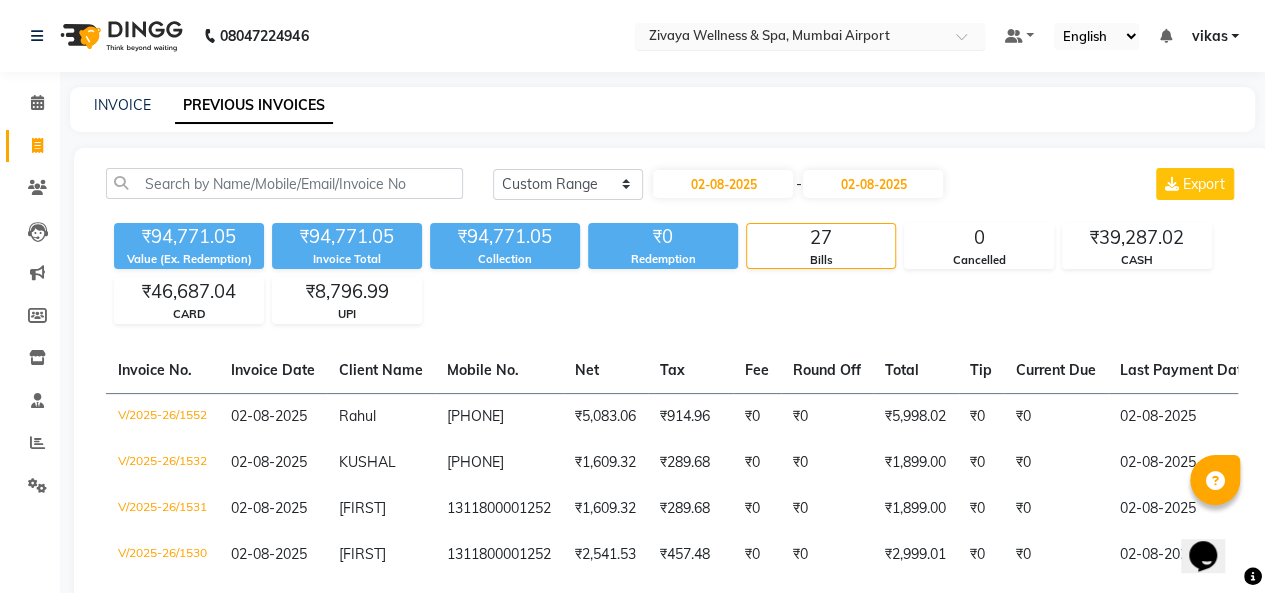 drag, startPoint x: 924, startPoint y: 25, endPoint x: 923, endPoint y: 37, distance: 12.0415945 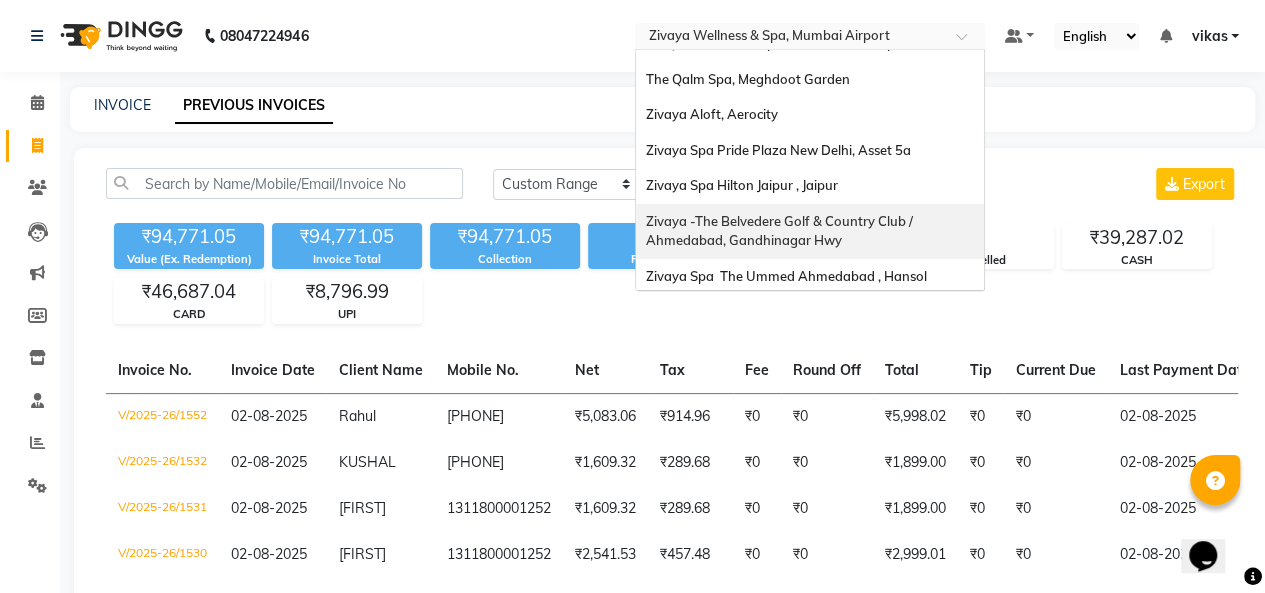 scroll, scrollTop: 0, scrollLeft: 0, axis: both 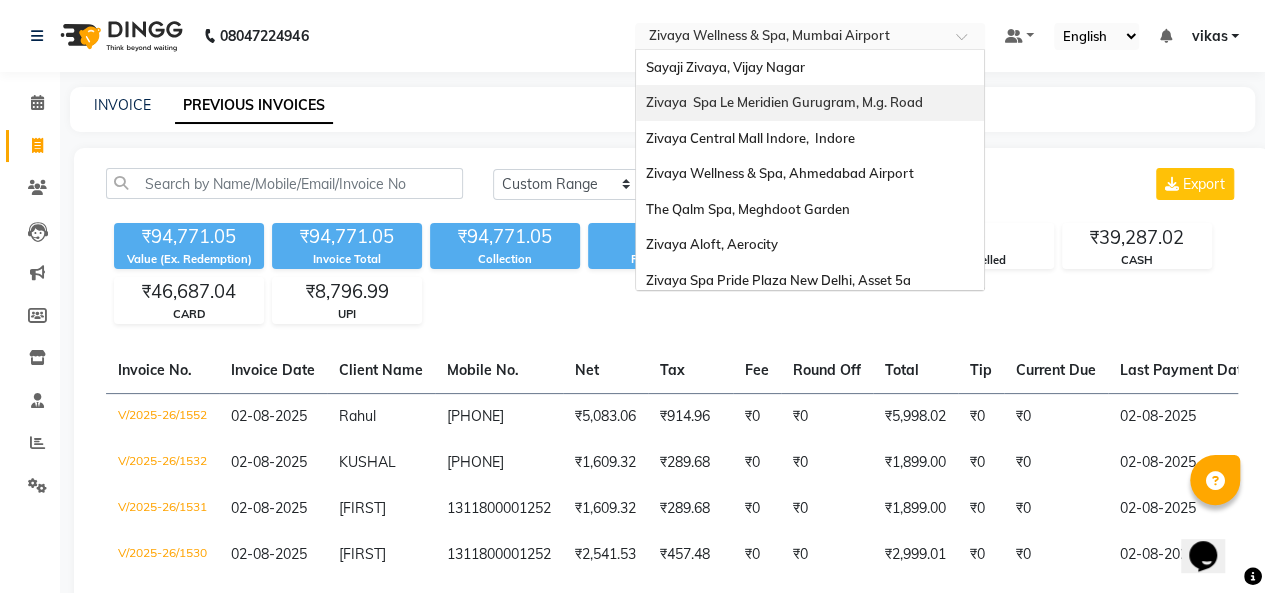 click on "Zivaya  Spa Le Meridien Gurugram, M.g. Road" at bounding box center [810, 103] 